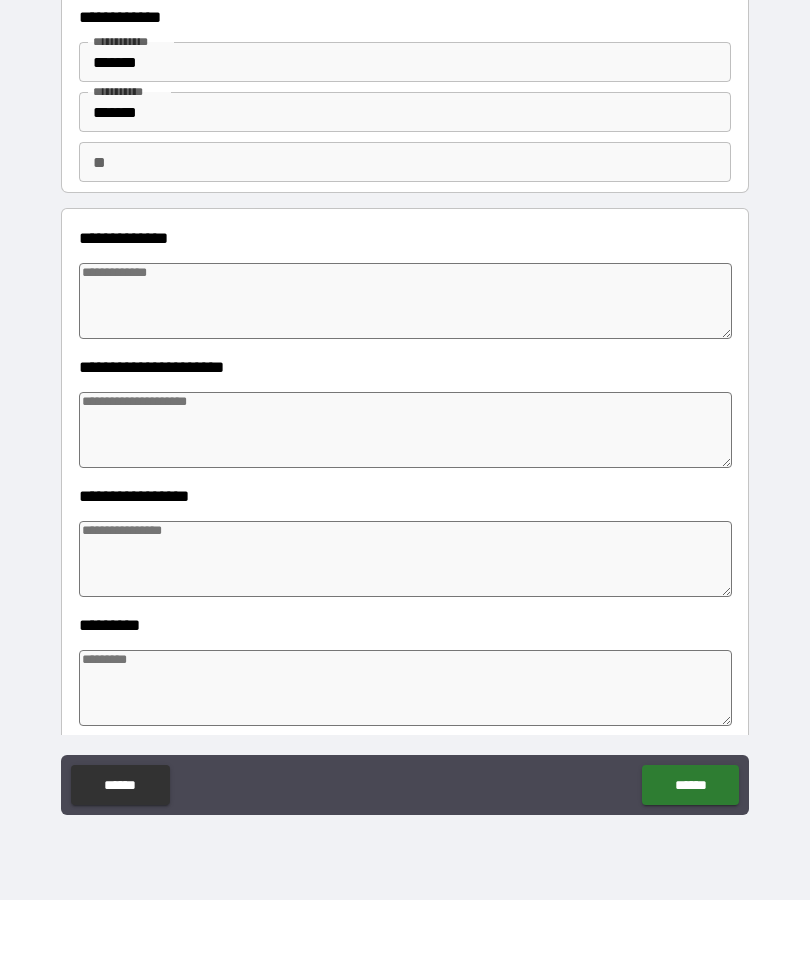 scroll, scrollTop: 0, scrollLeft: 0, axis: both 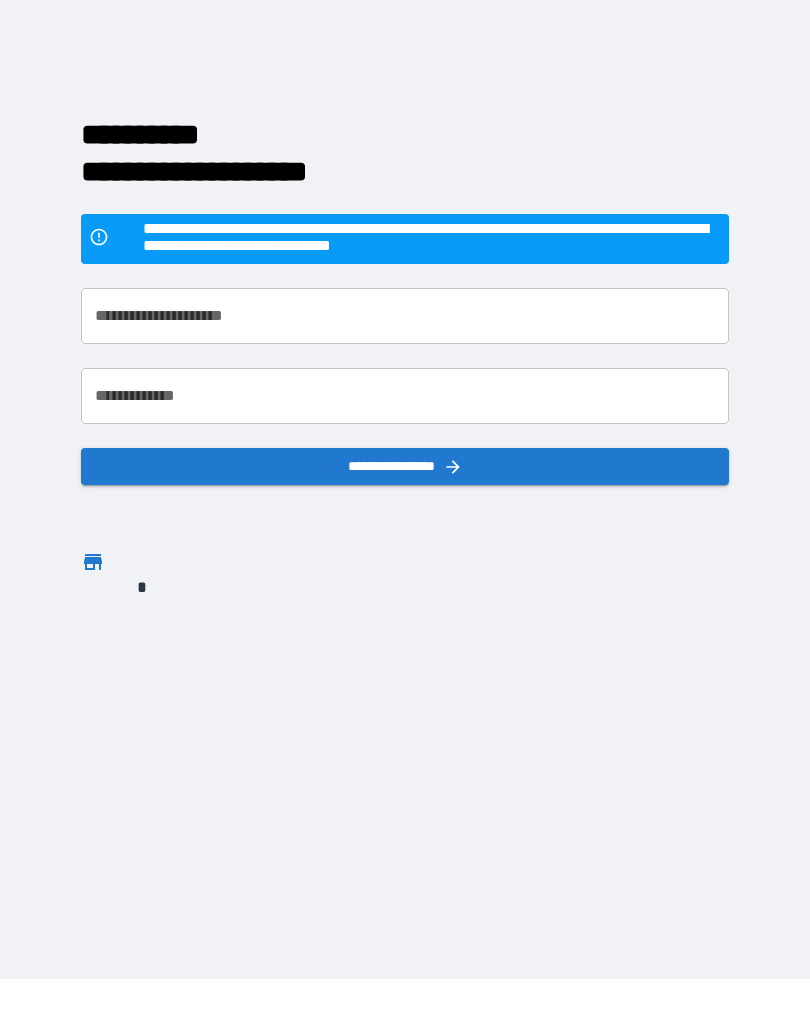 click on "**********" at bounding box center [432, 239] 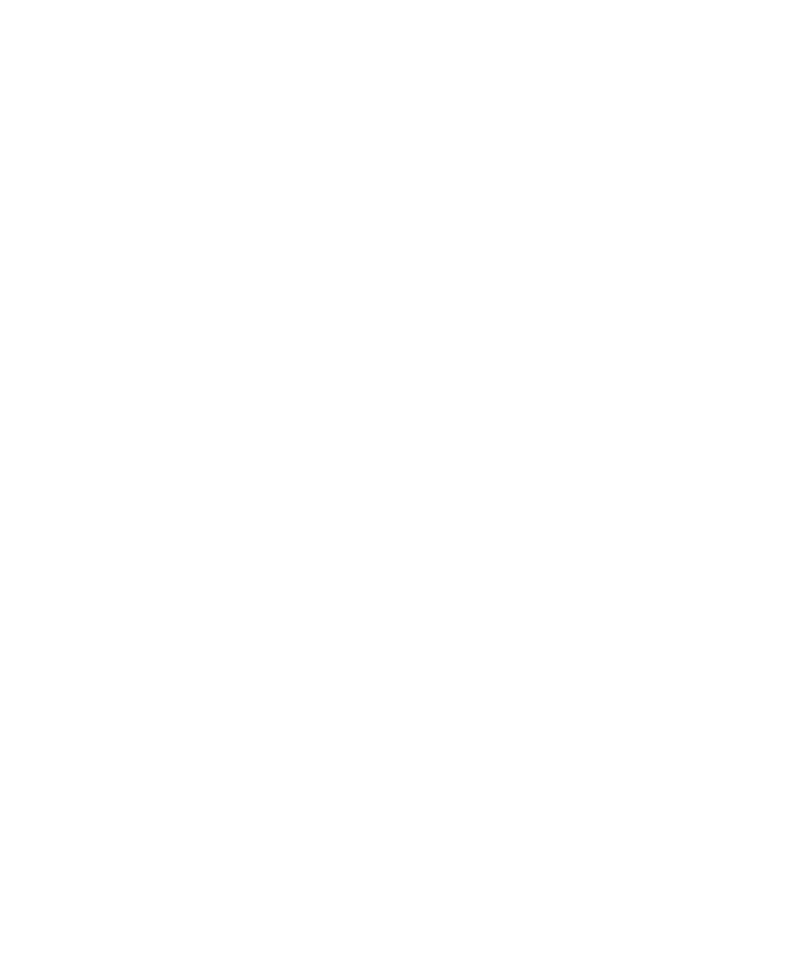 scroll, scrollTop: 0, scrollLeft: 0, axis: both 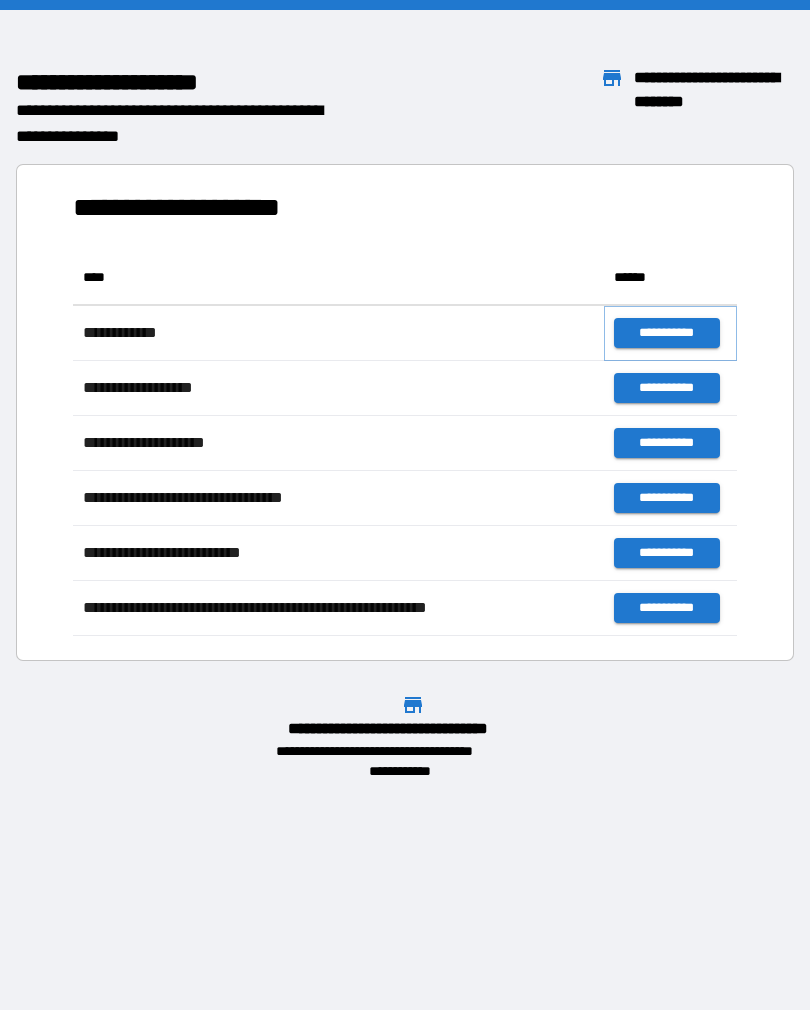 click on "**********" at bounding box center (666, 333) 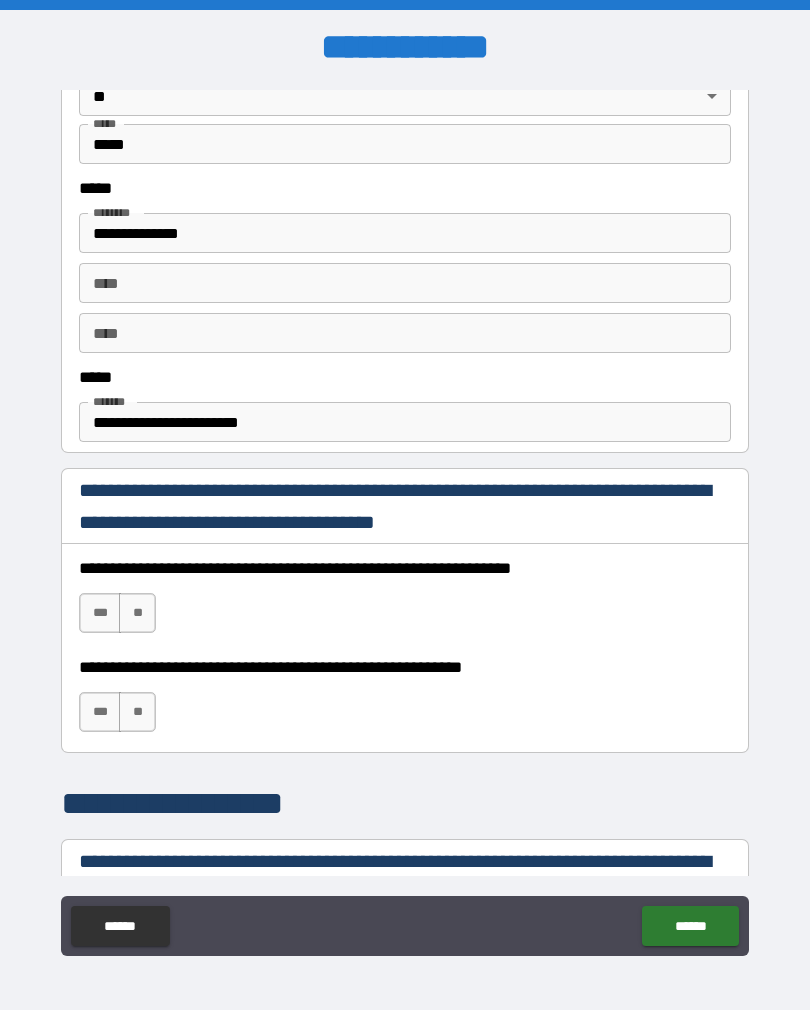 scroll, scrollTop: 984, scrollLeft: 0, axis: vertical 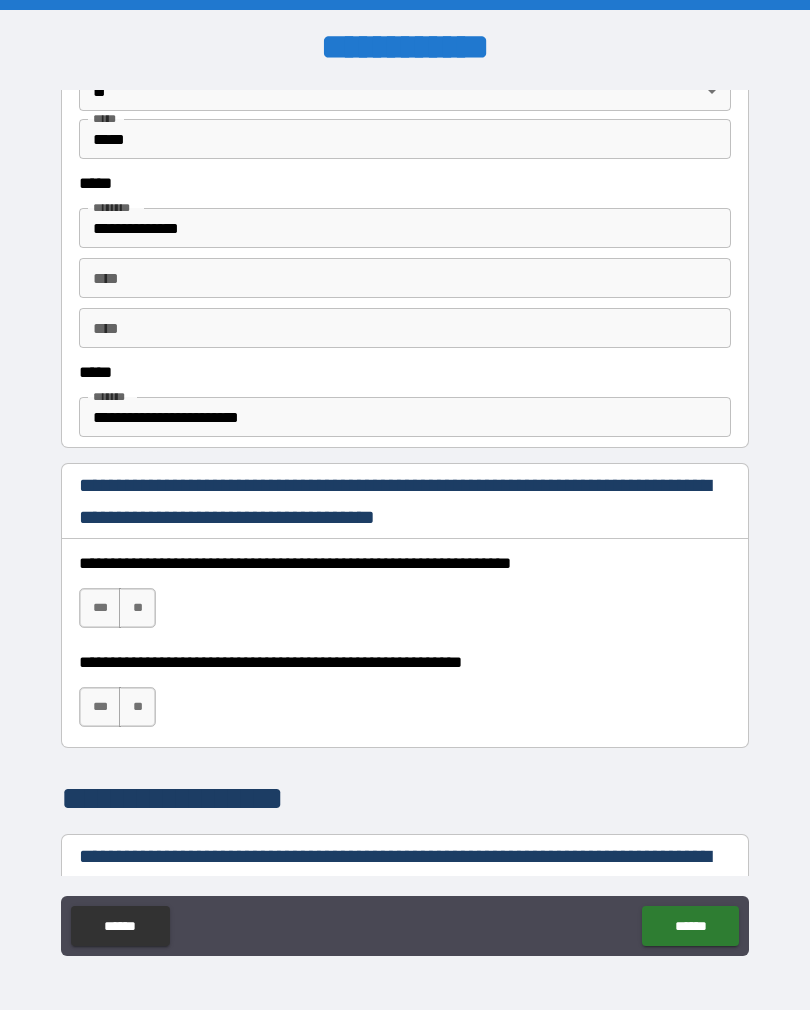 click on "***" at bounding box center [100, 608] 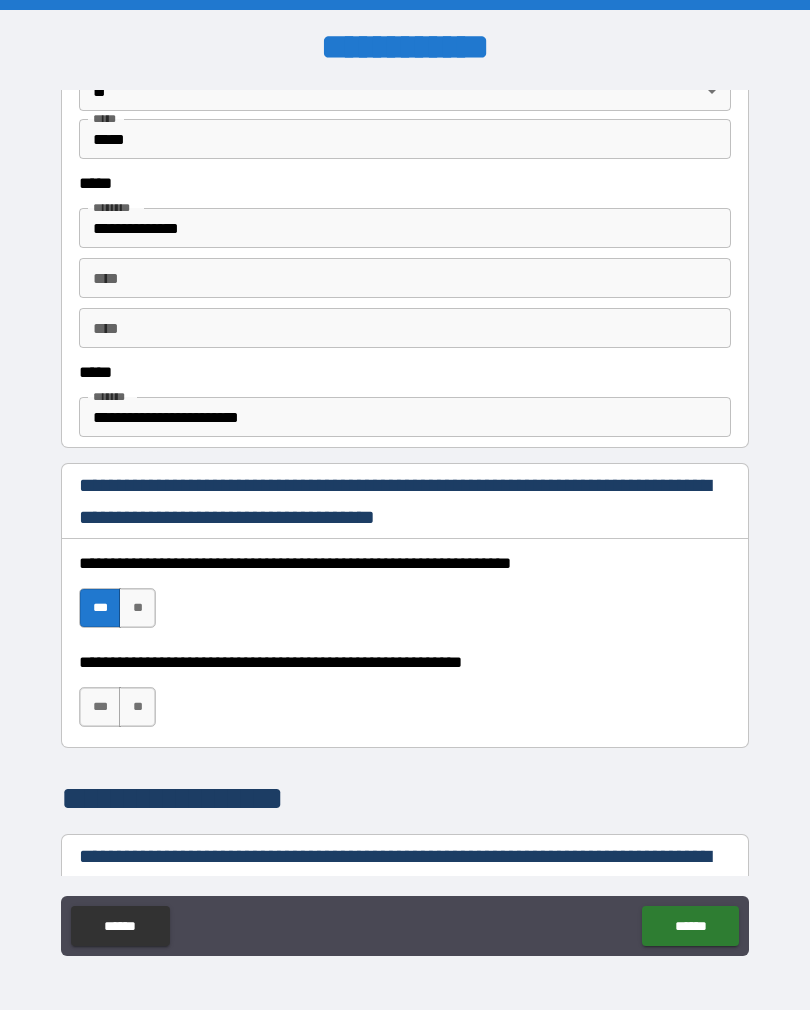 click on "***" at bounding box center (100, 707) 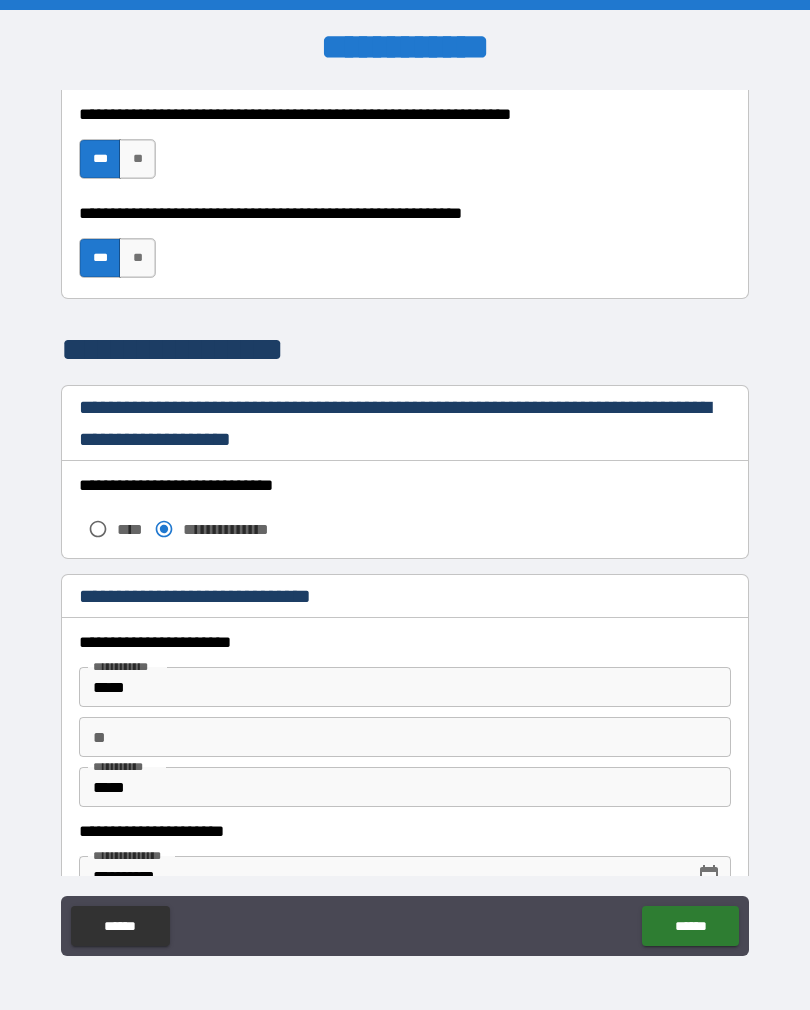 scroll, scrollTop: 1438, scrollLeft: 0, axis: vertical 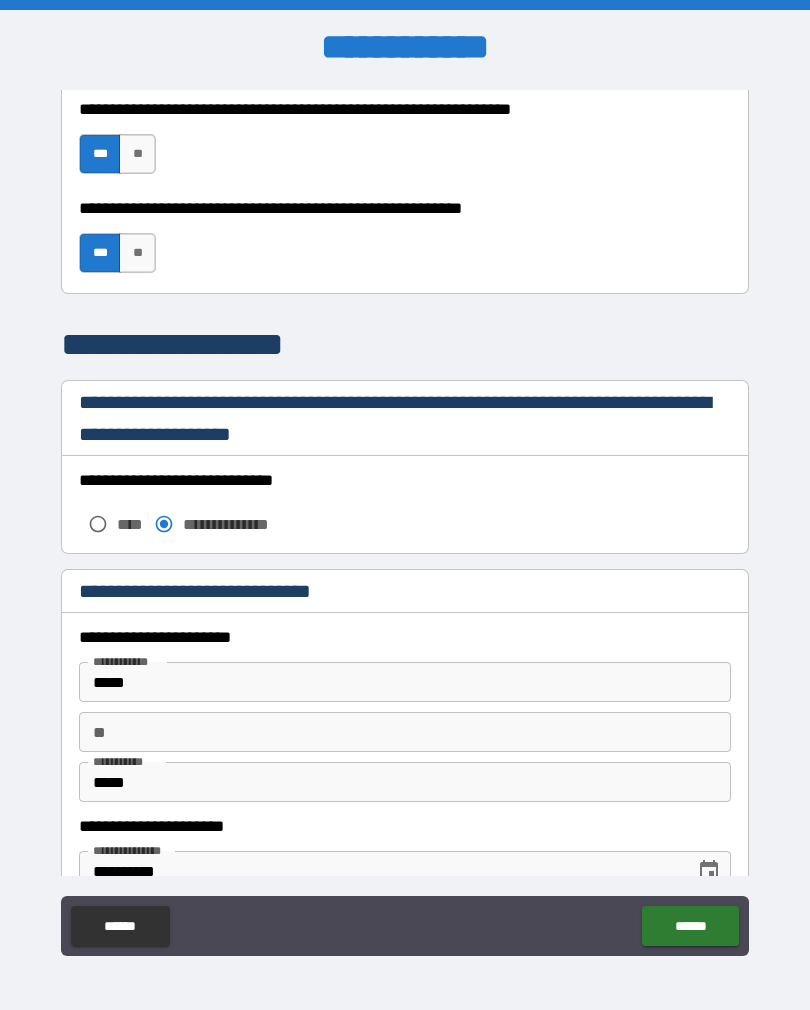 click on "*****" at bounding box center [405, 682] 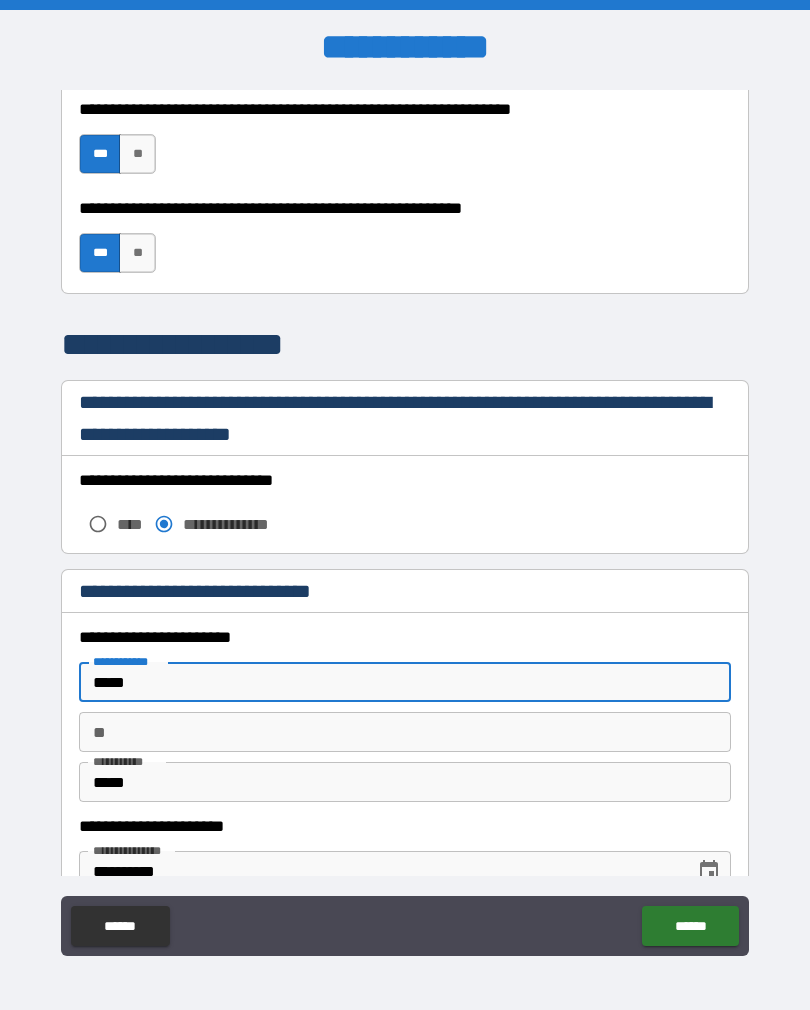 scroll, scrollTop: 19, scrollLeft: 0, axis: vertical 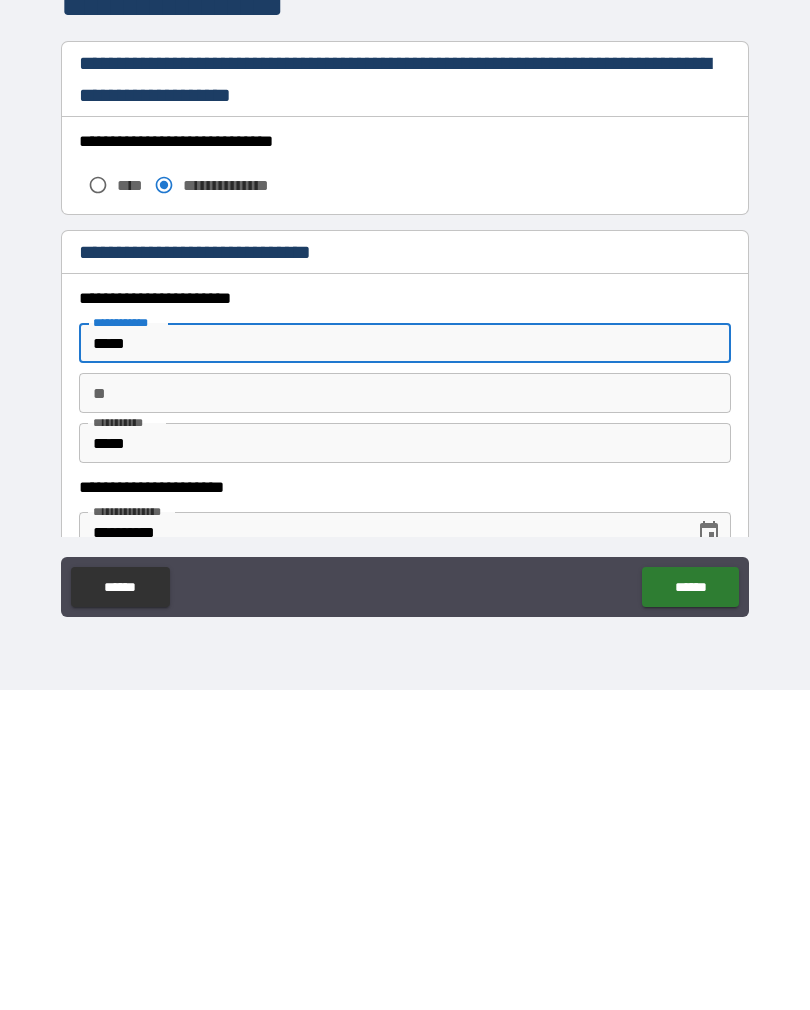 type on "*****" 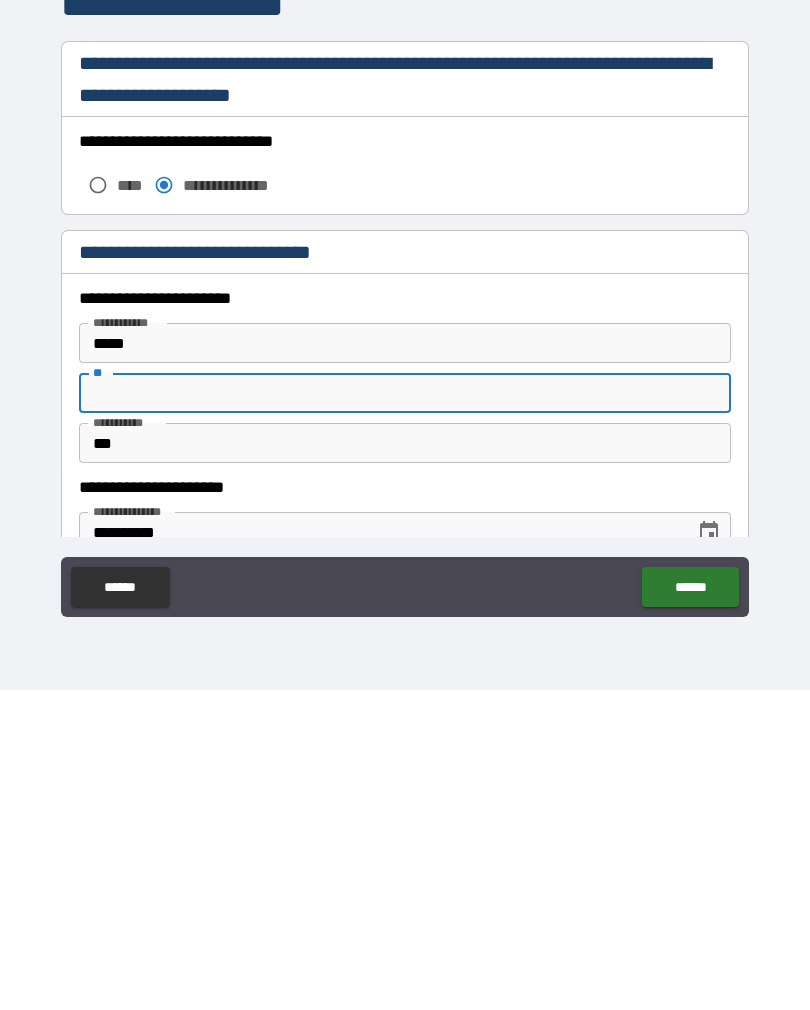 click on "***" at bounding box center [405, 763] 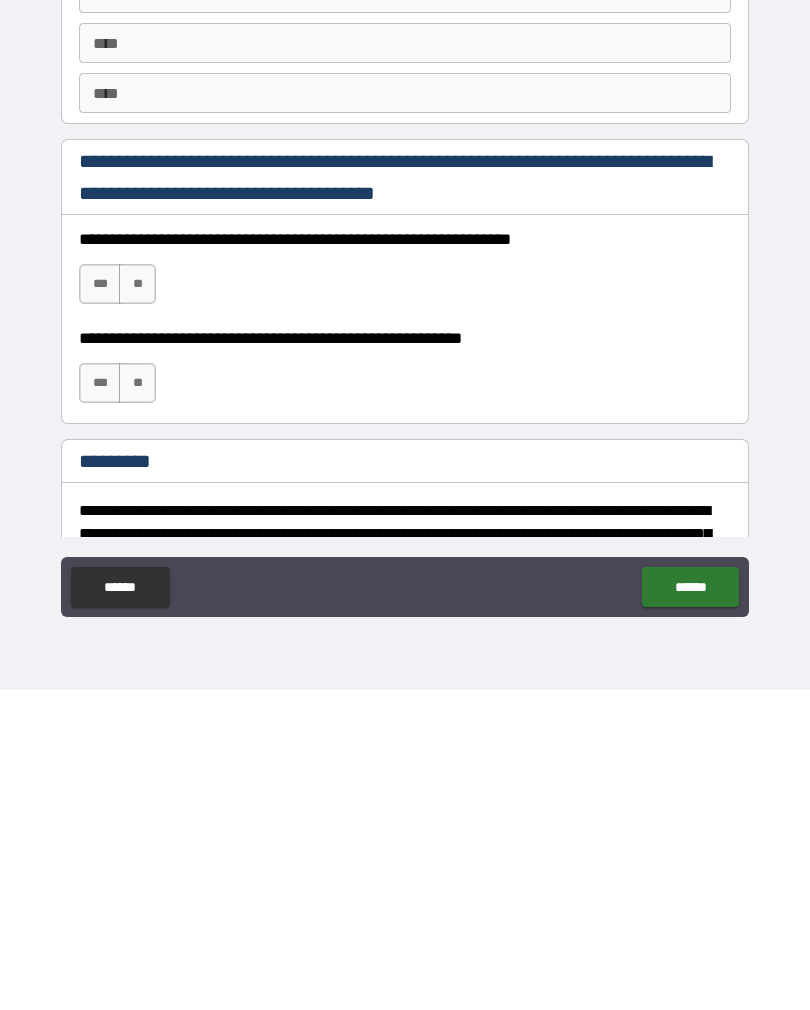 scroll, scrollTop: 2623, scrollLeft: 0, axis: vertical 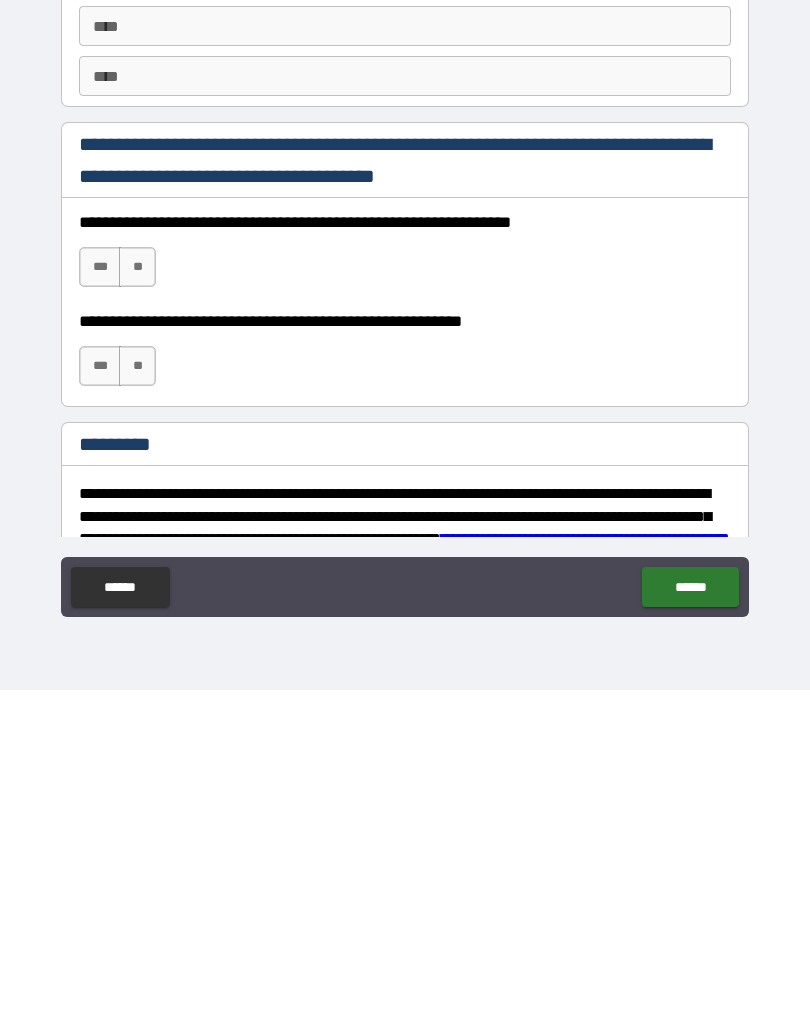 type on "*****" 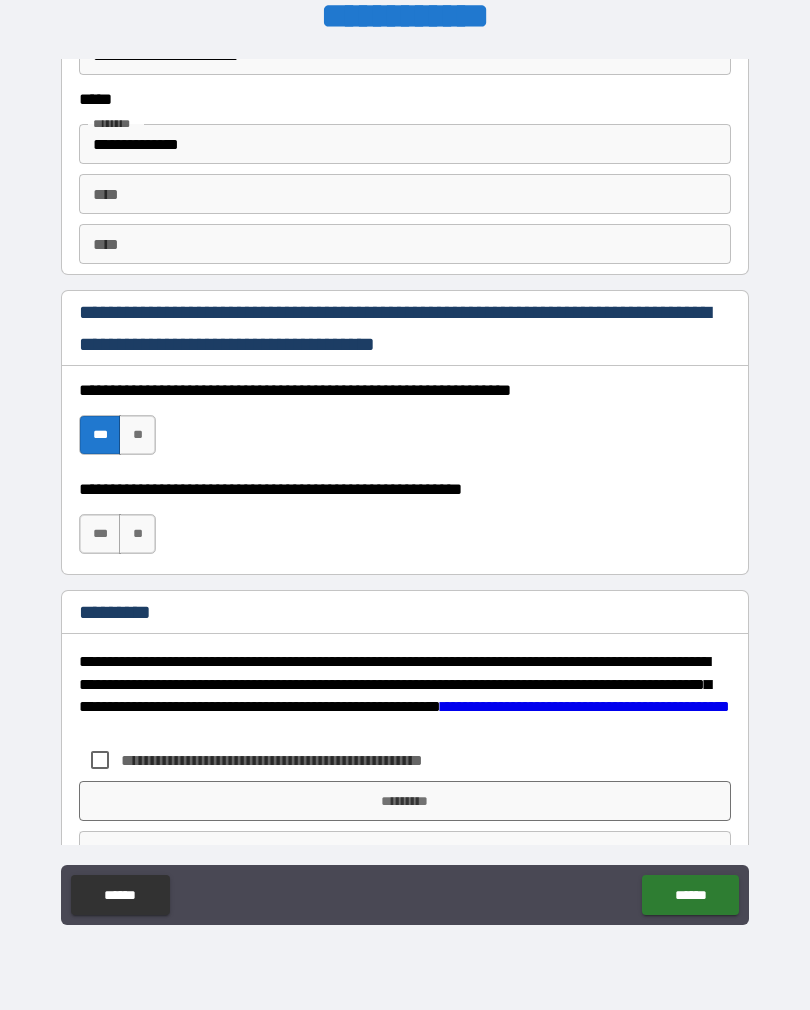 scroll, scrollTop: 2762, scrollLeft: 0, axis: vertical 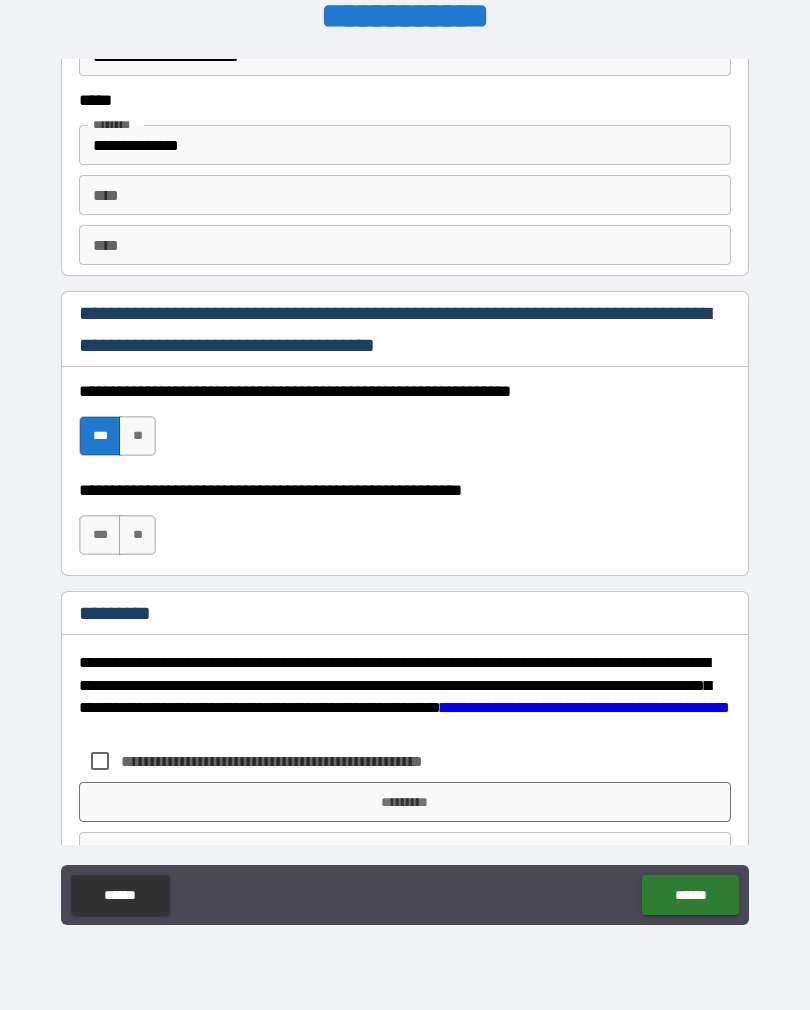 click on "***" at bounding box center [100, 535] 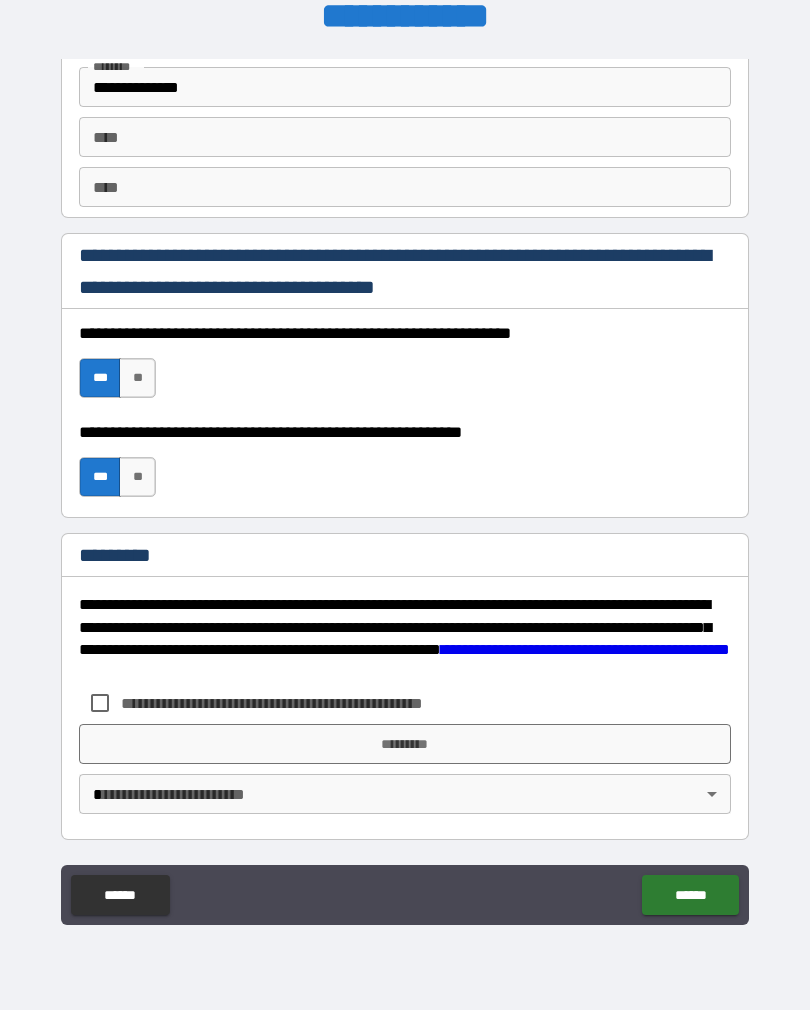 scroll, scrollTop: 2820, scrollLeft: 0, axis: vertical 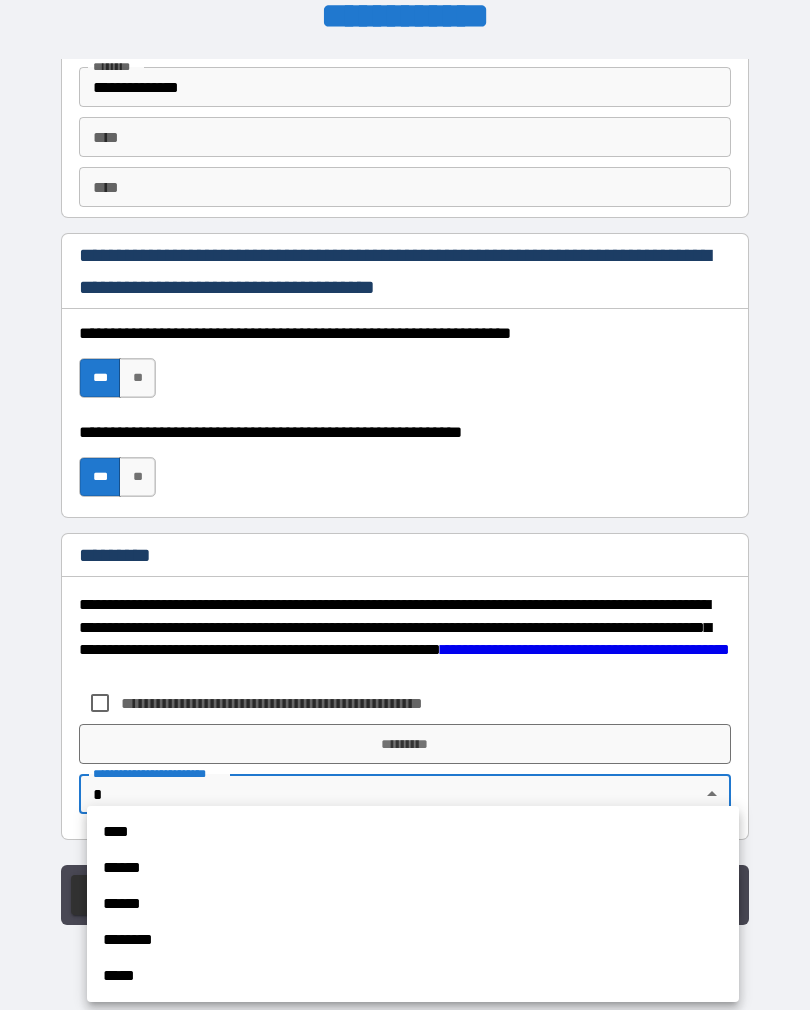 click on "******" at bounding box center (413, 868) 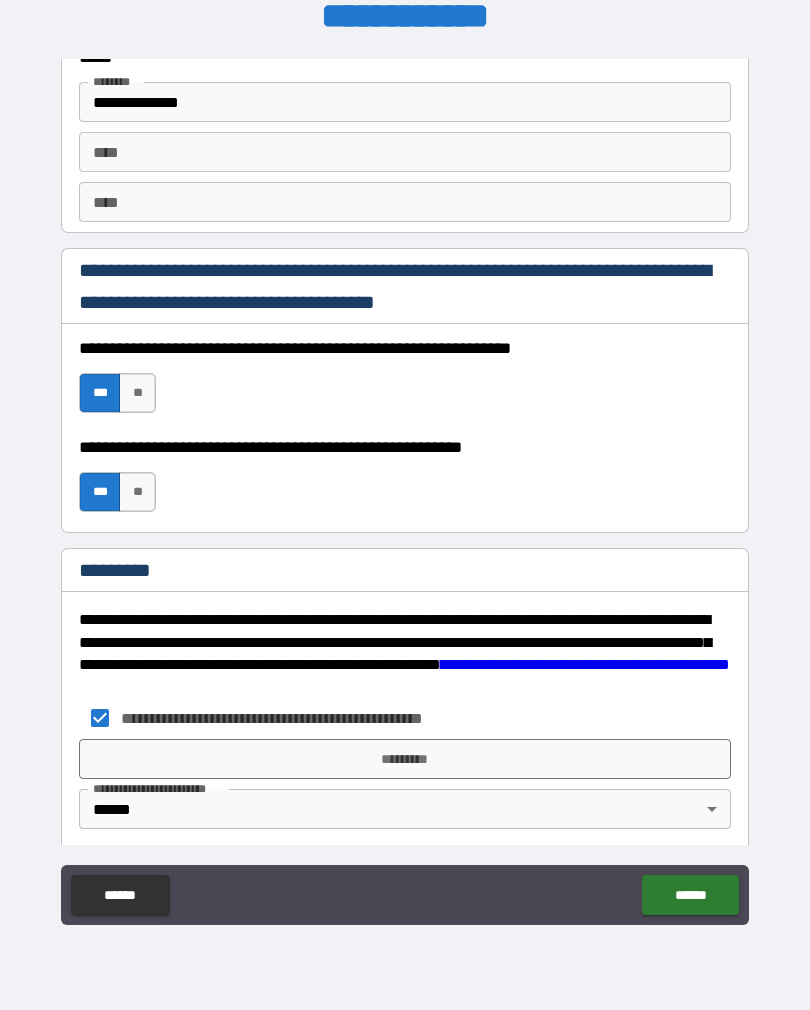 scroll, scrollTop: 2806, scrollLeft: 0, axis: vertical 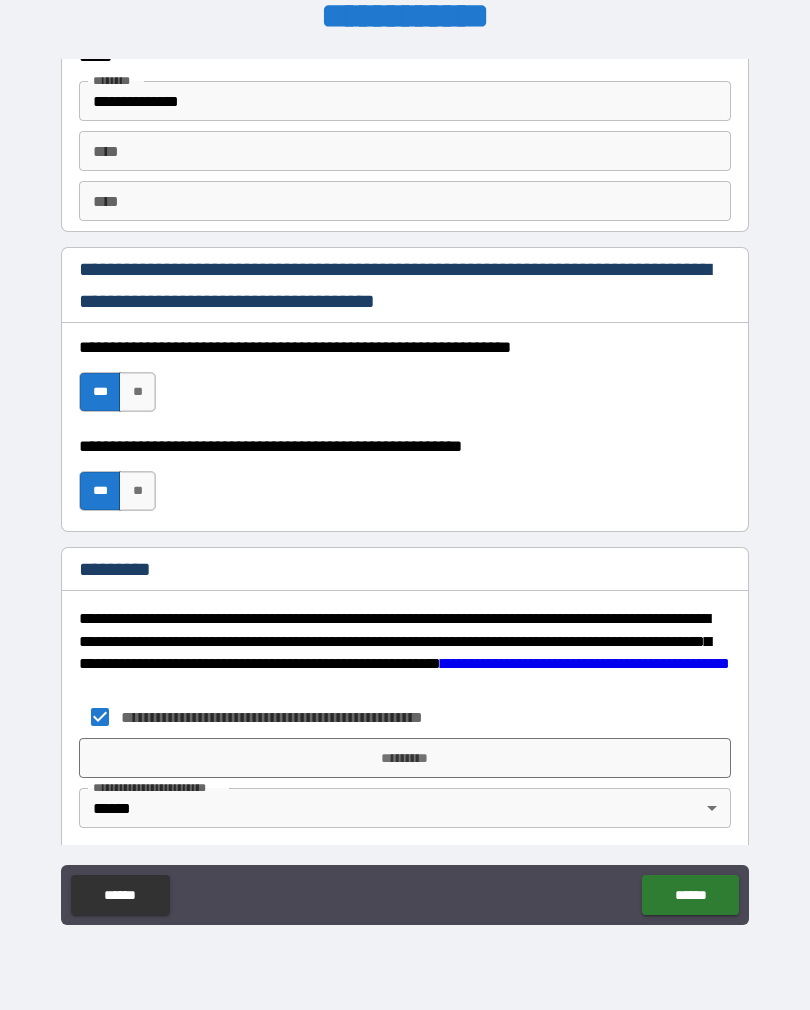 click on "*********" at bounding box center [405, 758] 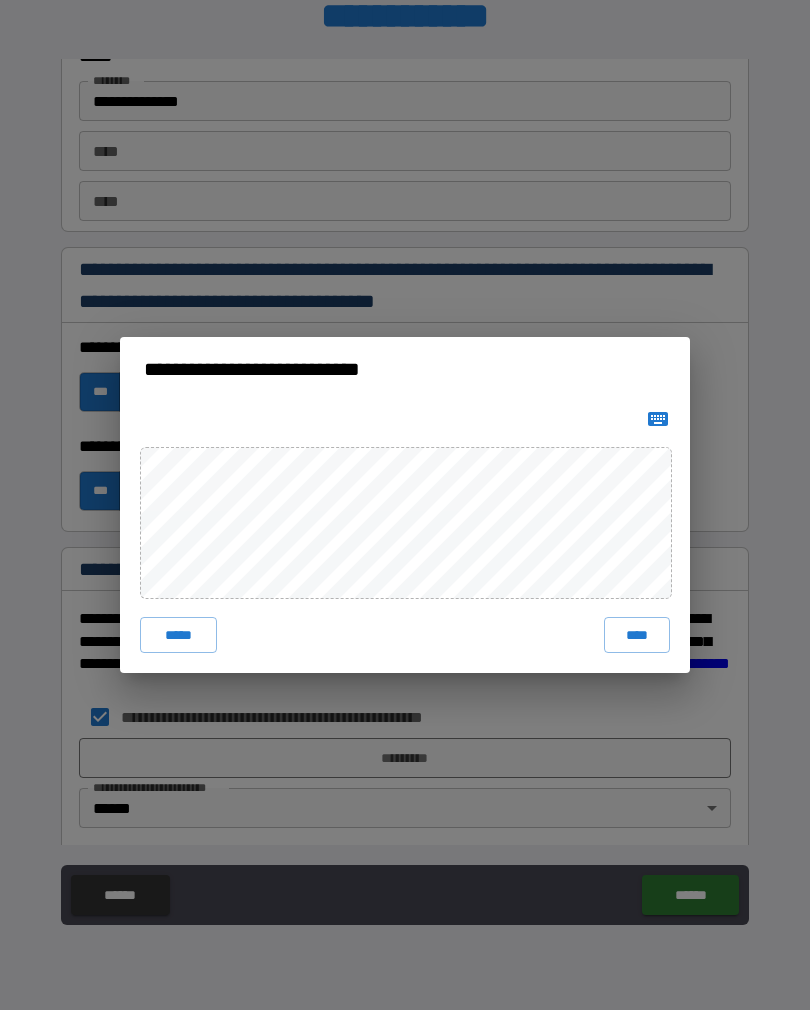 click on "****" at bounding box center (637, 635) 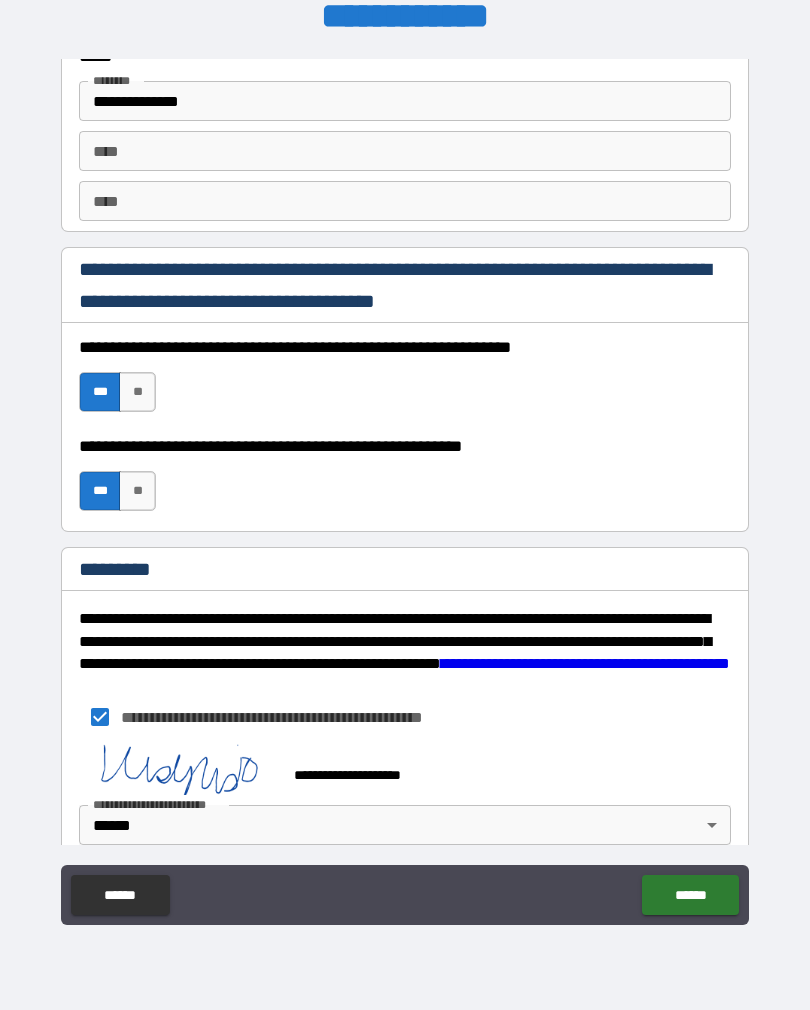 click on "******" at bounding box center (690, 895) 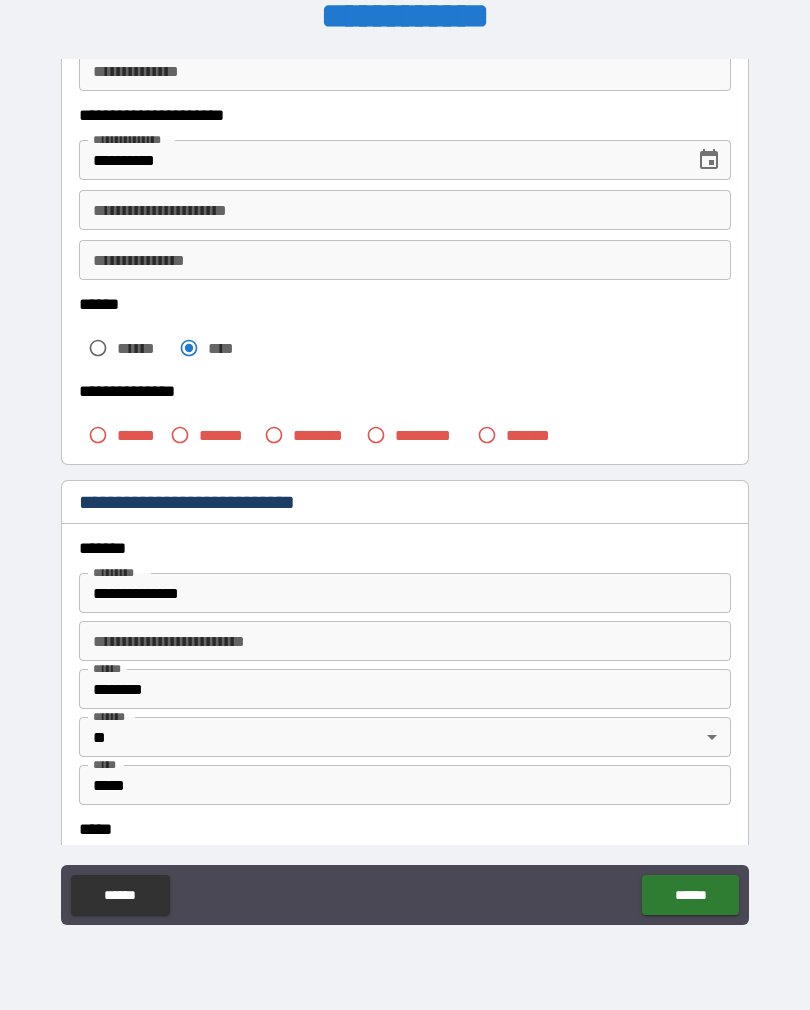 scroll, scrollTop: 313, scrollLeft: 0, axis: vertical 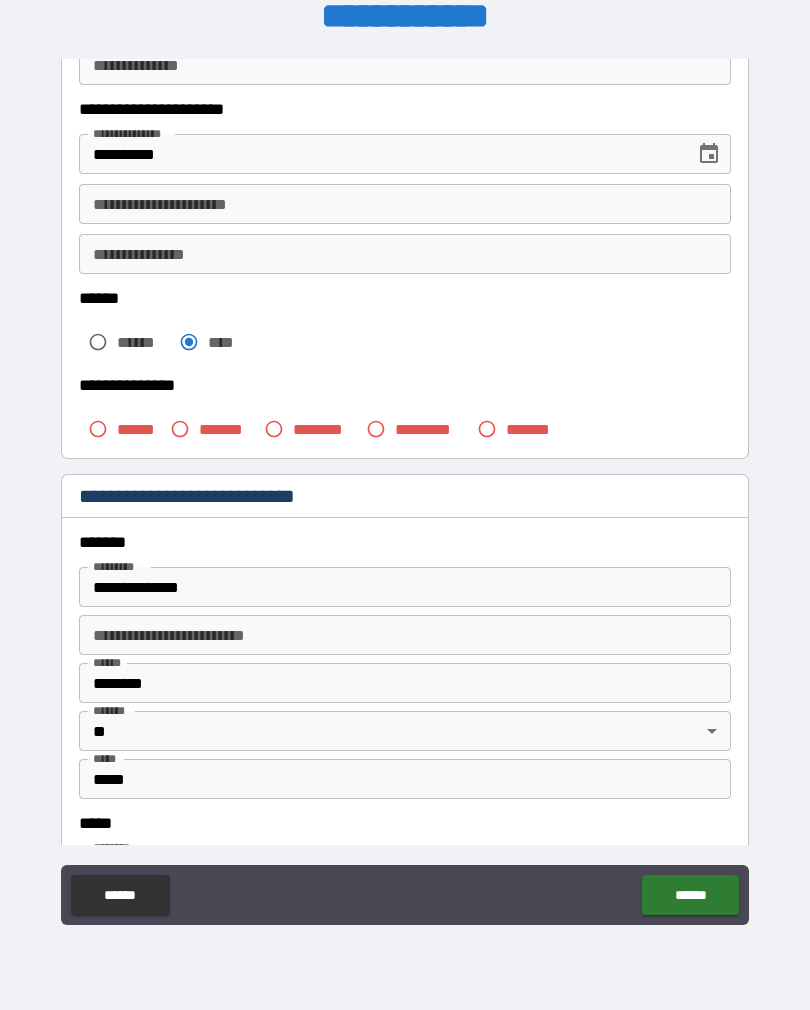 click on "******" at bounding box center (139, 429) 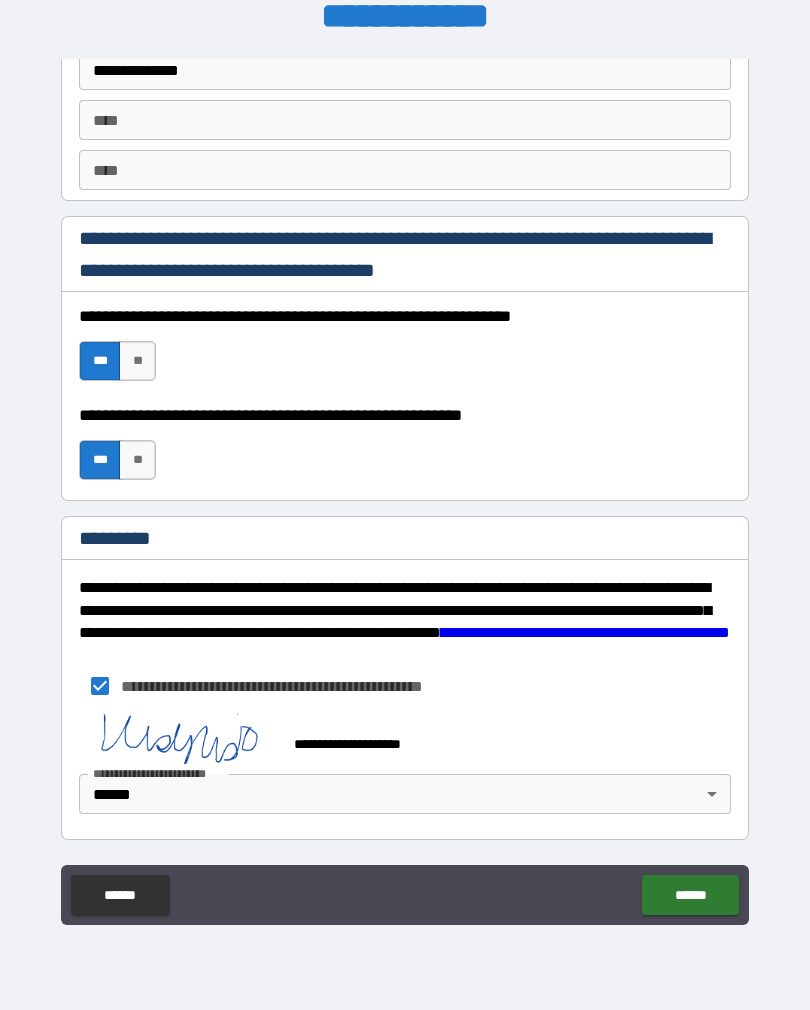 scroll, scrollTop: 2837, scrollLeft: 0, axis: vertical 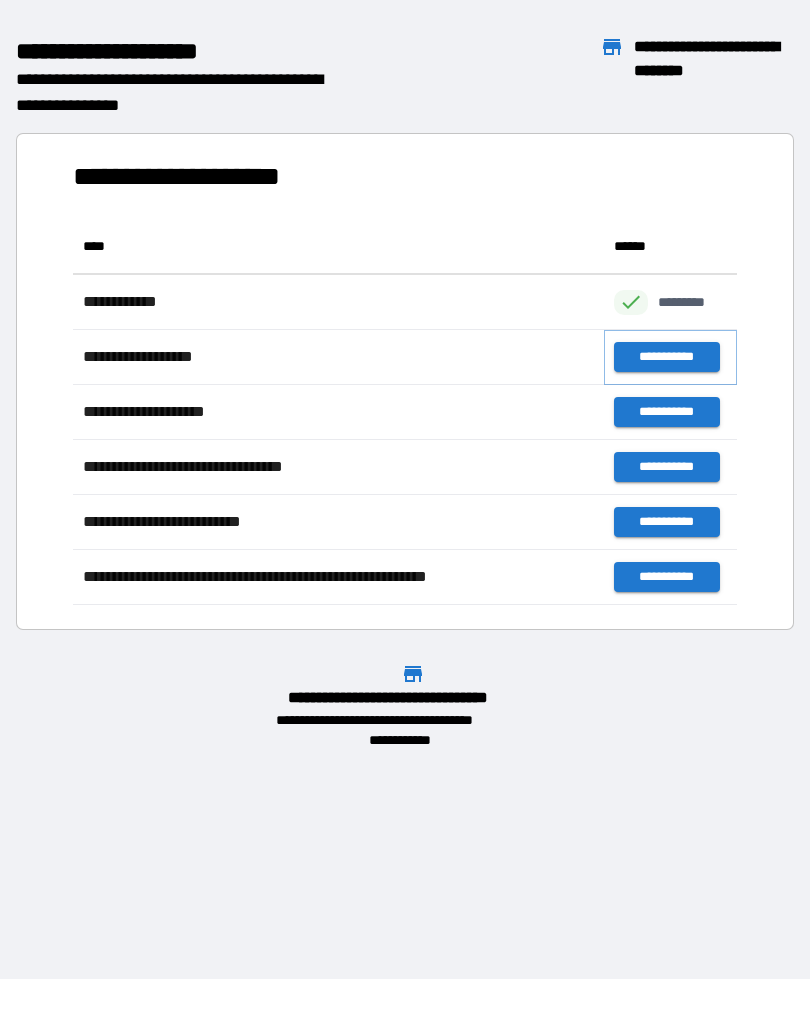 click on "**********" at bounding box center (666, 357) 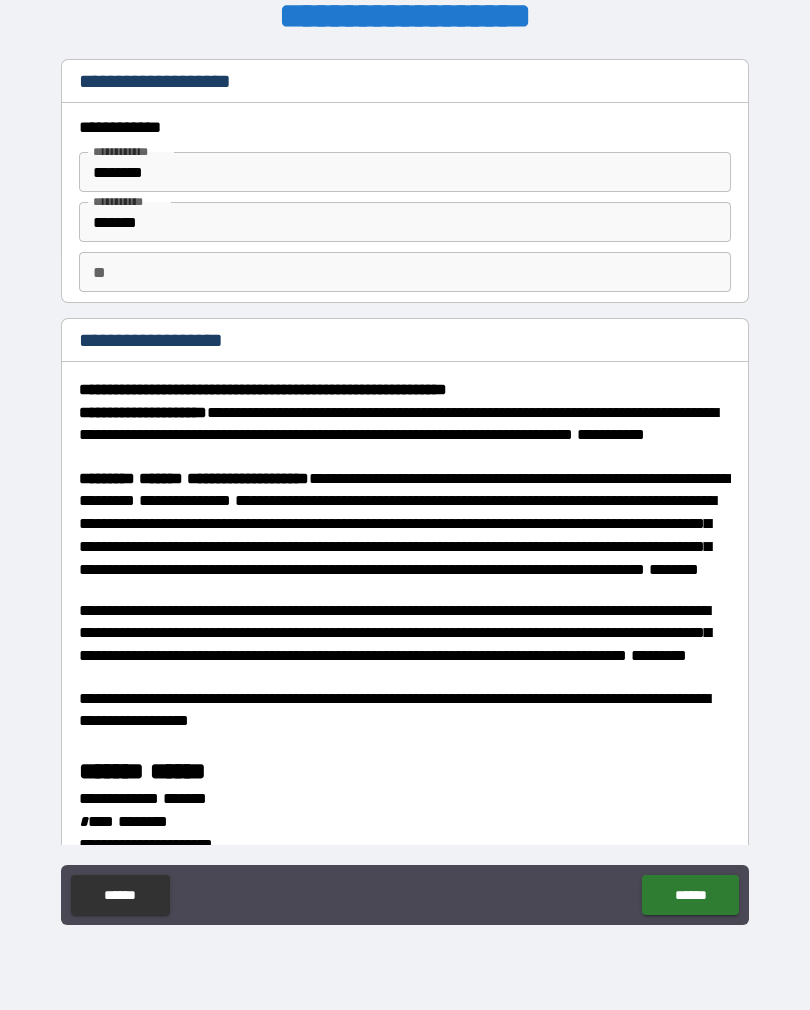scroll, scrollTop: 0, scrollLeft: 0, axis: both 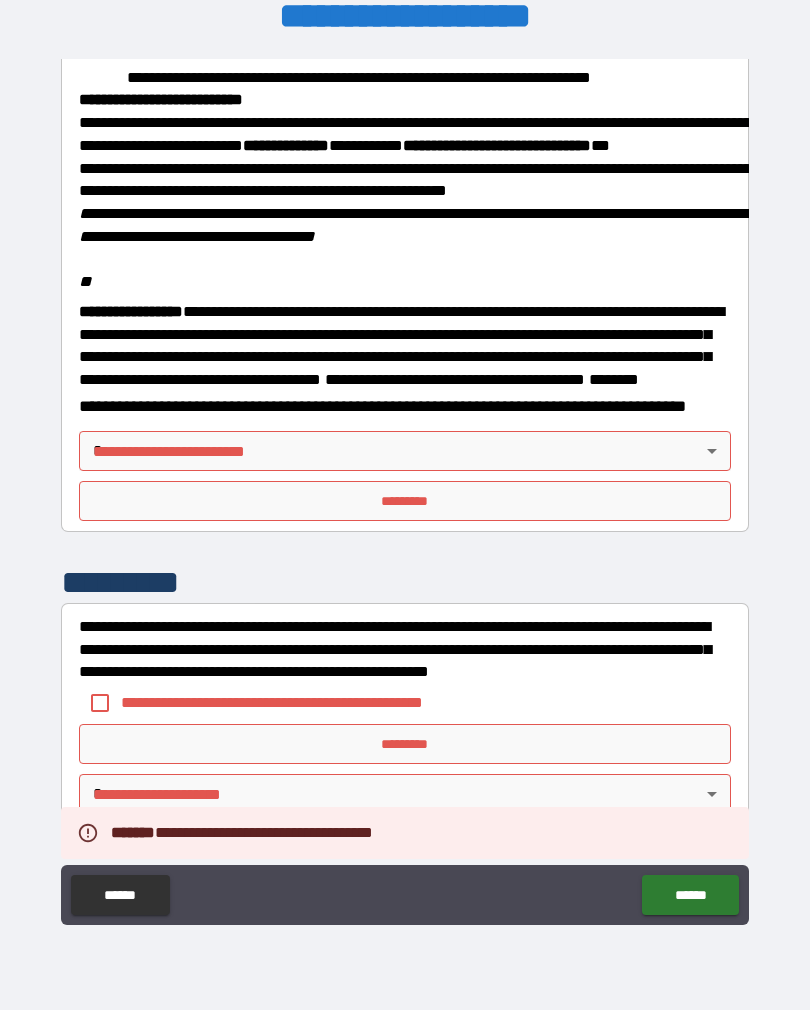 click on "**********" at bounding box center (405, 489) 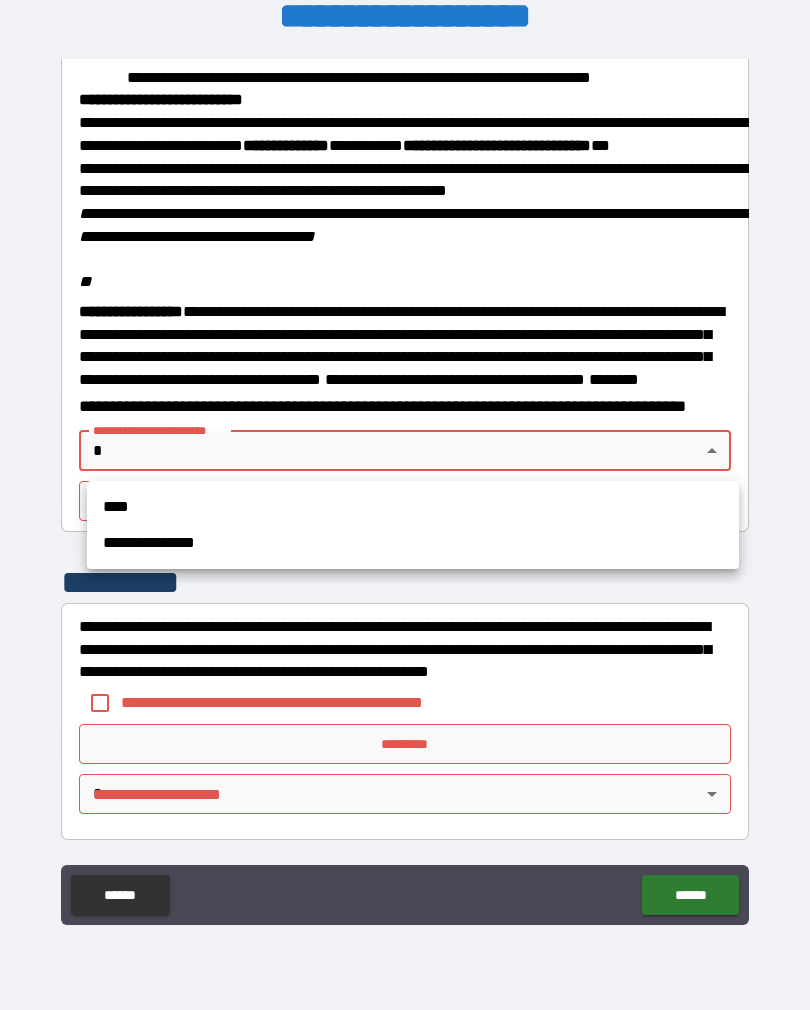 click on "**********" at bounding box center (413, 543) 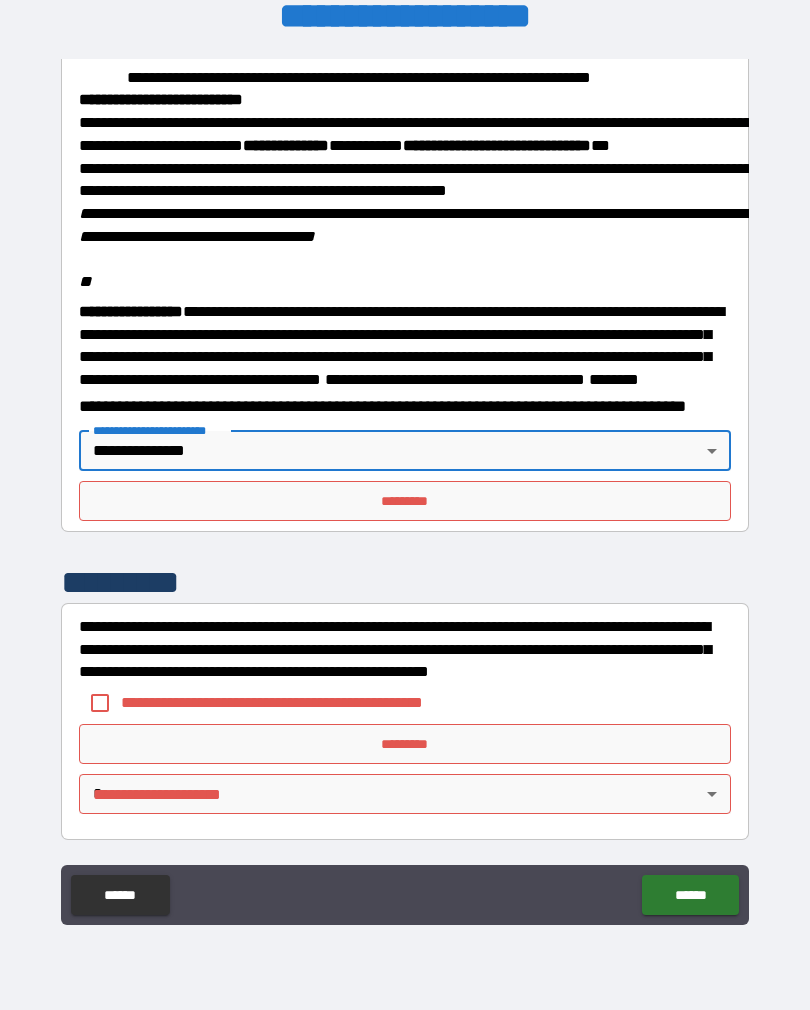 click on "**********" at bounding box center [305, 702] 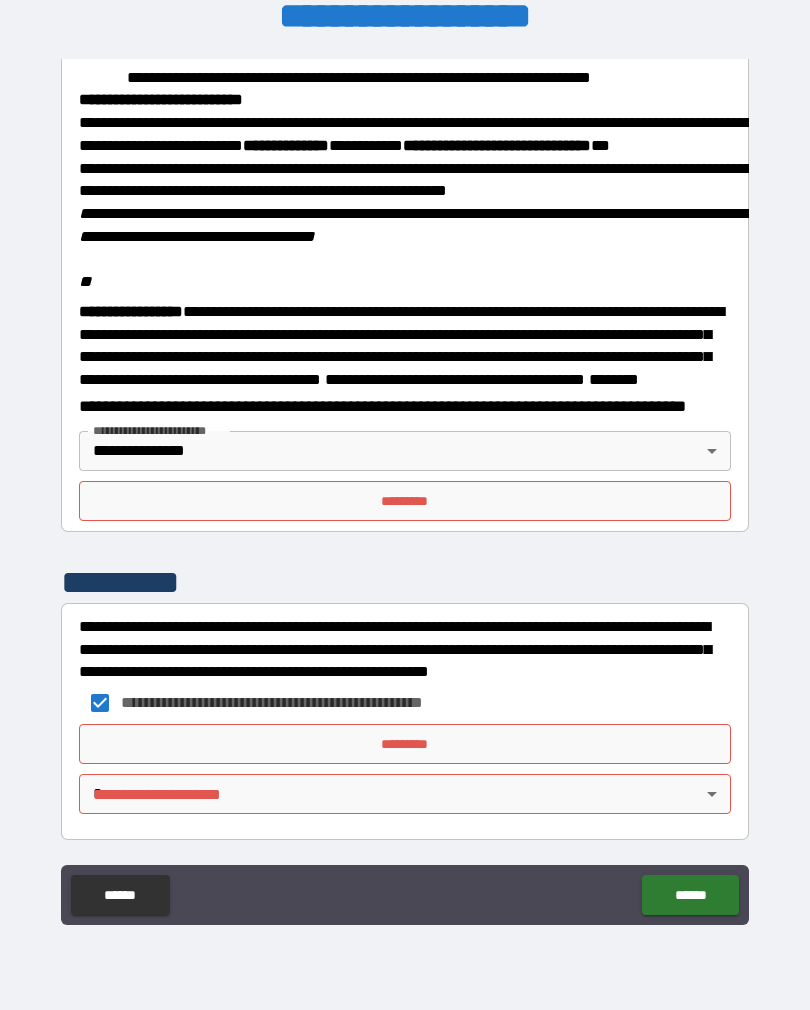 click on "**********" at bounding box center (405, 489) 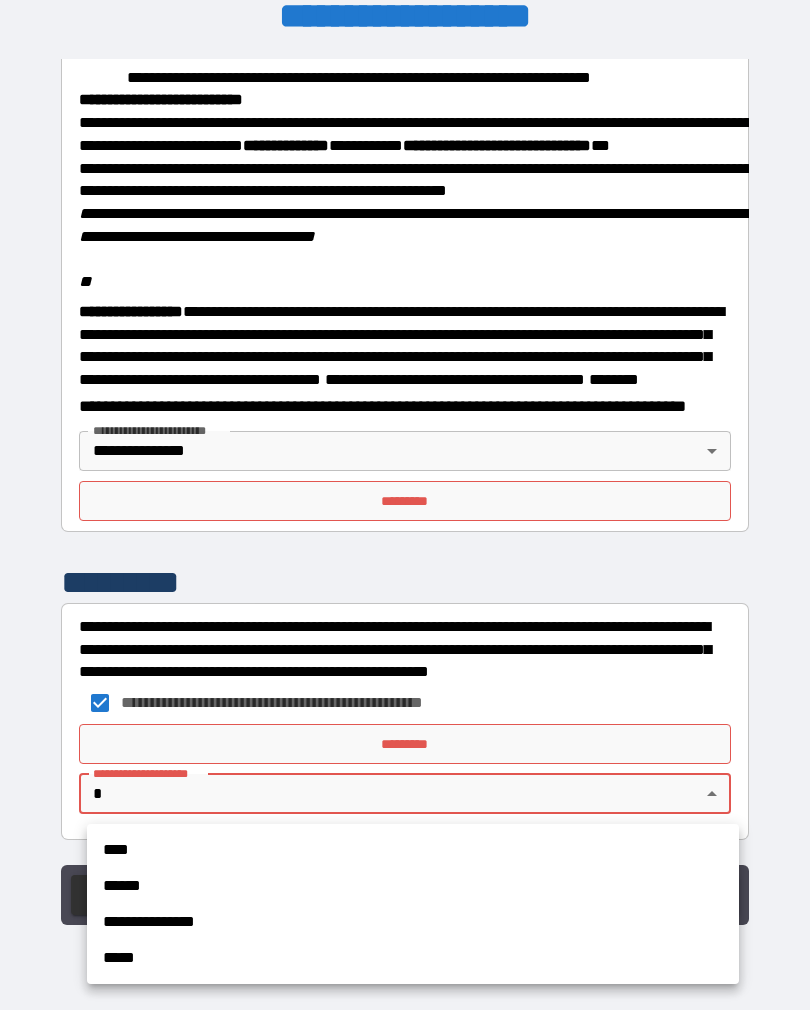 click on "******" at bounding box center [413, 886] 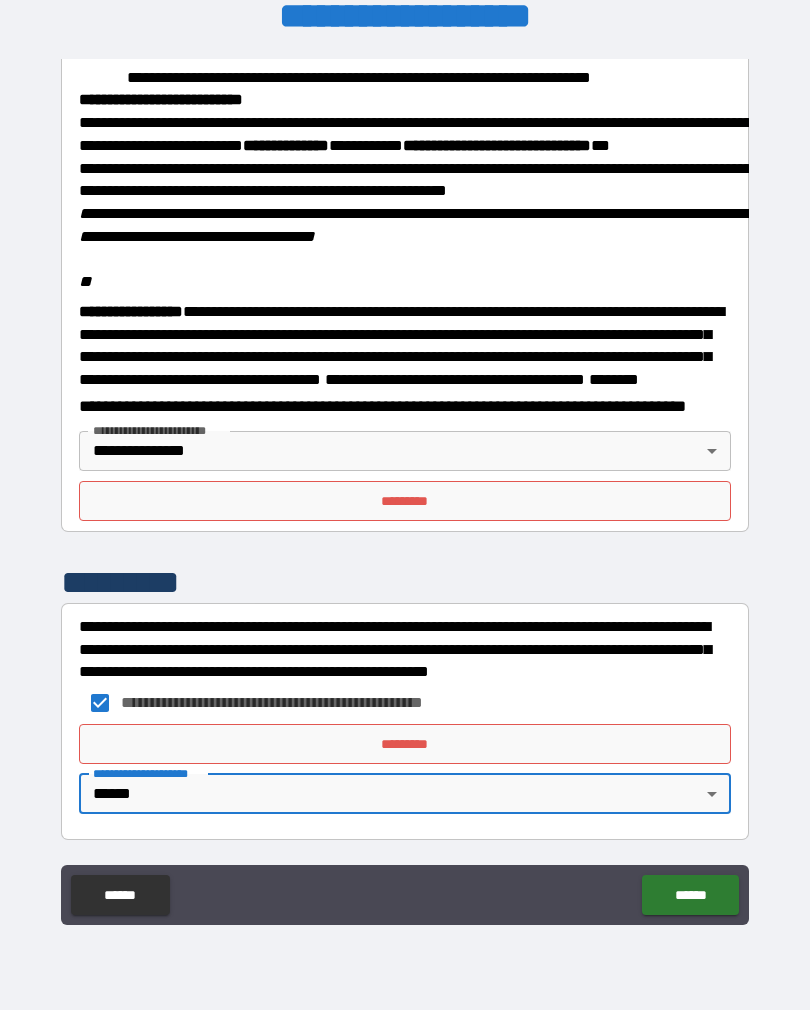 click on "**********" at bounding box center (405, 489) 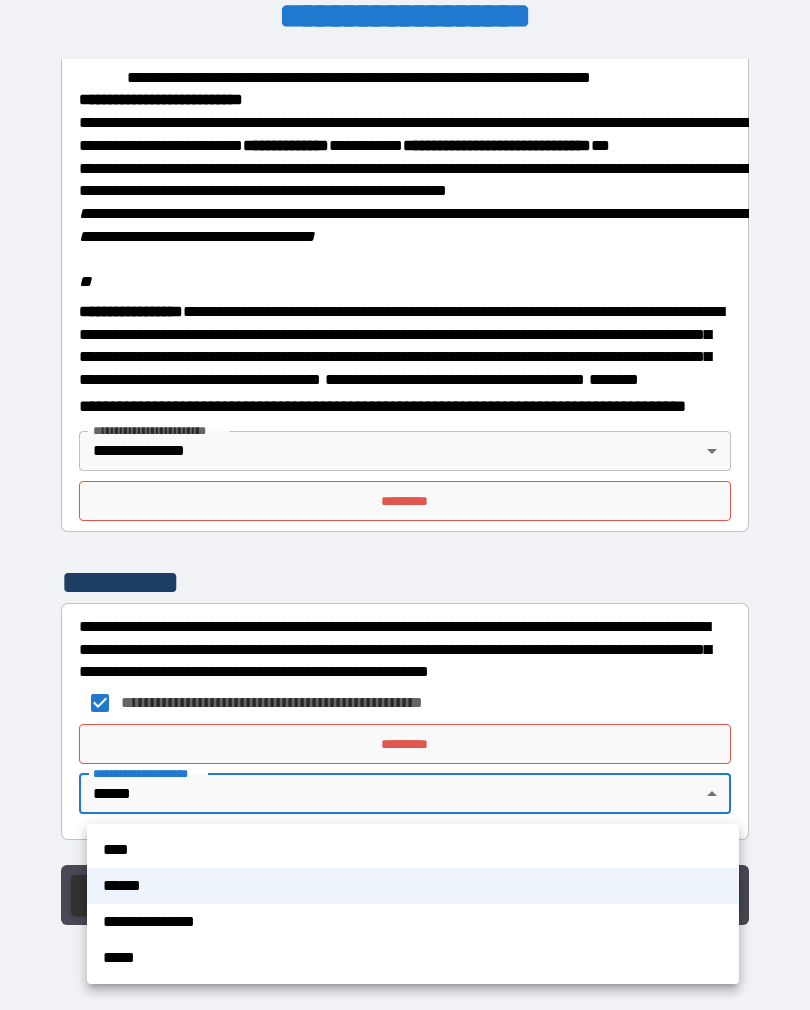 click on "**********" at bounding box center (413, 922) 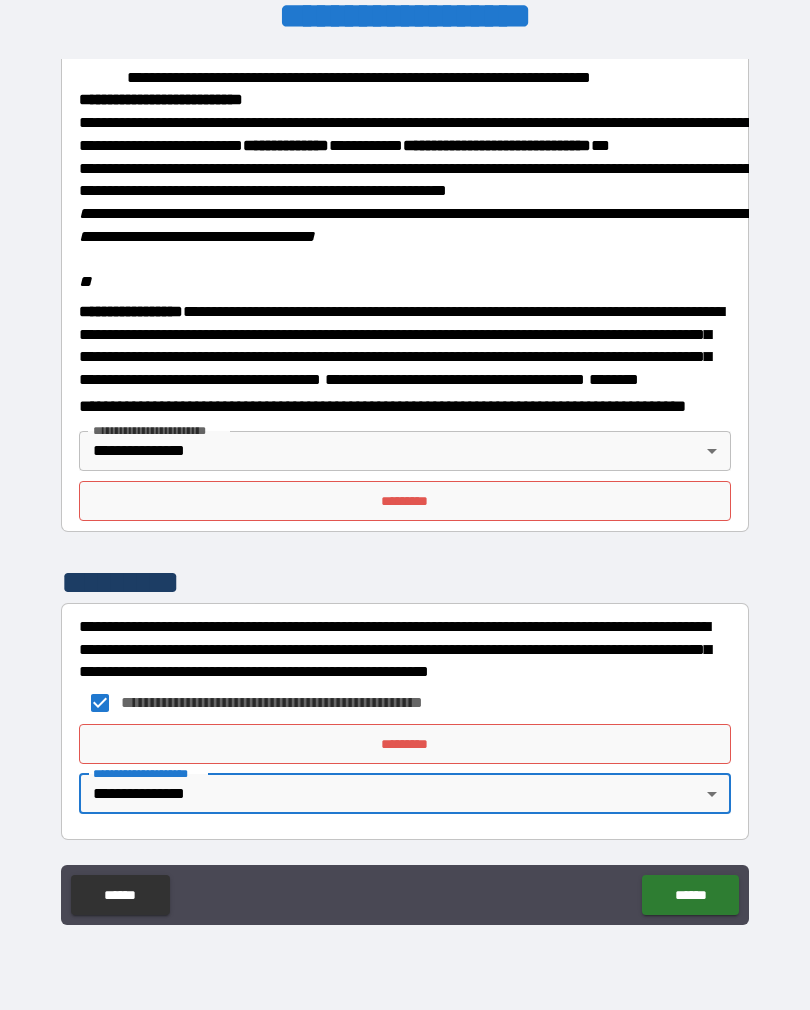 click on "******" at bounding box center [690, 895] 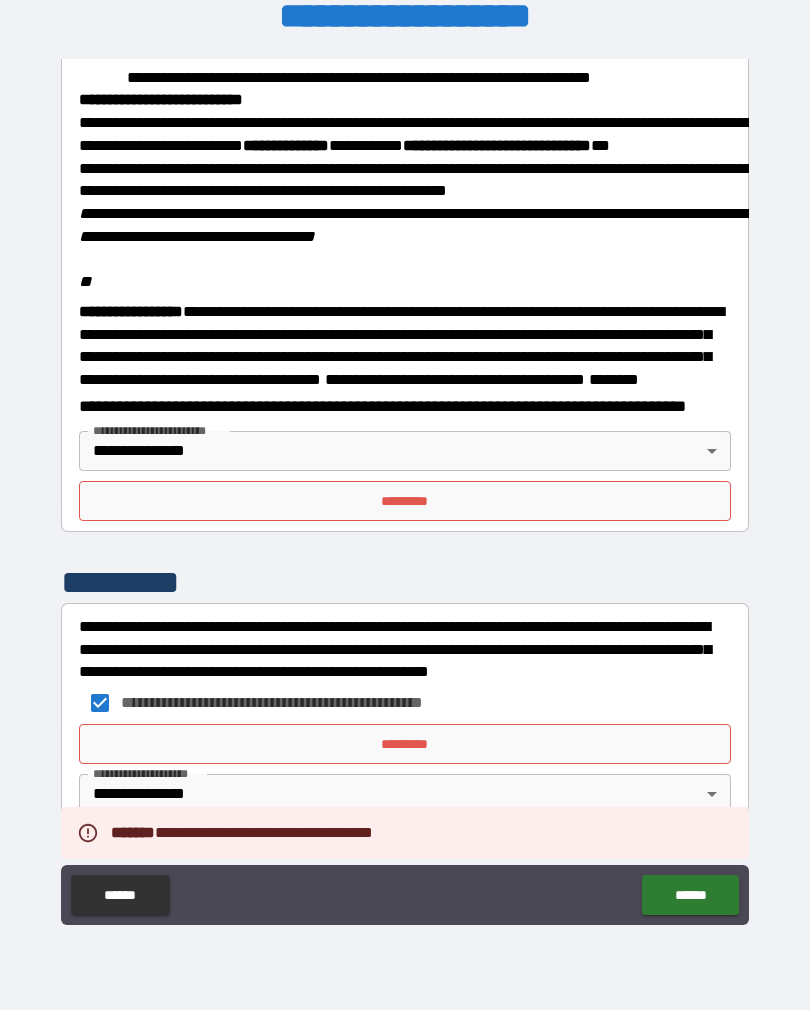 click on "*********" at bounding box center (405, 501) 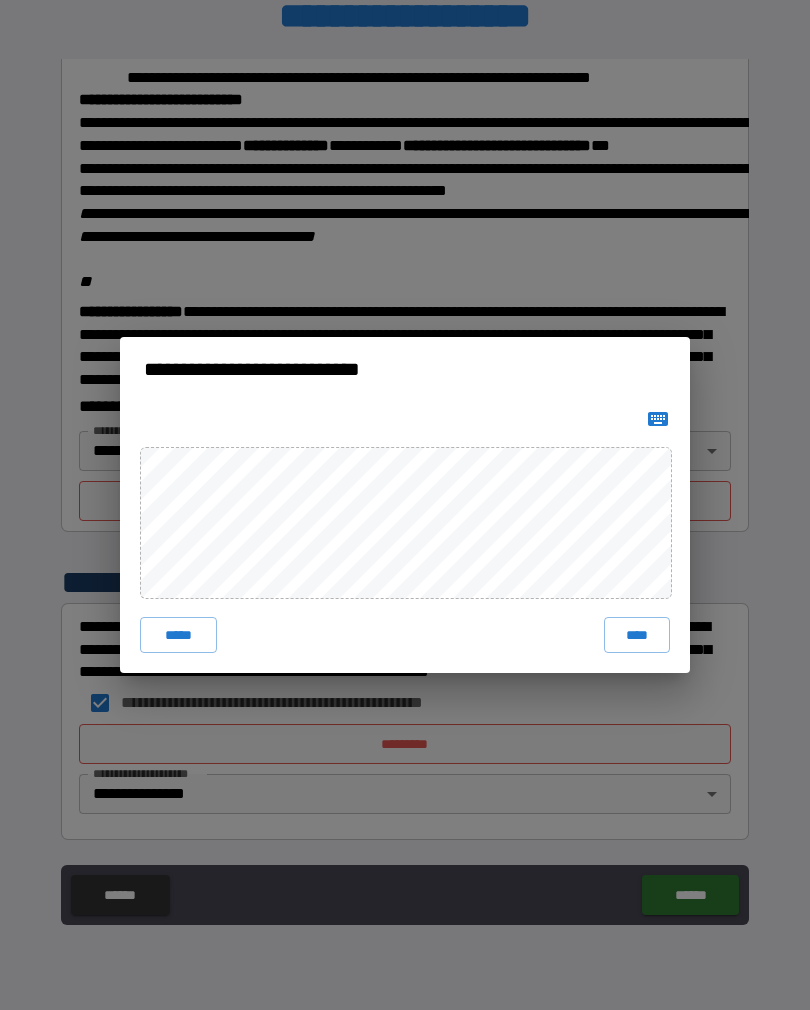 click on "****" at bounding box center [637, 635] 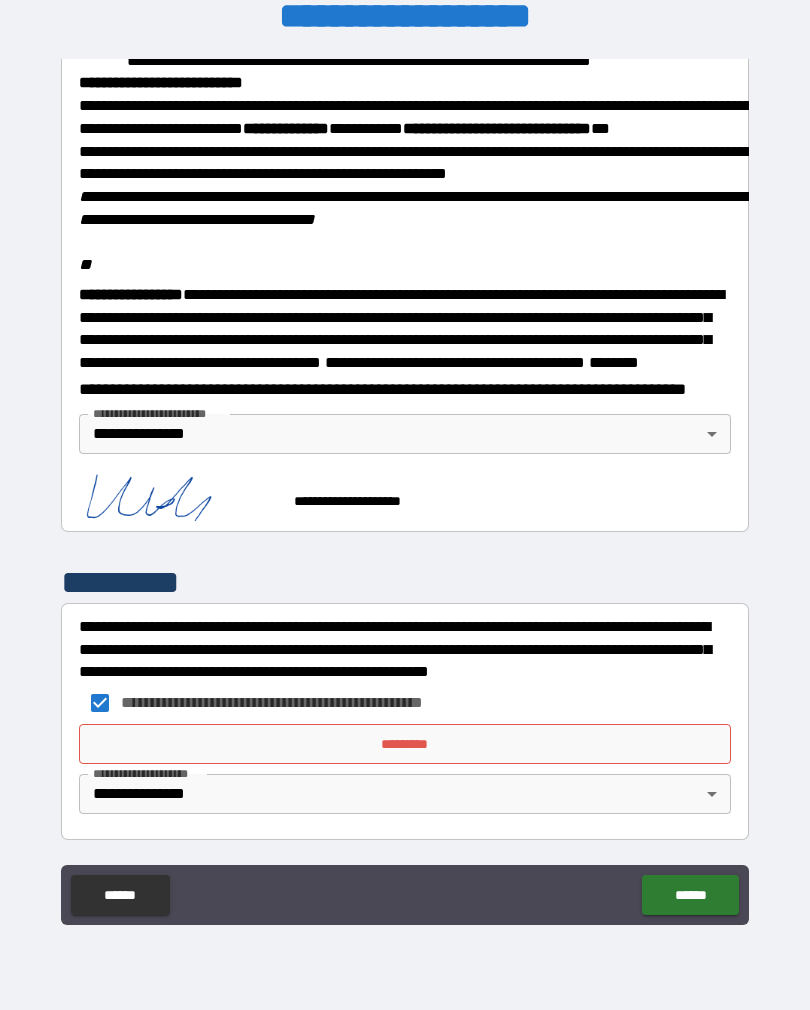 click on "*********" at bounding box center [405, 744] 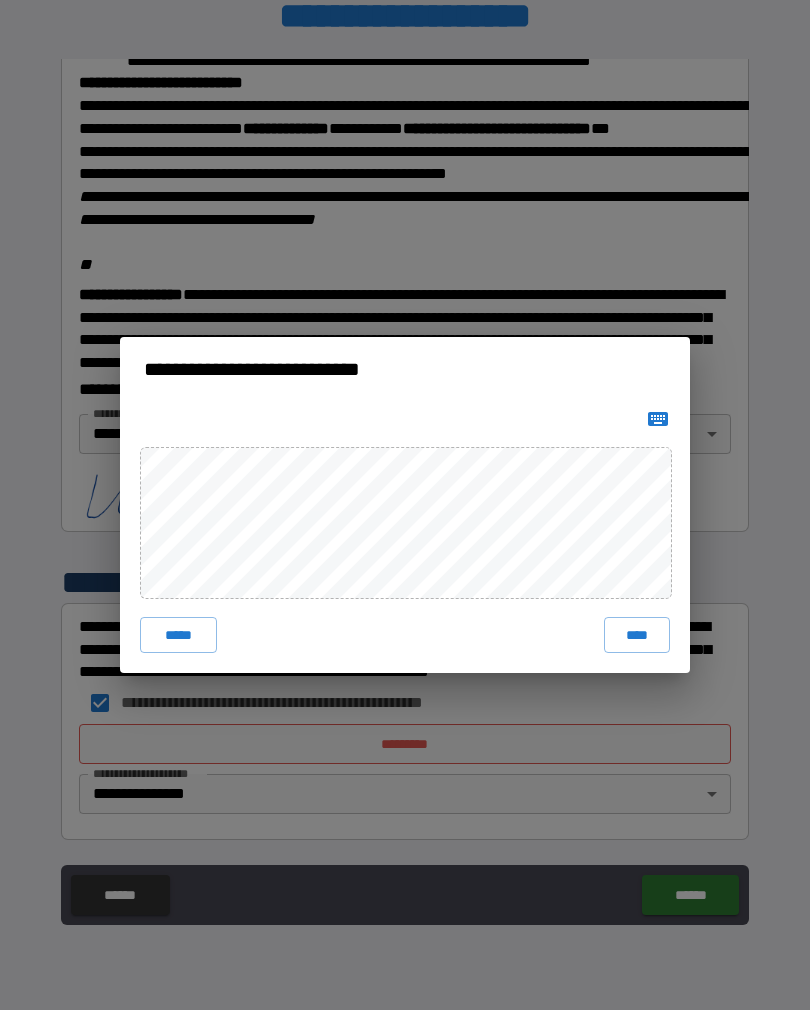 click on "****" at bounding box center (637, 635) 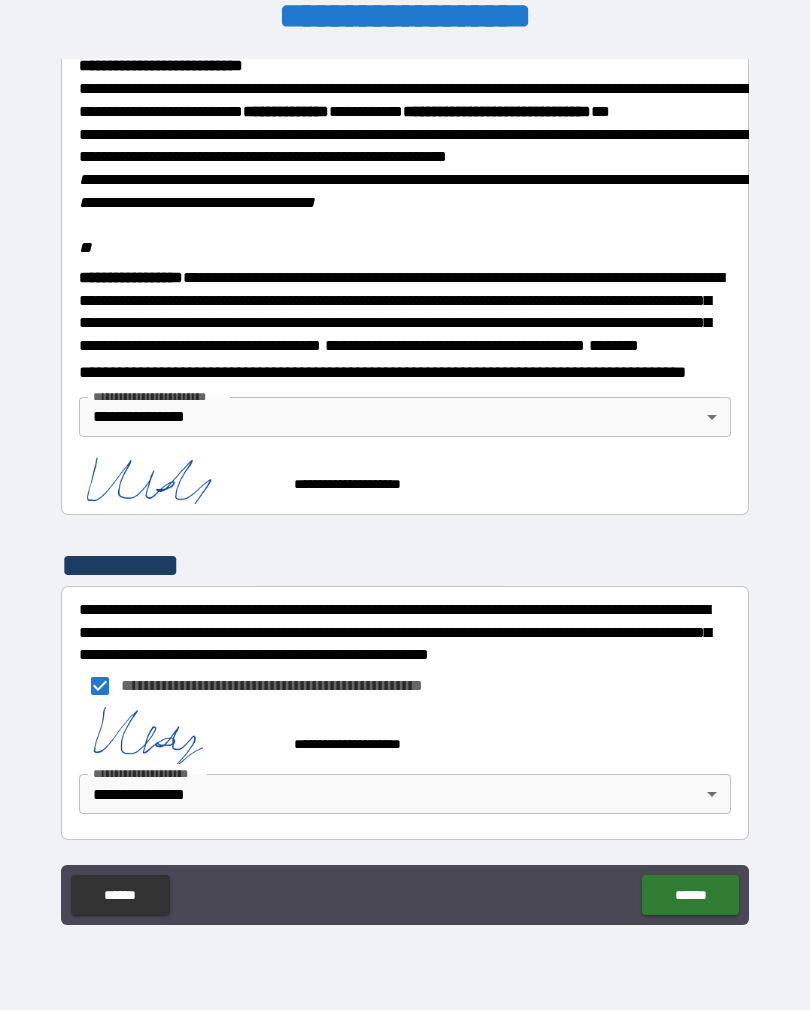 click on "******" at bounding box center (690, 895) 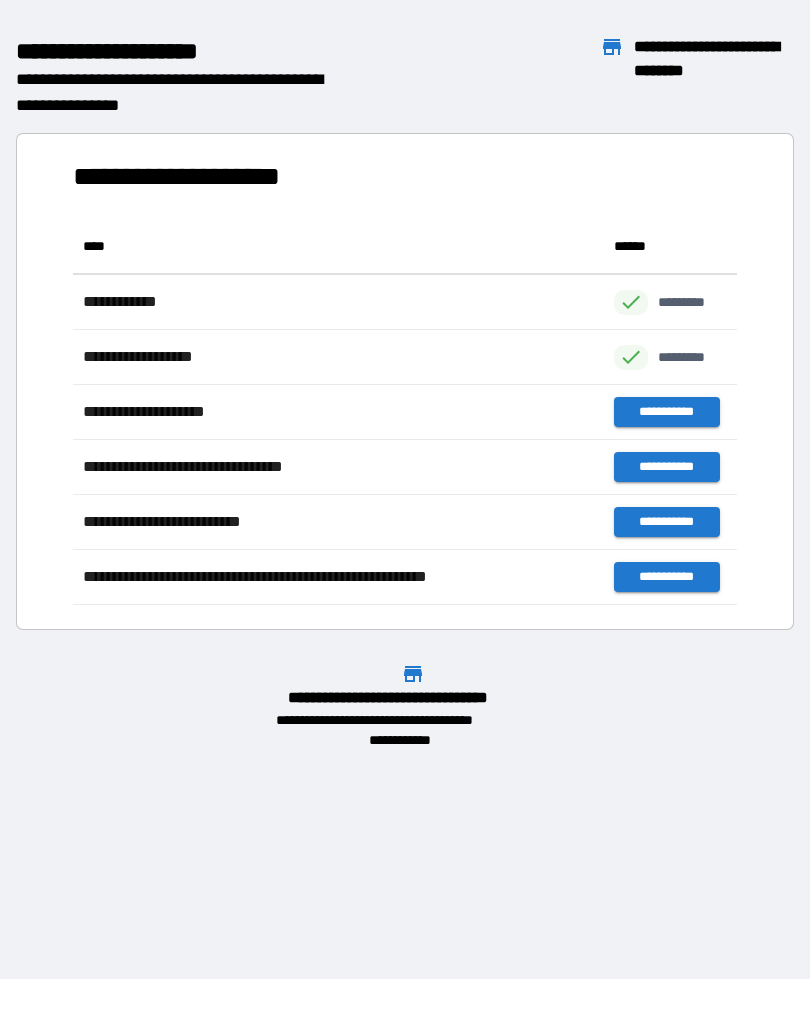 scroll, scrollTop: 1, scrollLeft: 1, axis: both 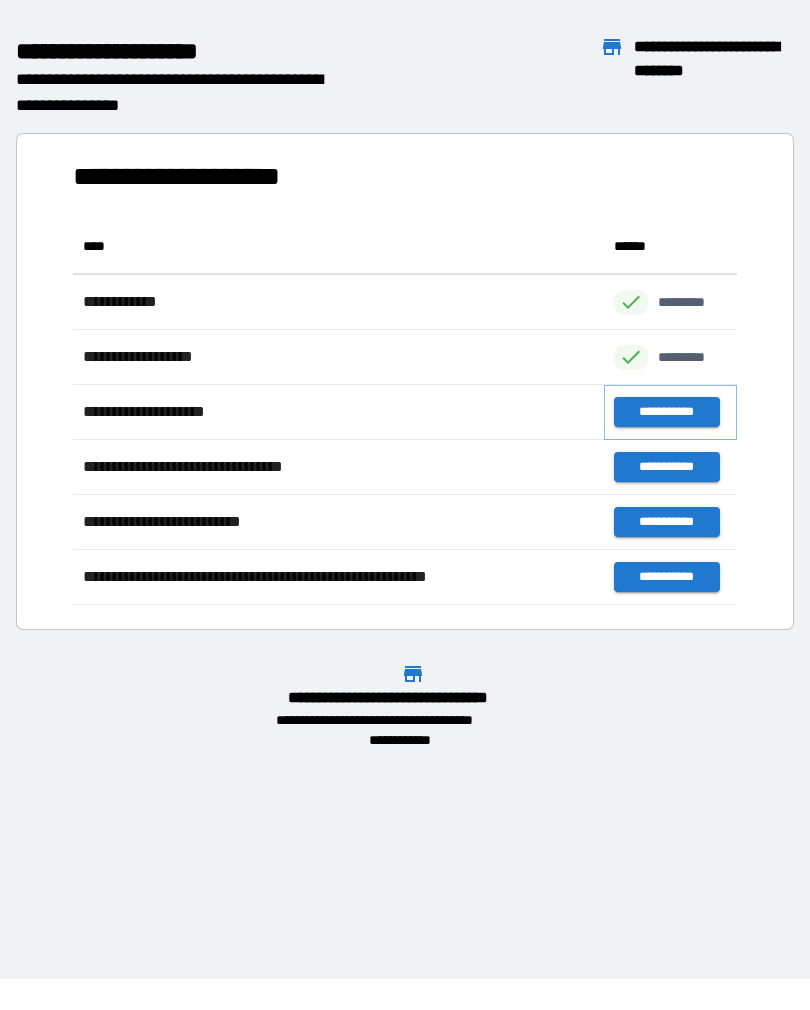 click on "**********" at bounding box center [666, 412] 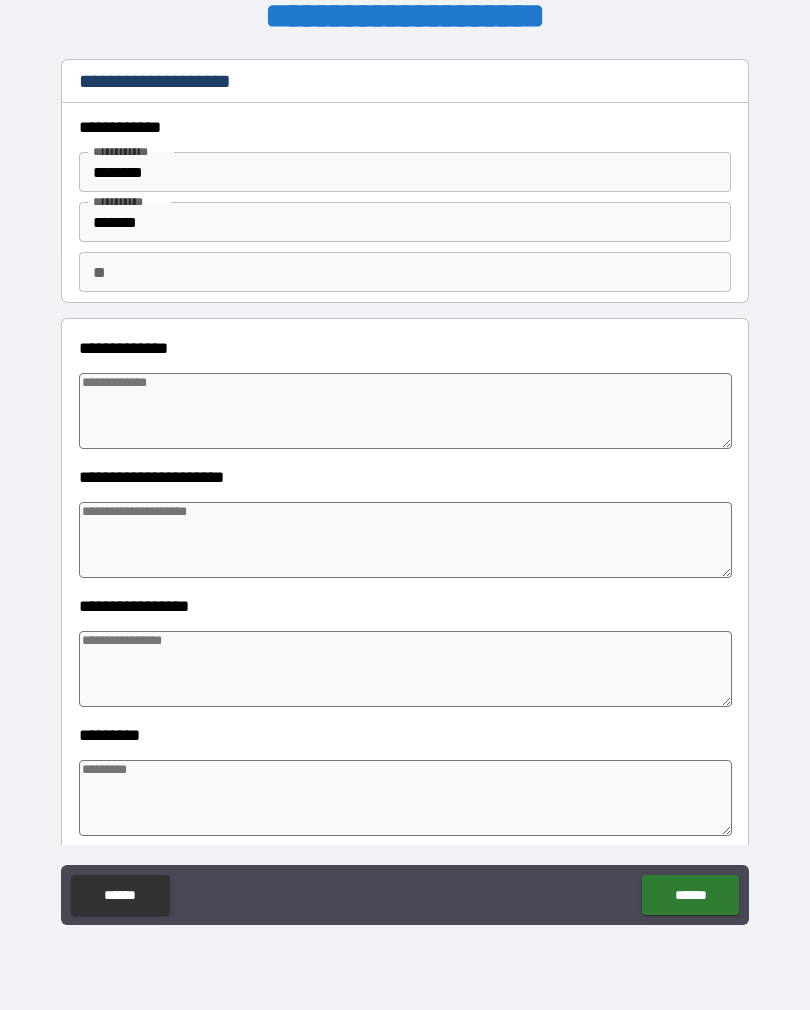 click at bounding box center (405, 411) 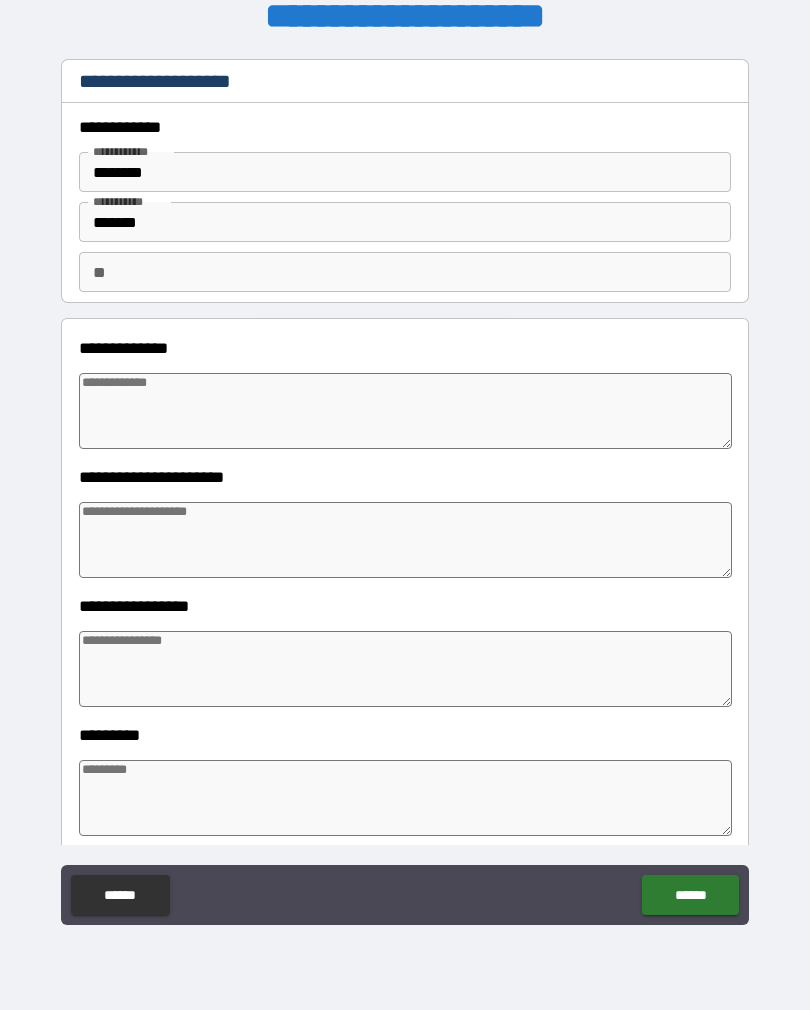 type on "*" 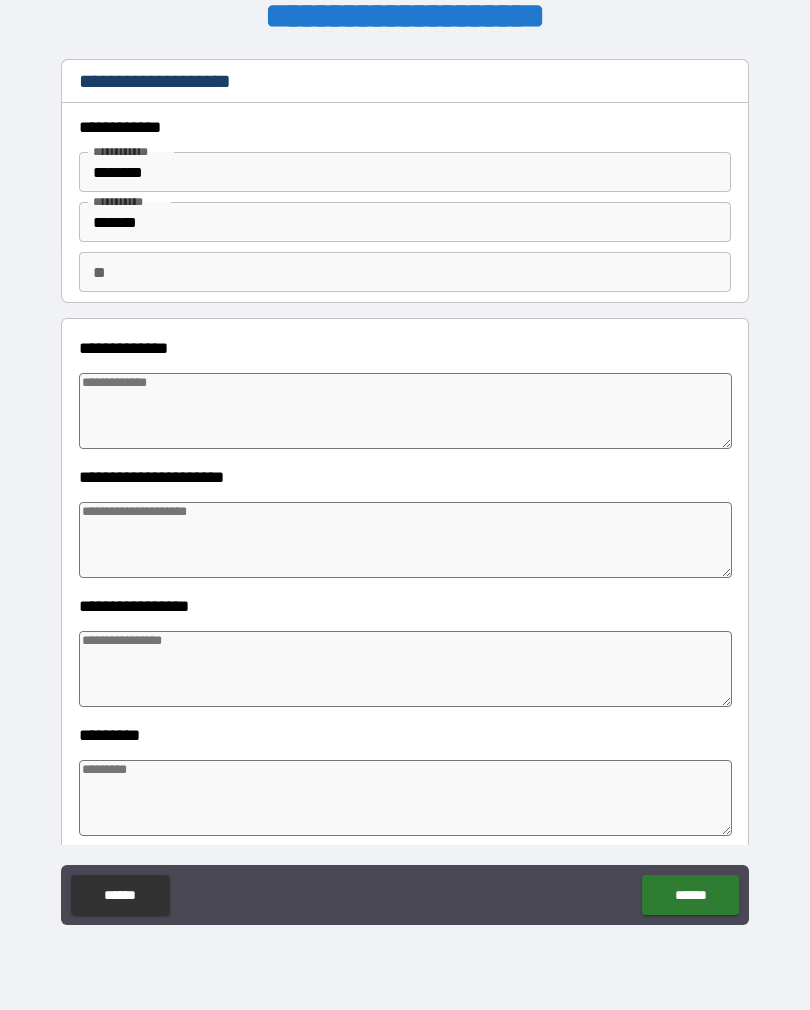 type on "*" 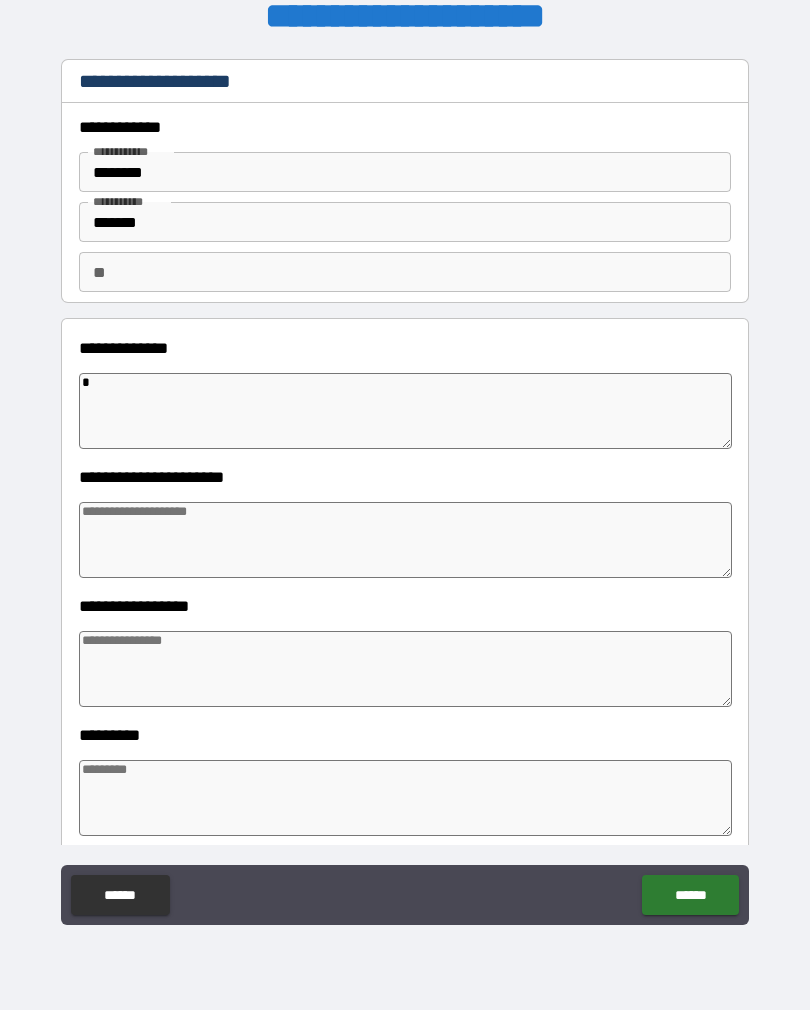 type on "*" 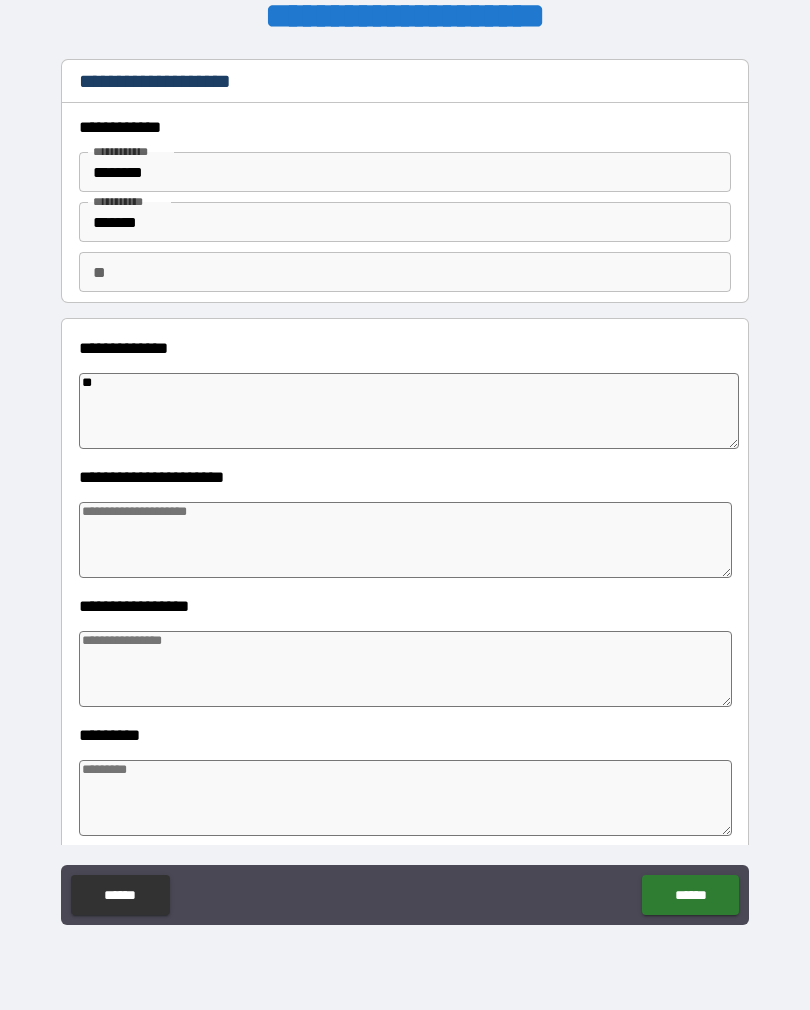 type on "*" 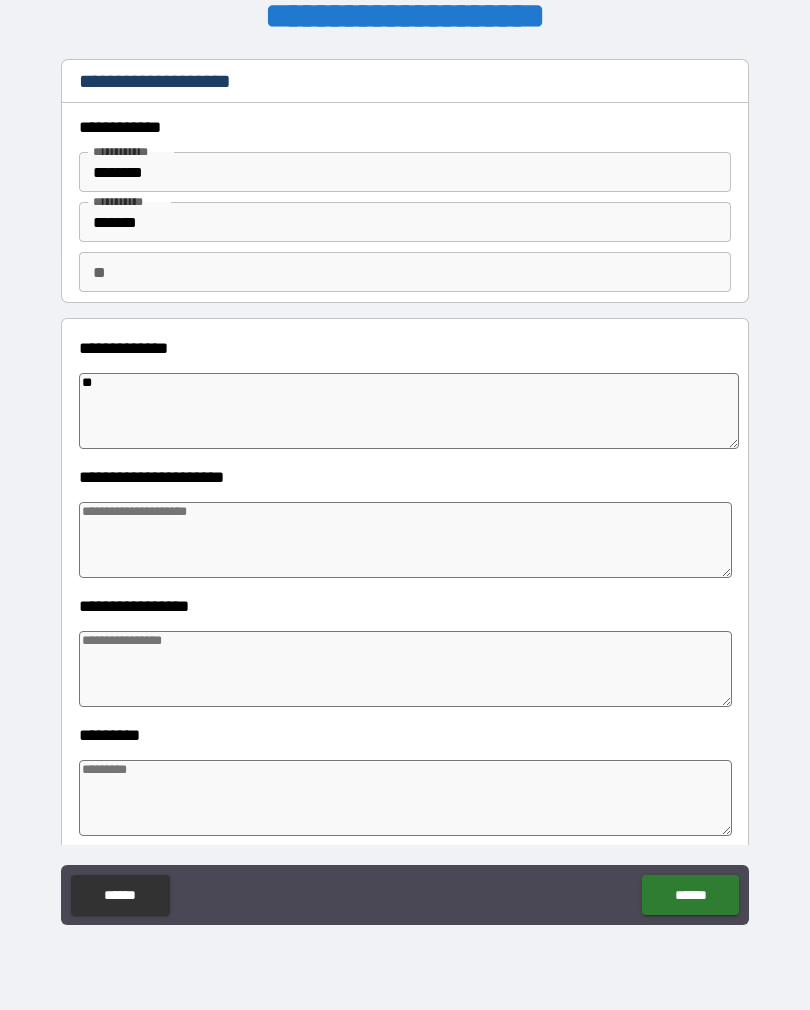 type on "*" 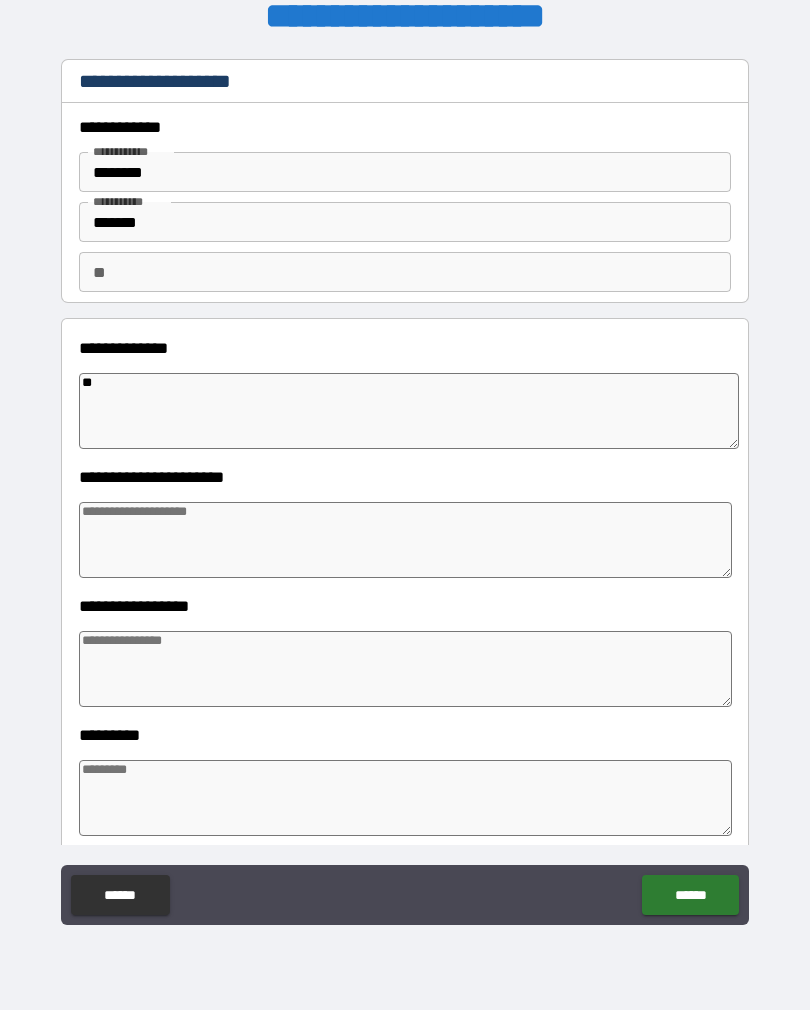 type on "***" 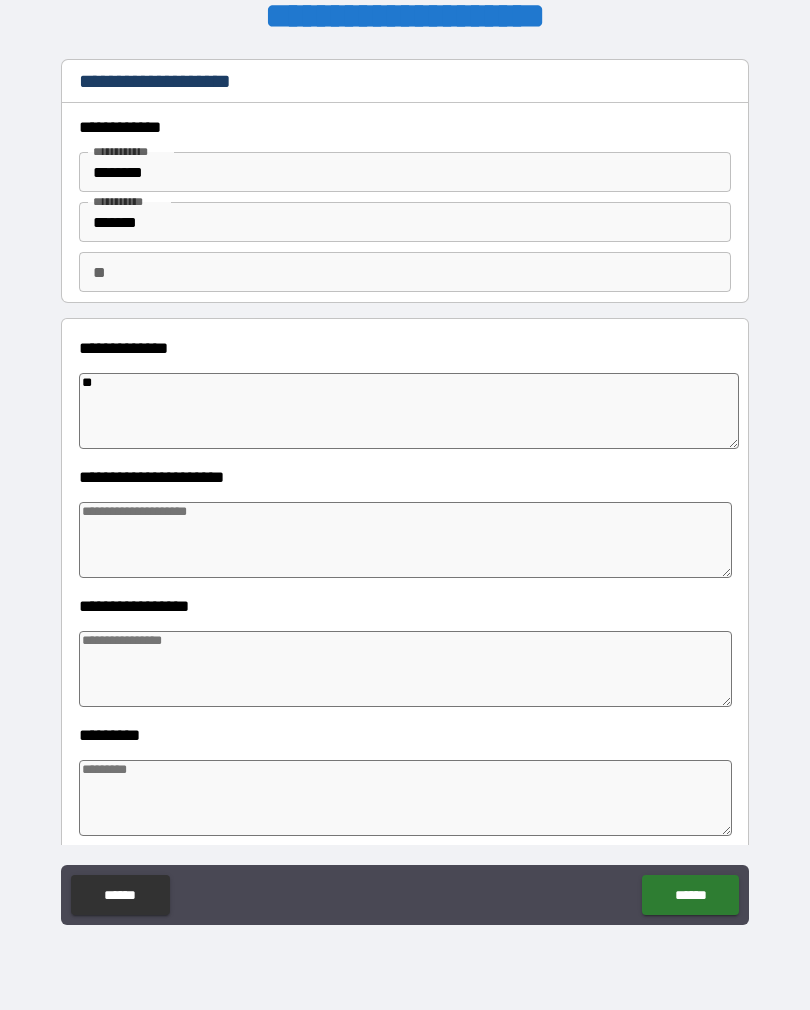 type on "*" 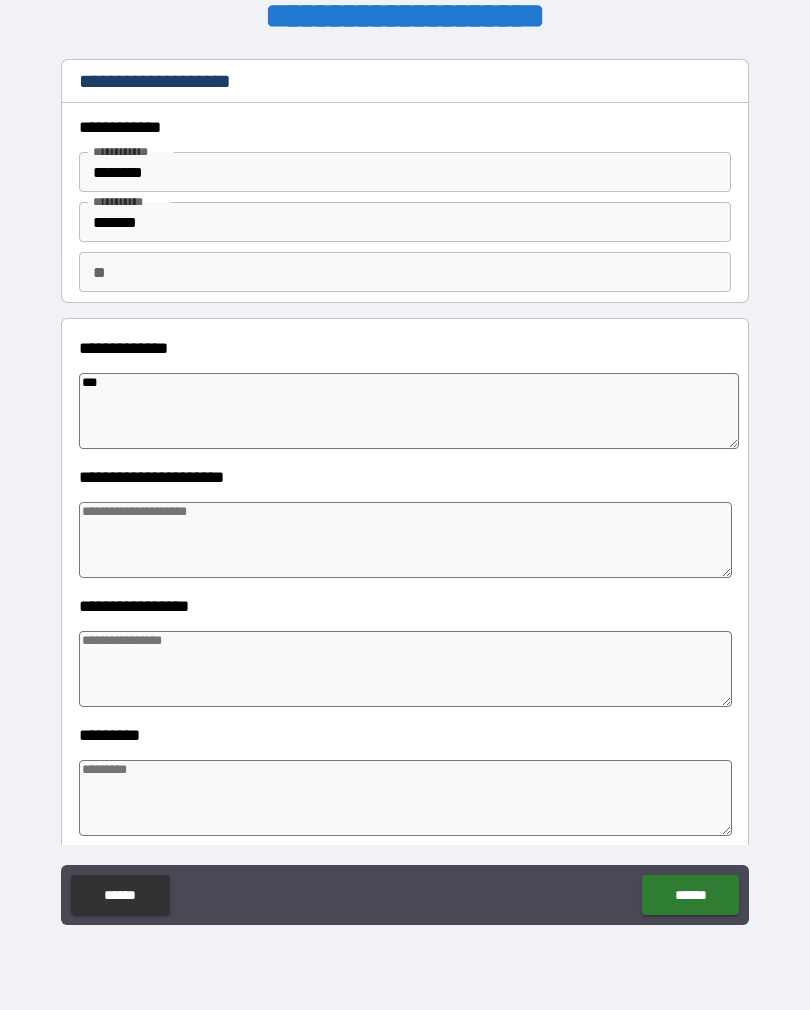 type on "*" 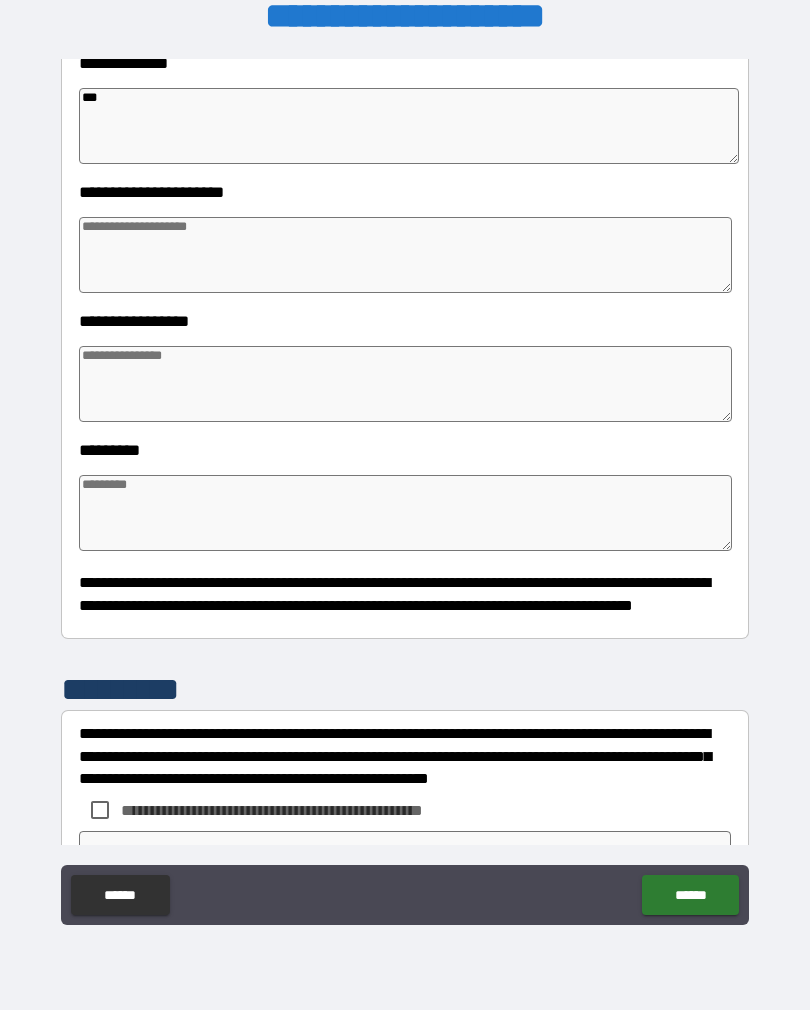 scroll, scrollTop: 284, scrollLeft: 0, axis: vertical 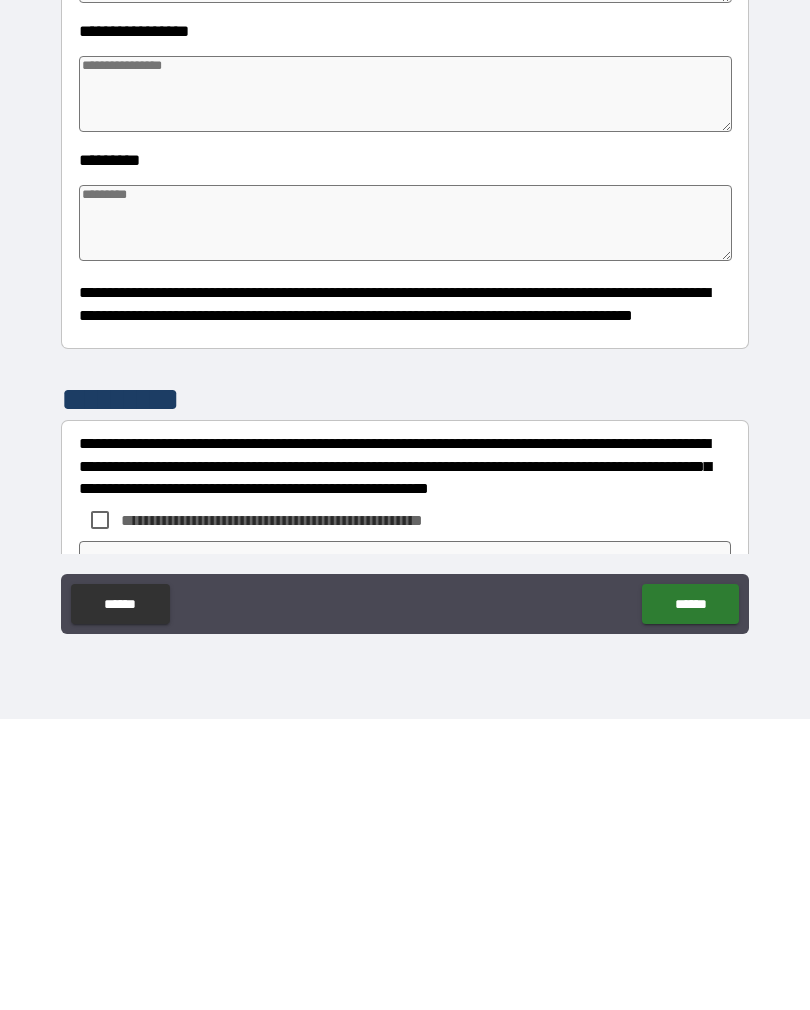 type on "***" 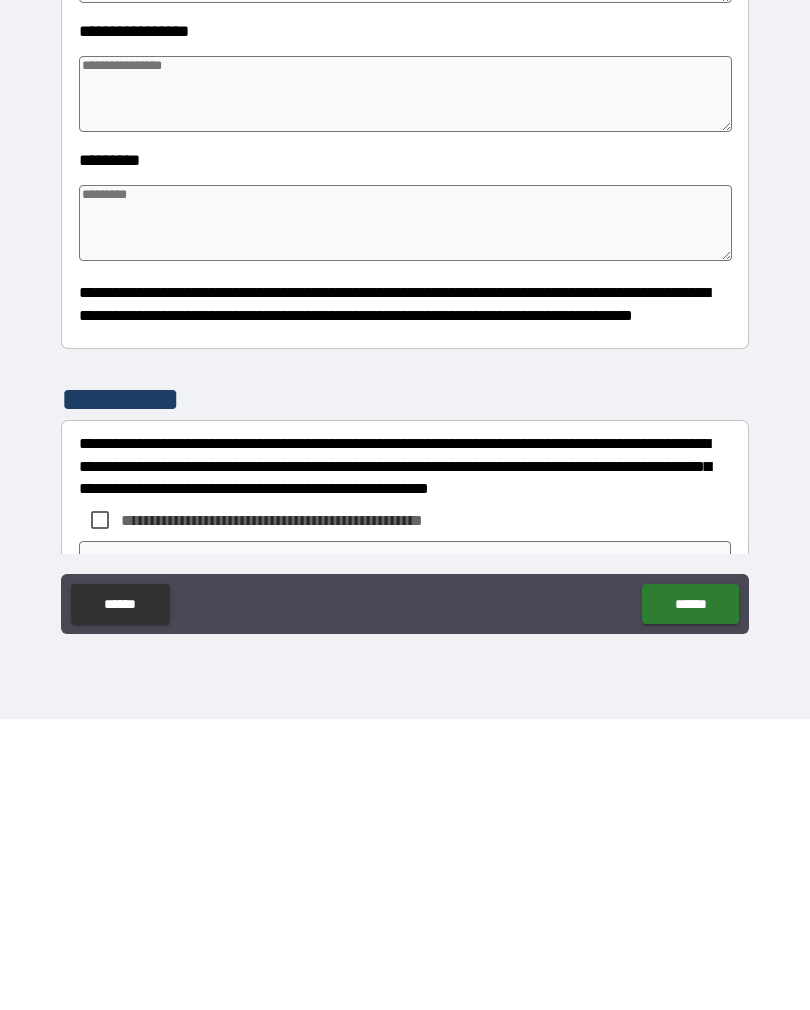 type on "*" 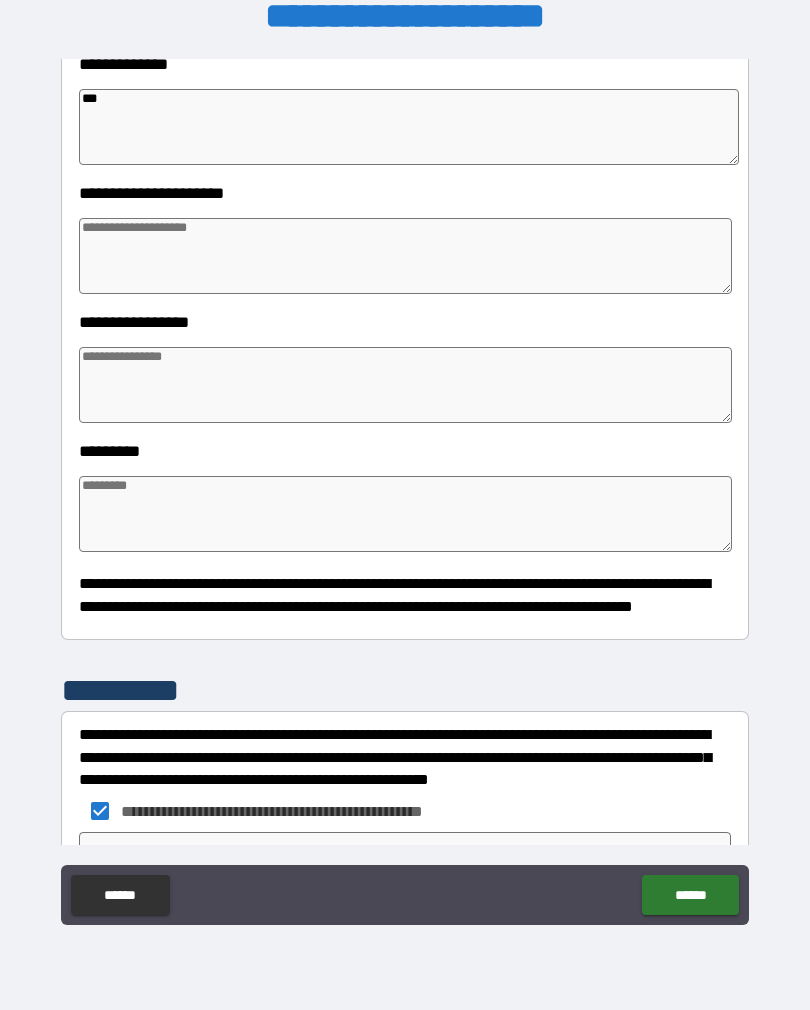 type on "*" 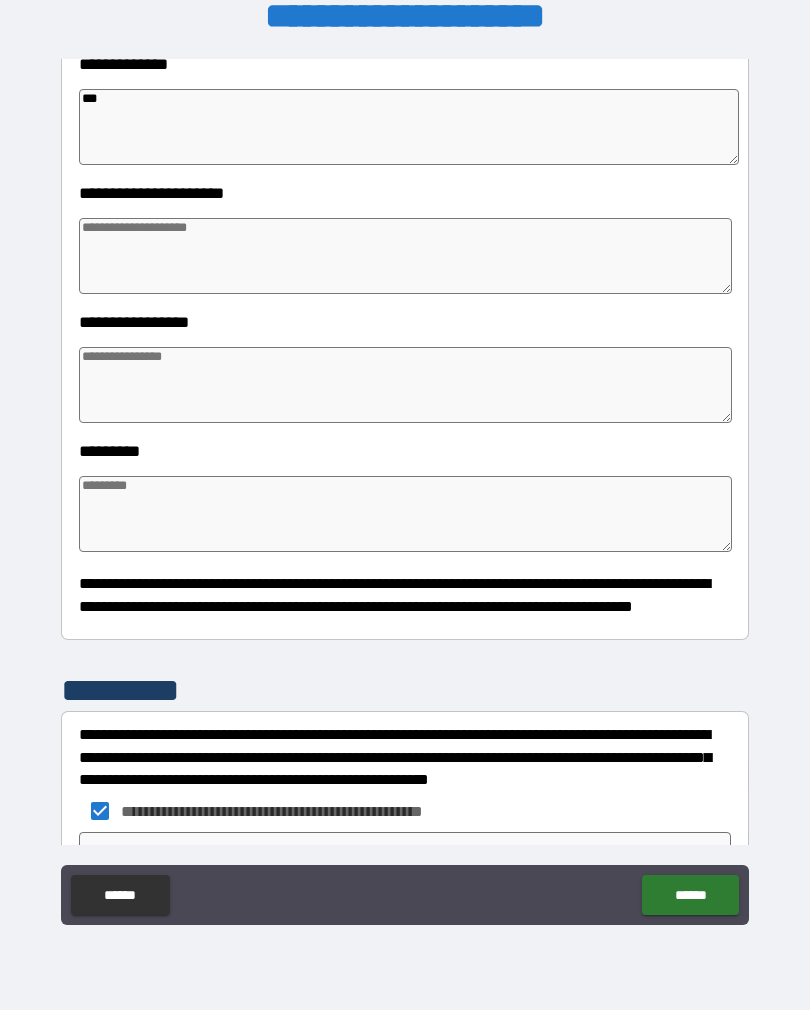 type on "*" 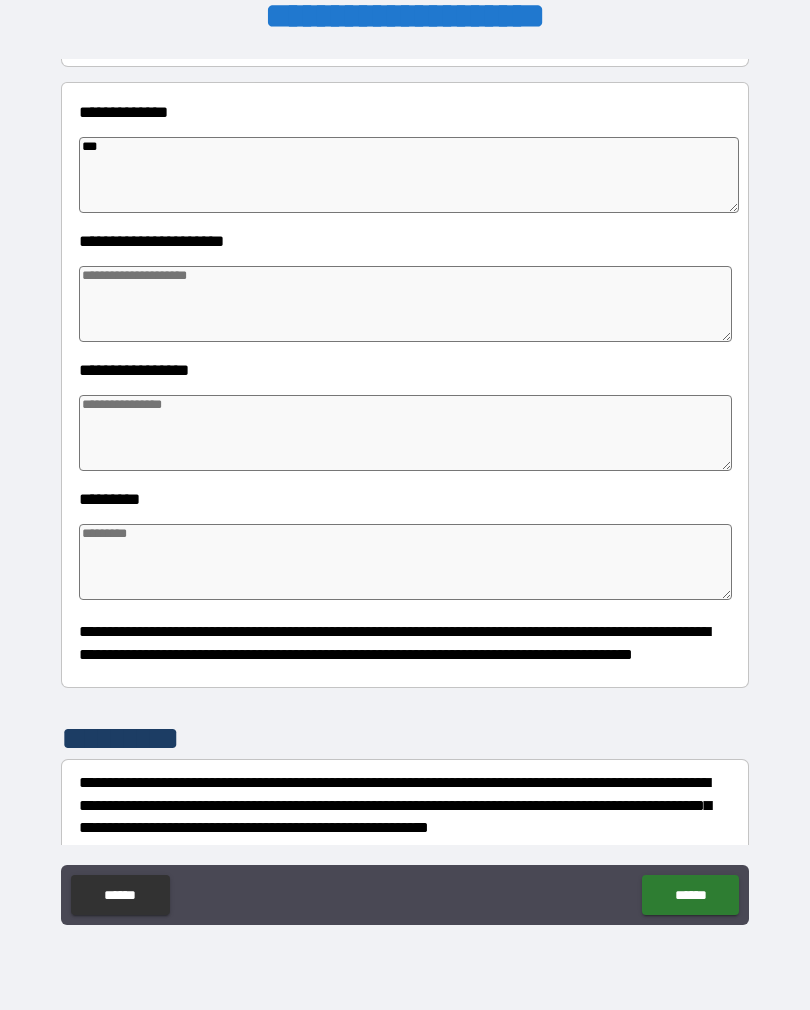 scroll, scrollTop: 227, scrollLeft: 0, axis: vertical 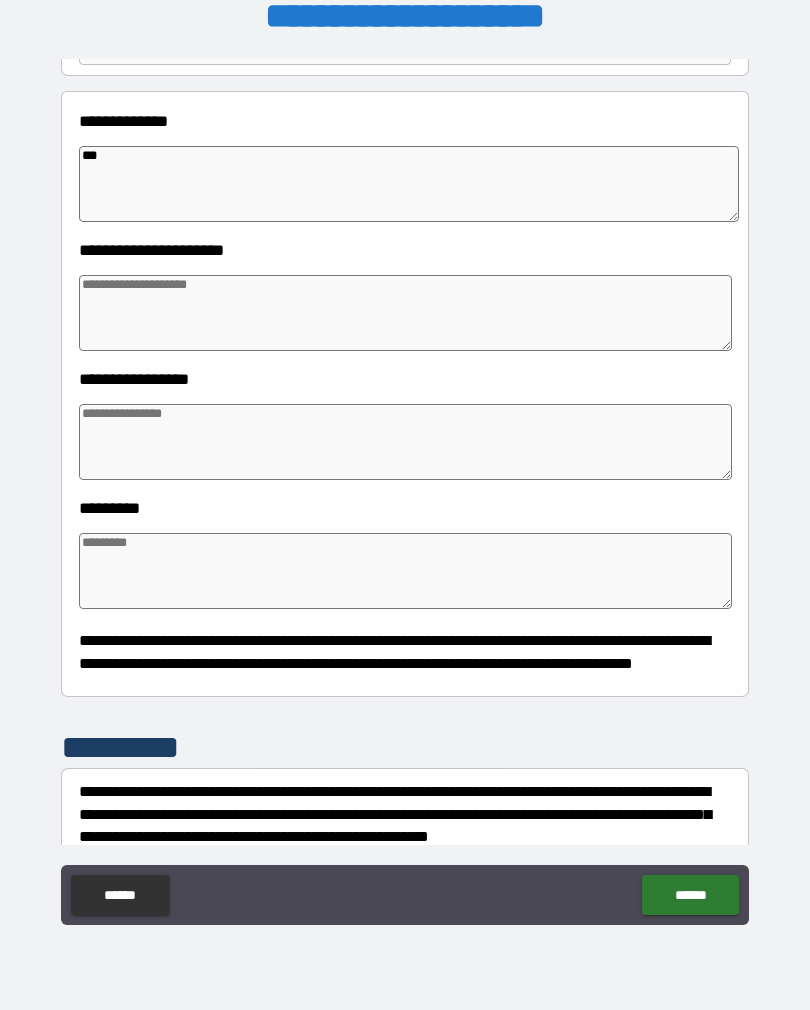 click at bounding box center (405, 442) 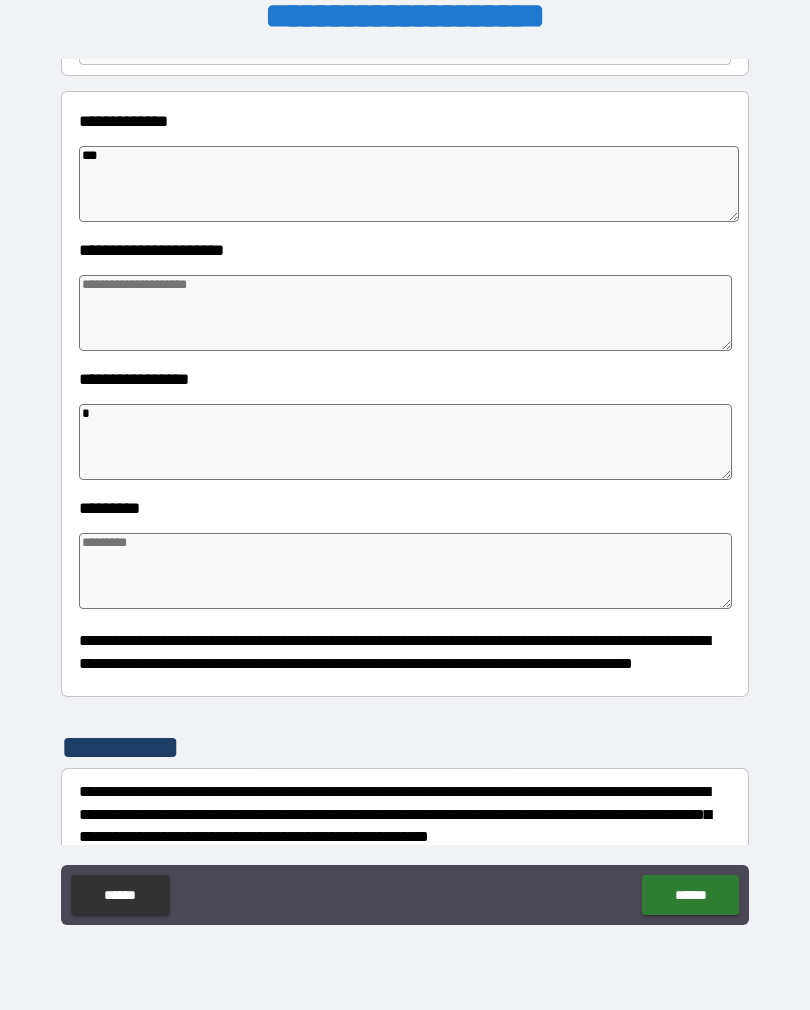 type on "*" 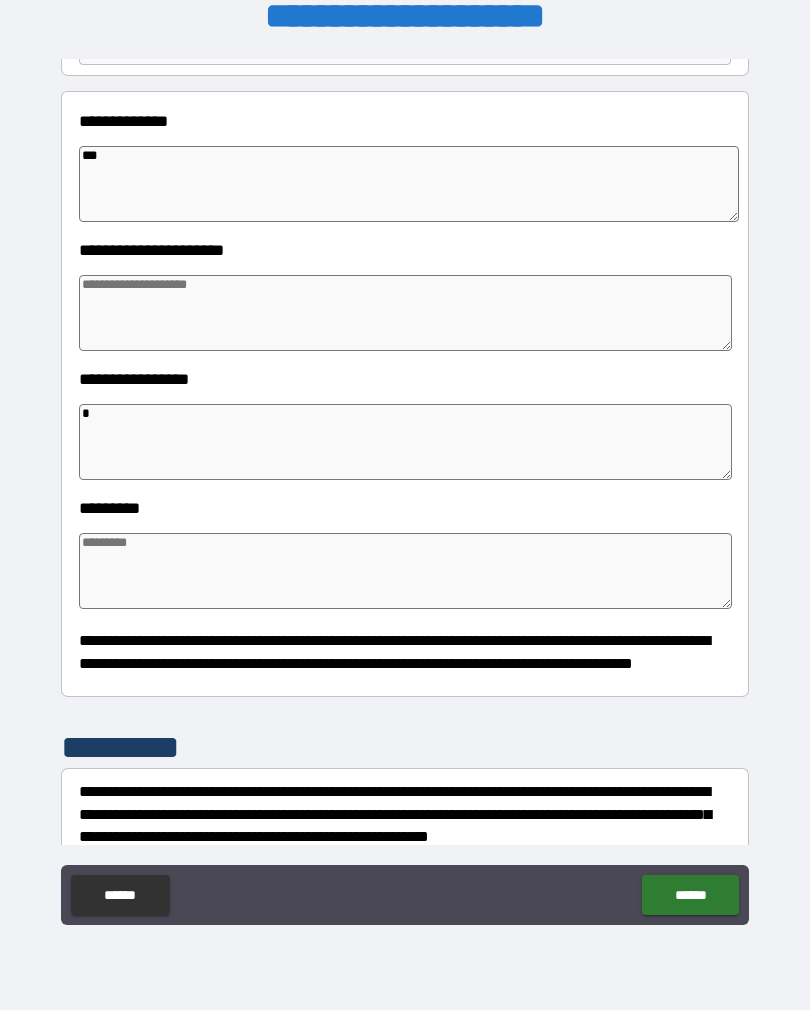 type on "*" 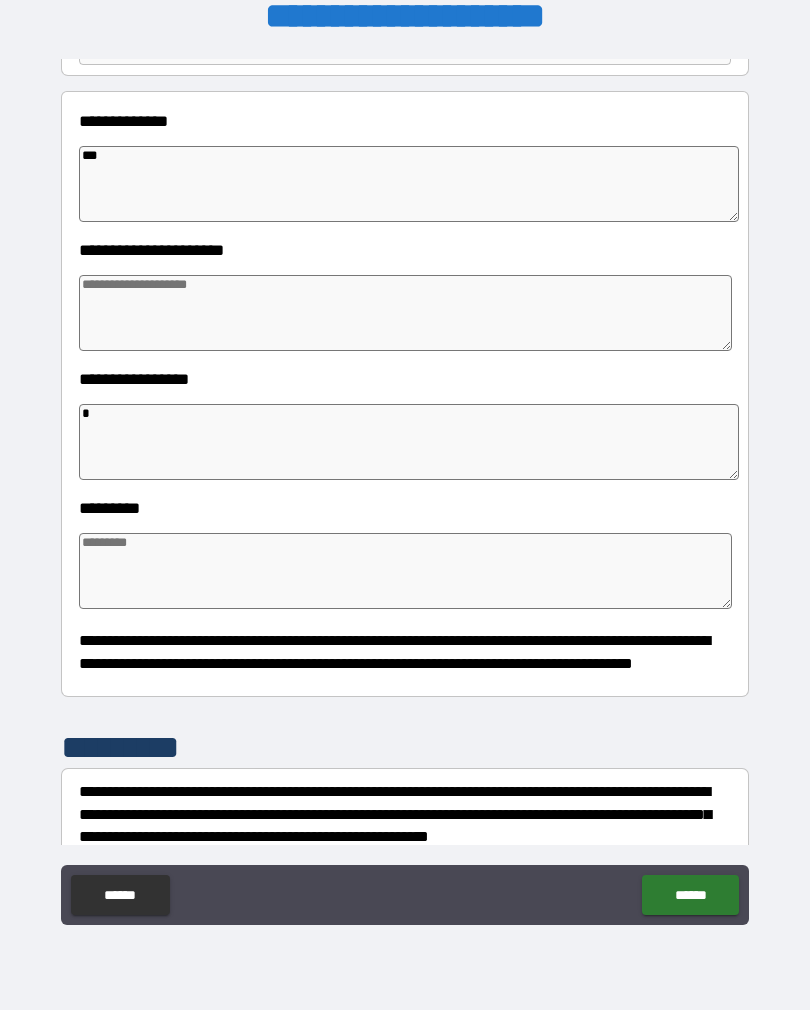 type on "*" 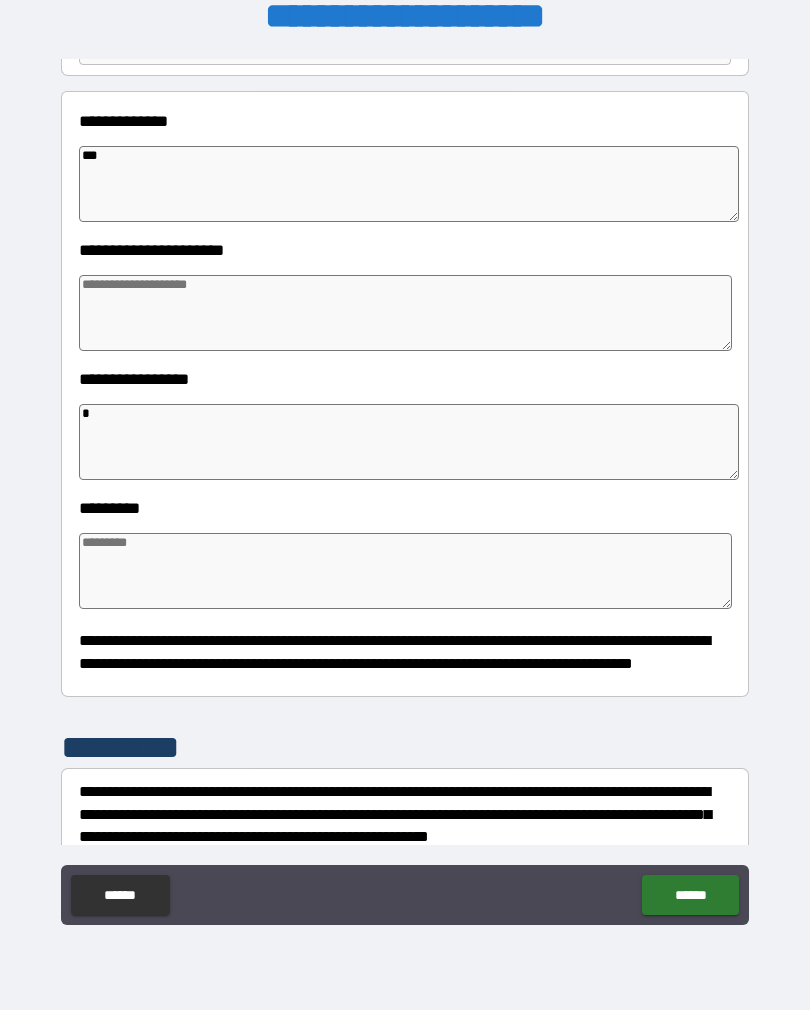 type on "*" 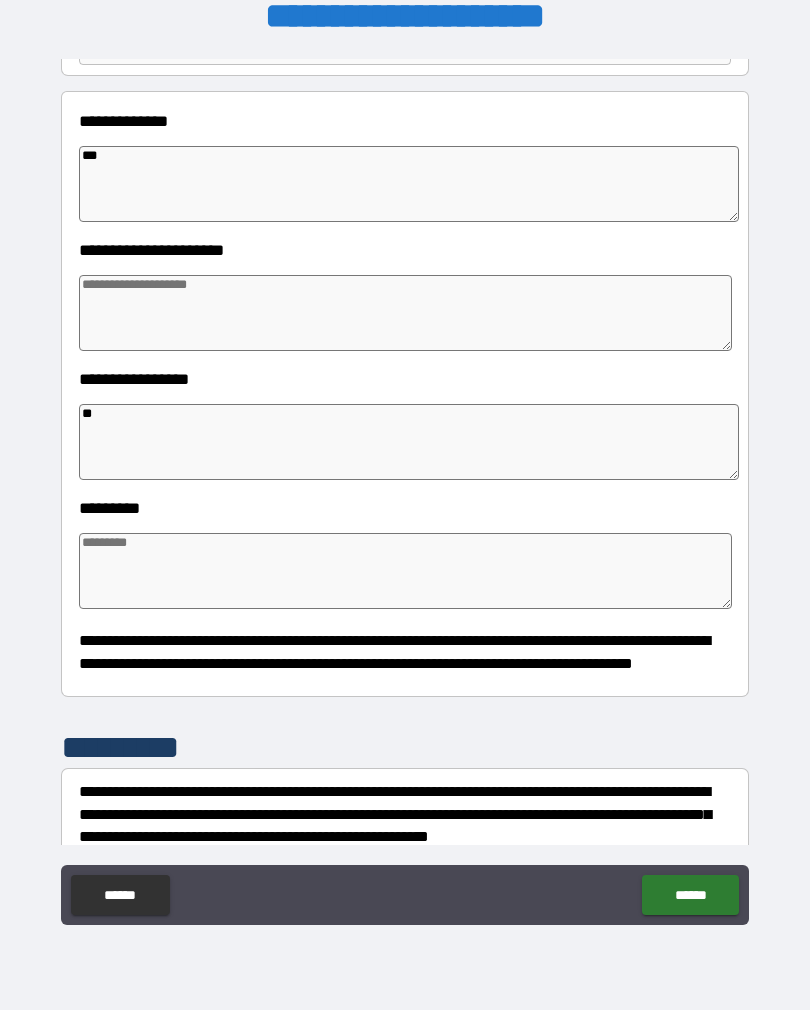 type on "*" 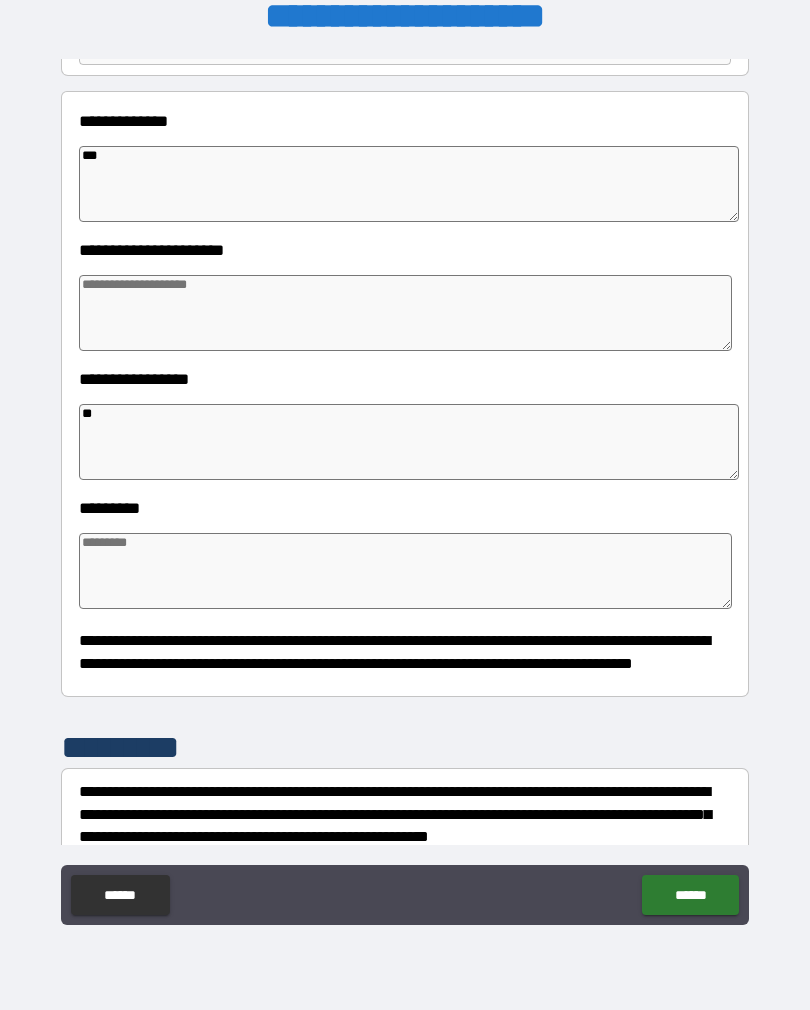 type on "*" 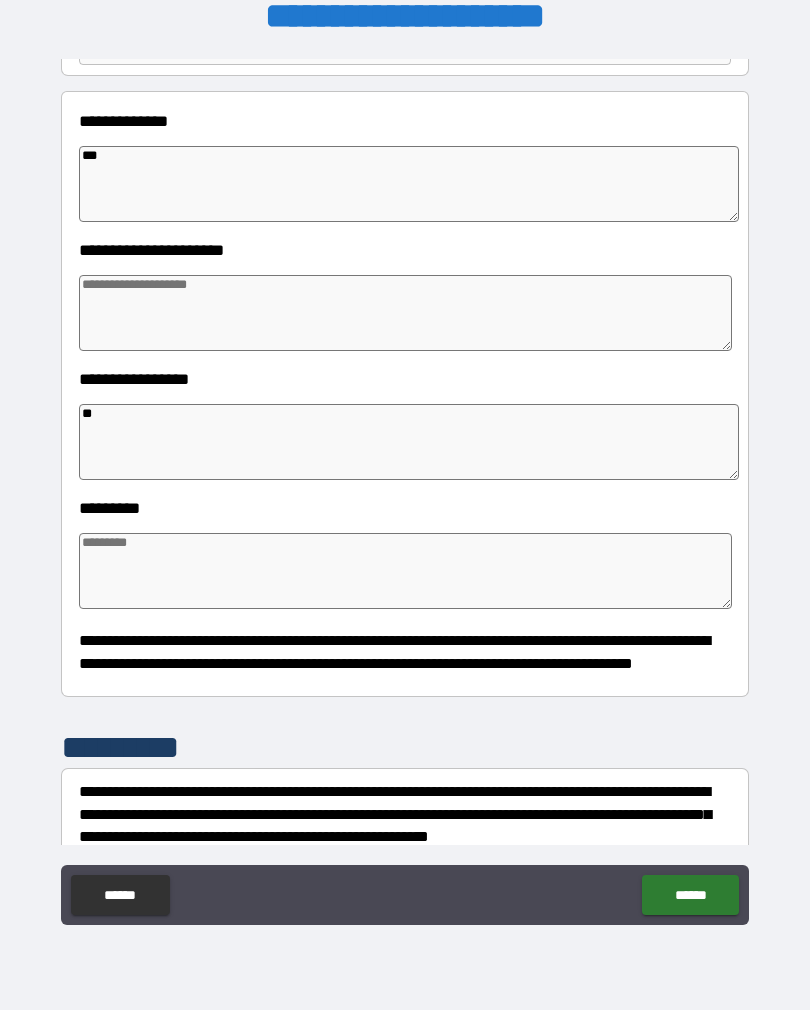 type on "*" 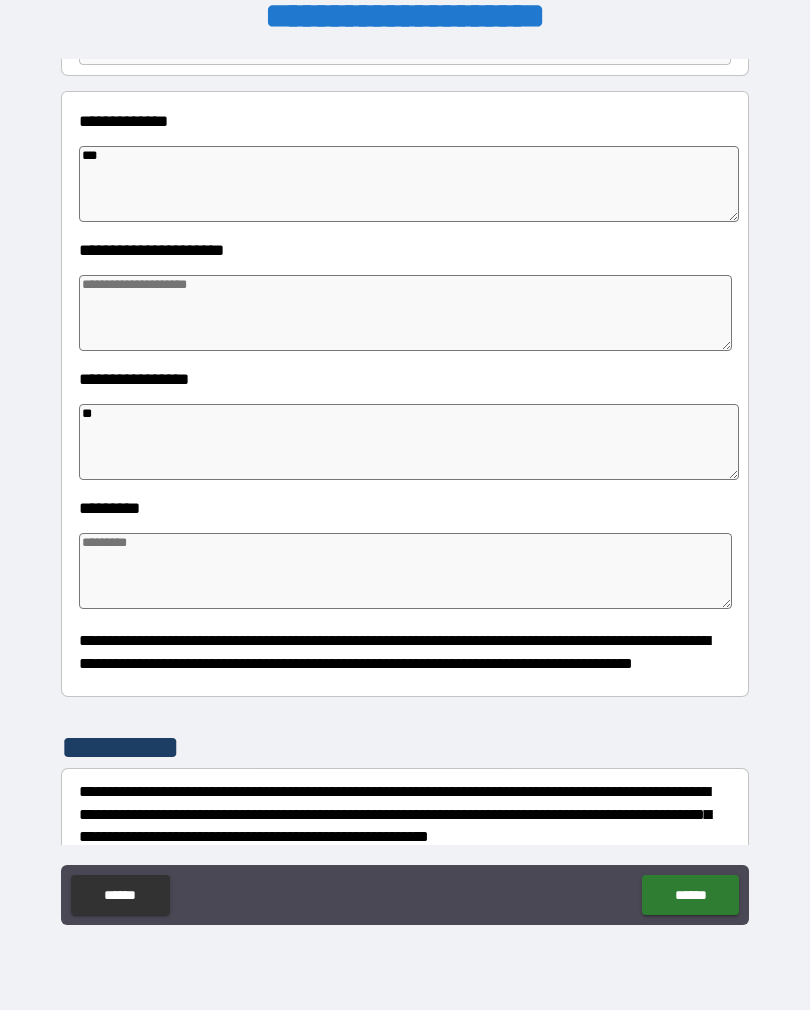 type on "*" 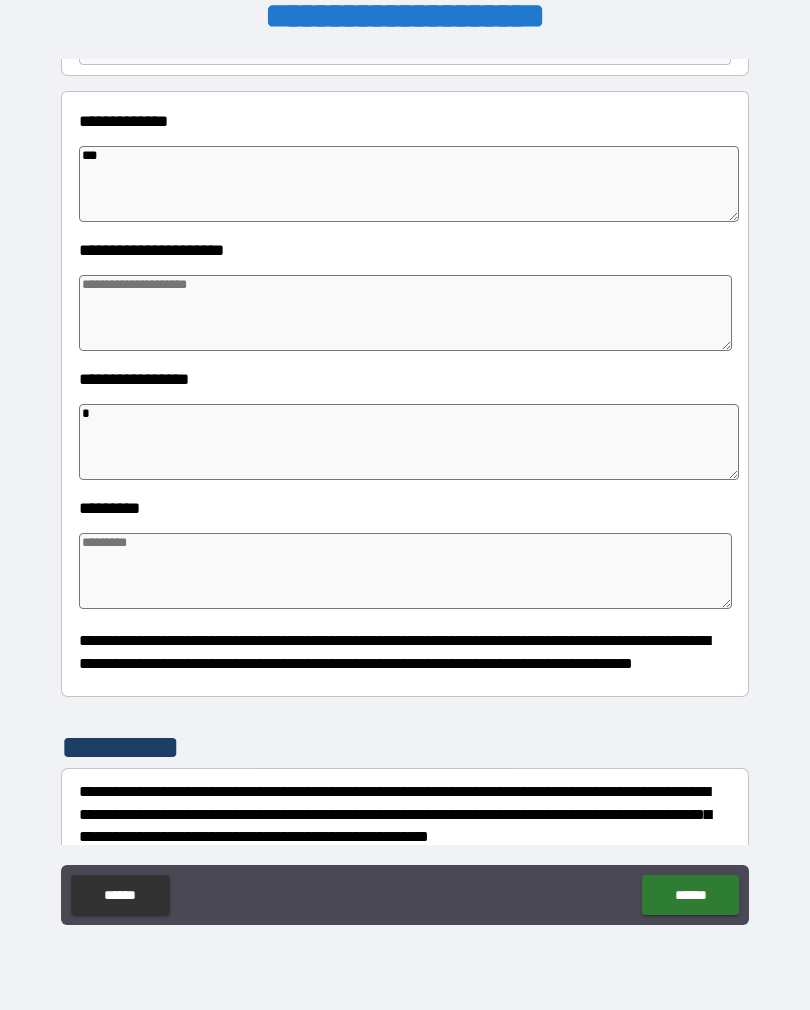 type on "*" 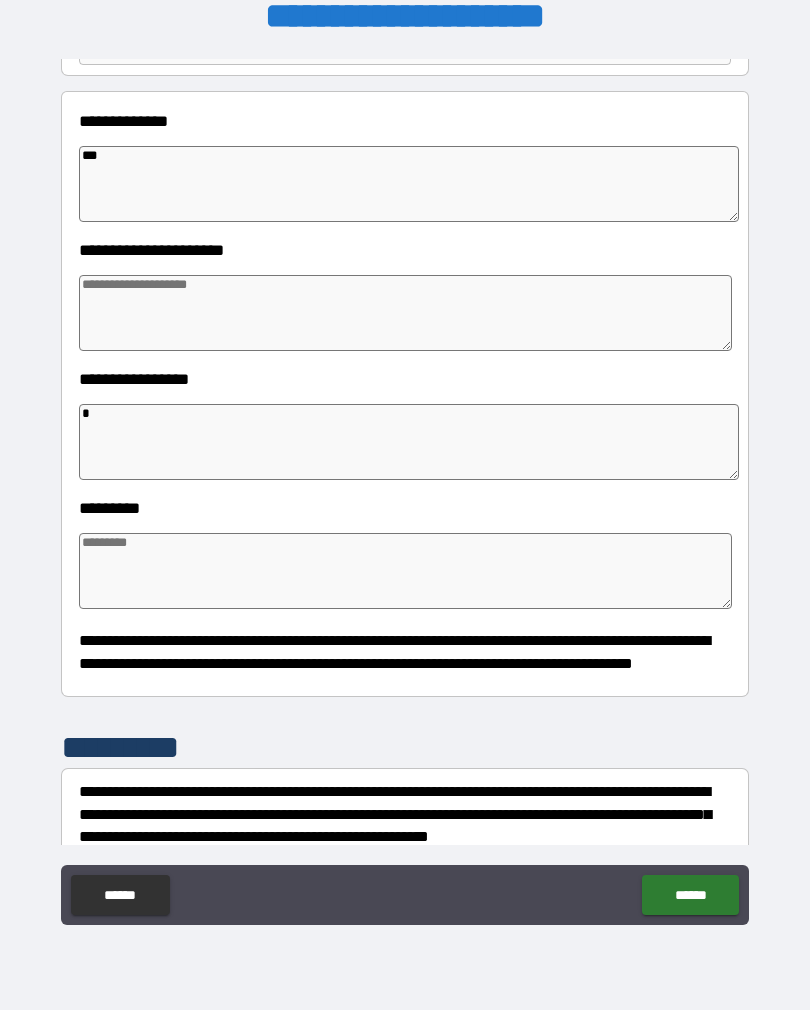 type on "*" 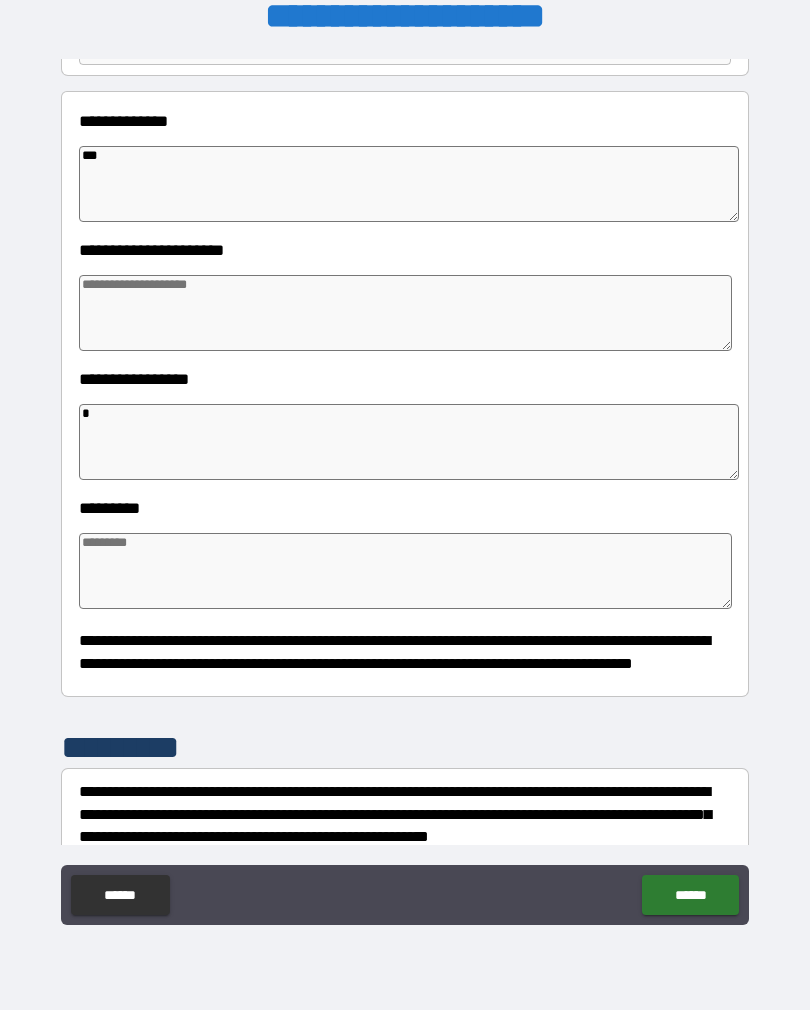 type on "*" 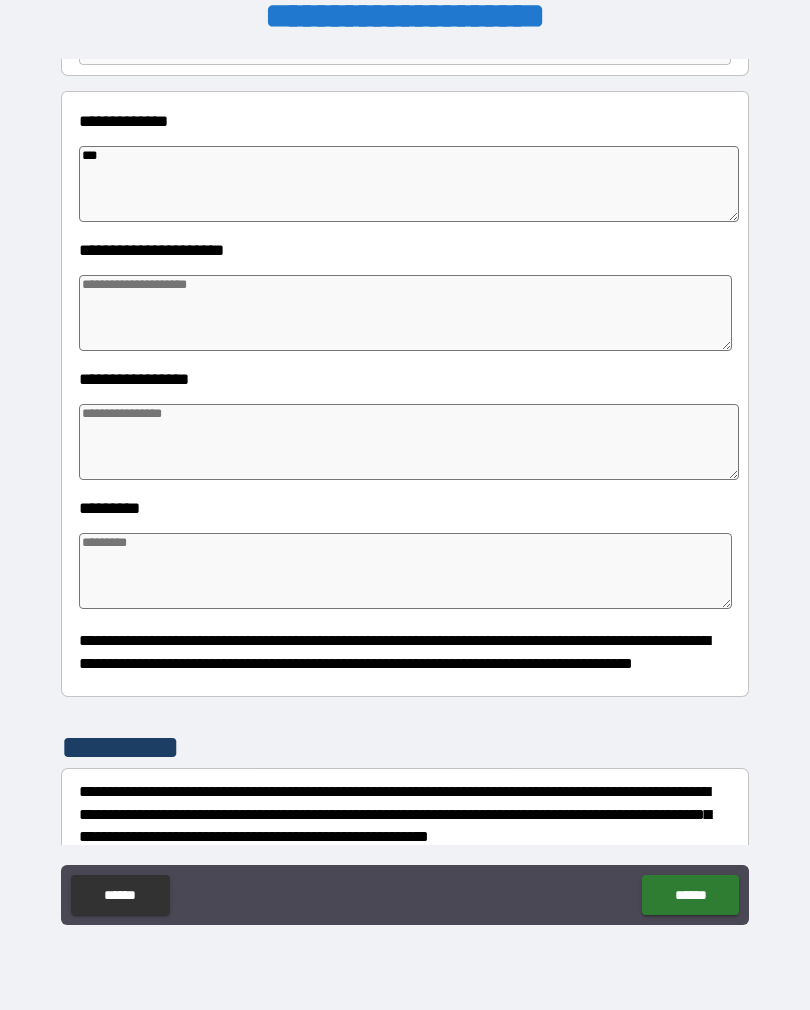 type on "*" 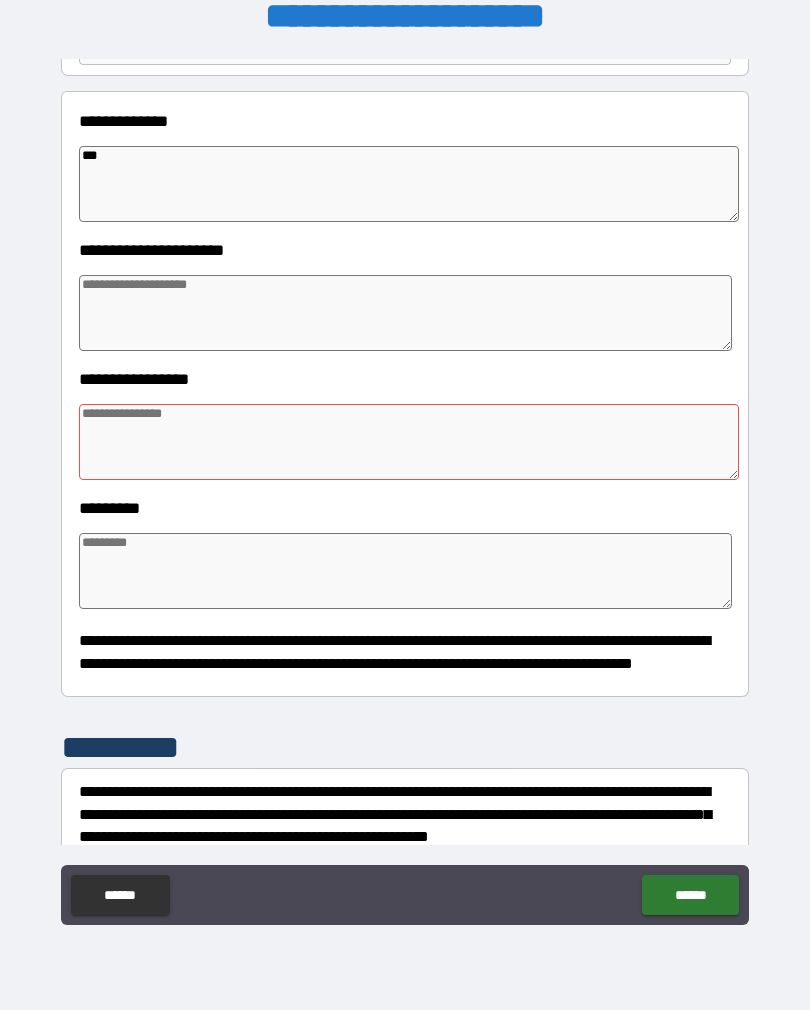 type on "*" 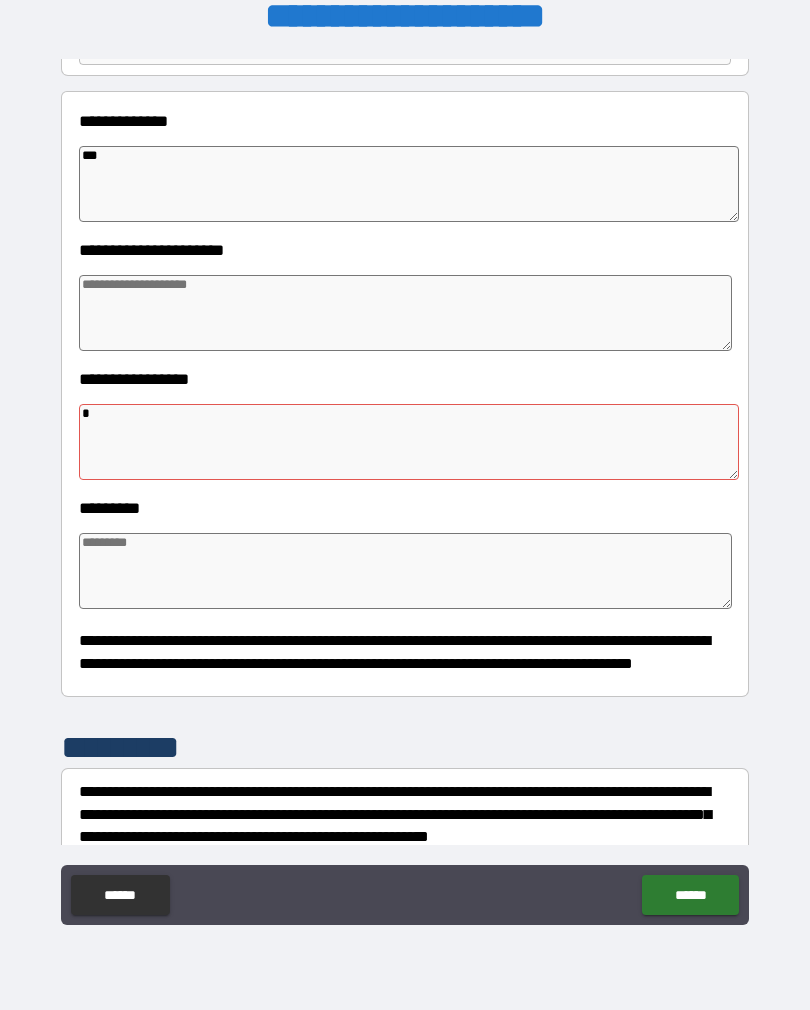type on "*" 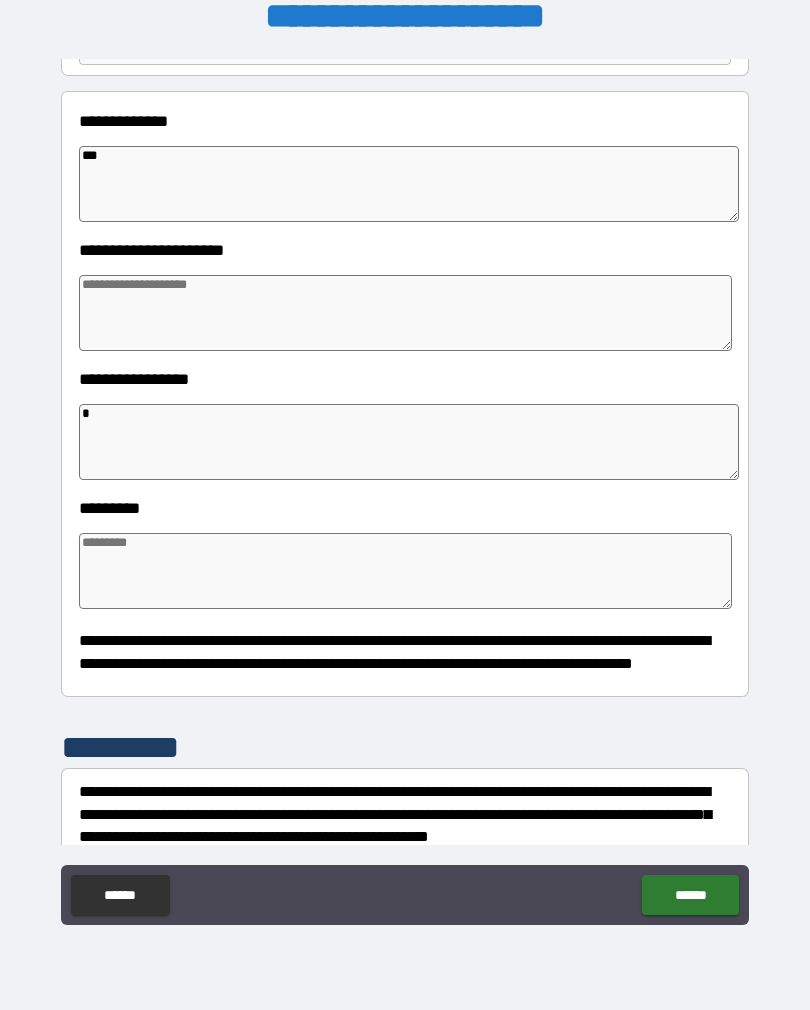 type on "**" 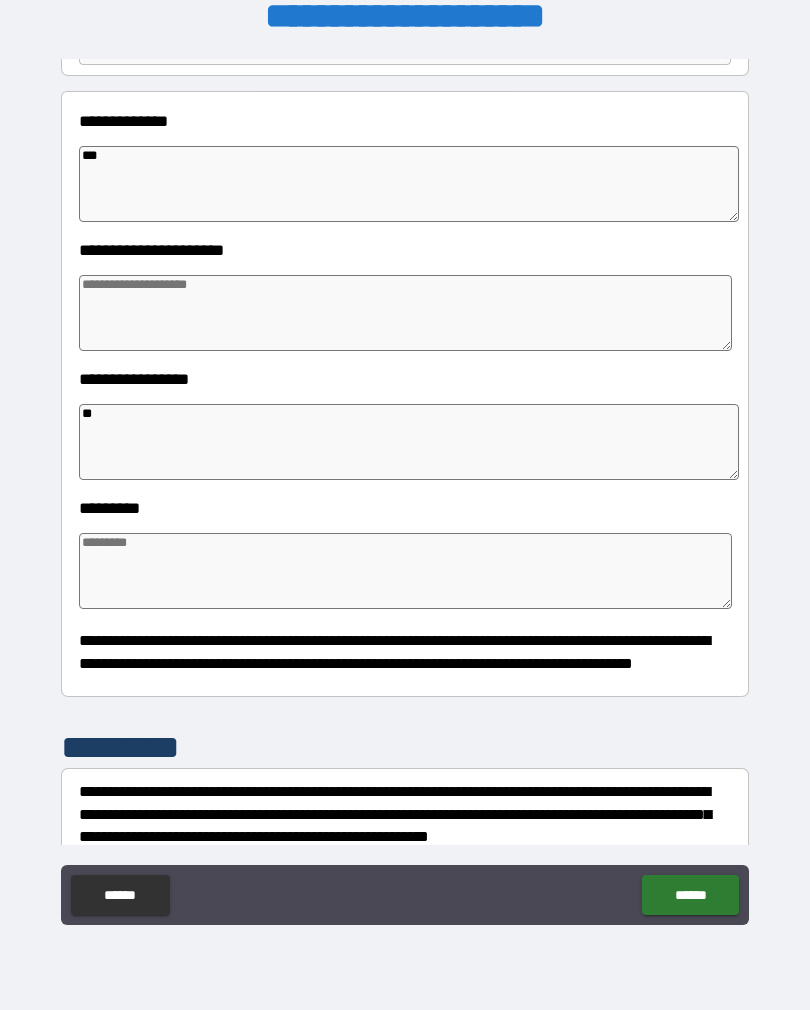 type on "*" 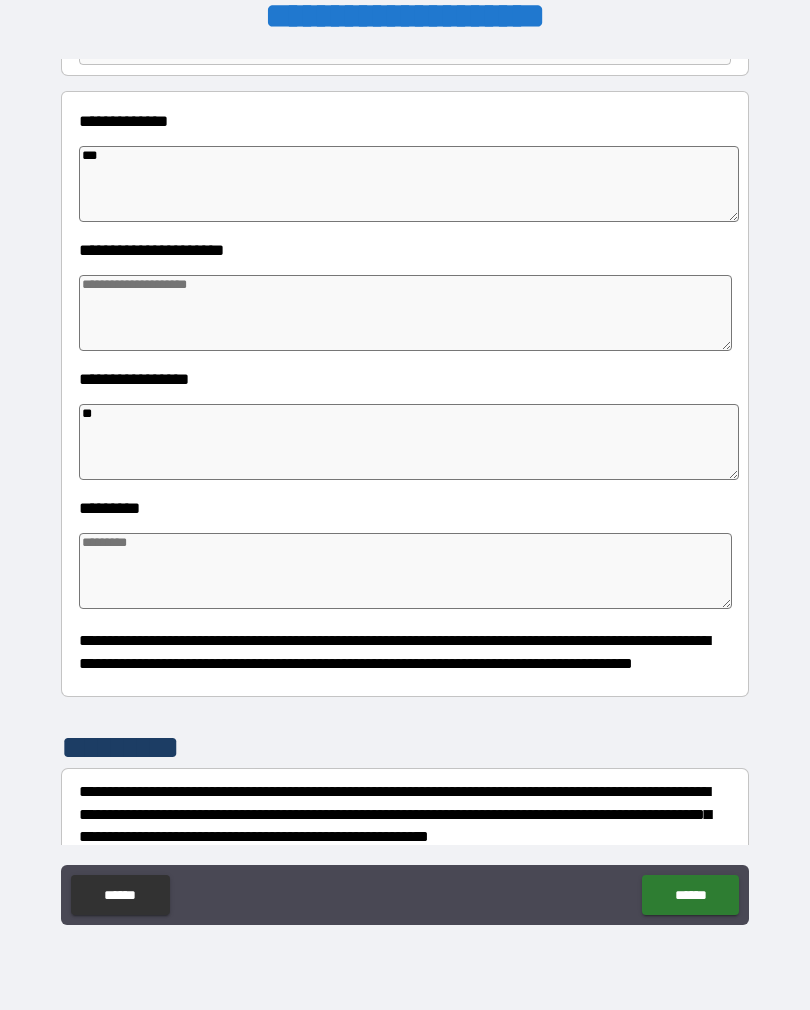 type on "*" 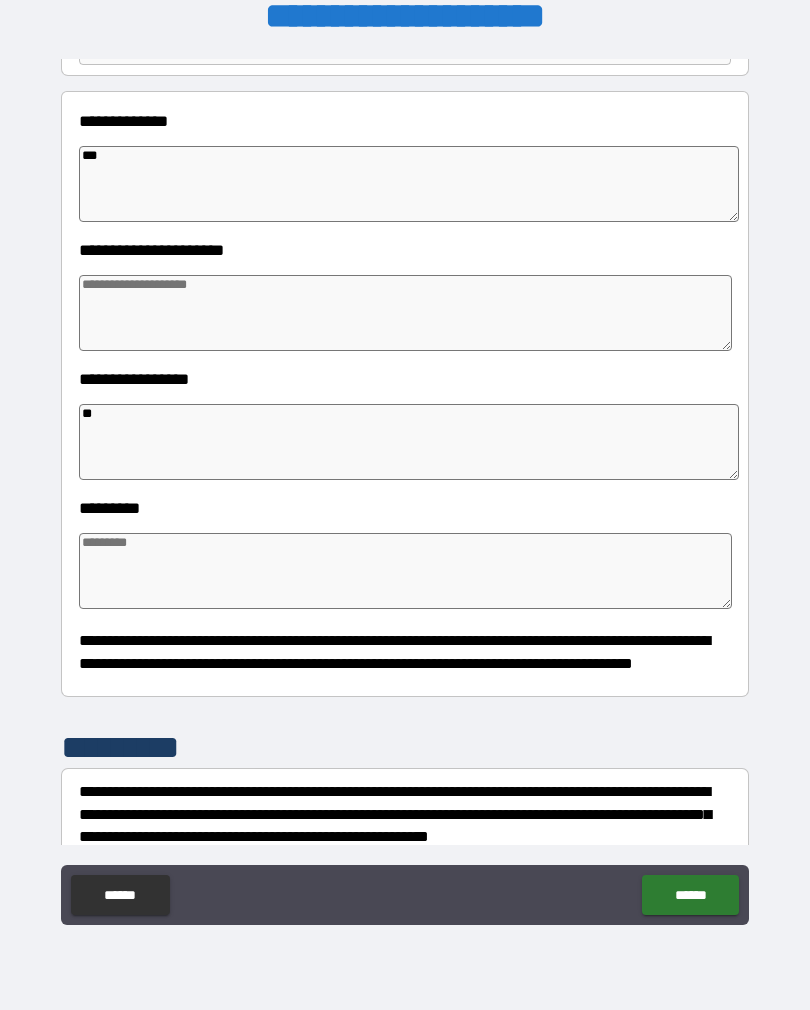 type on "*" 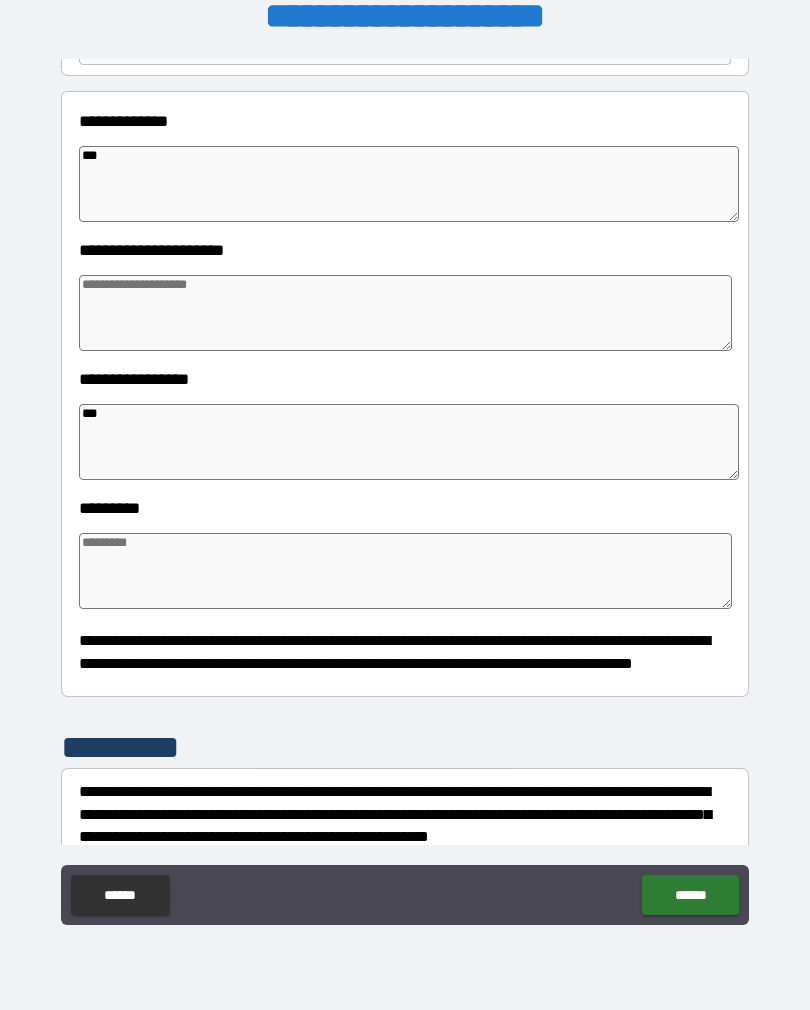type on "*" 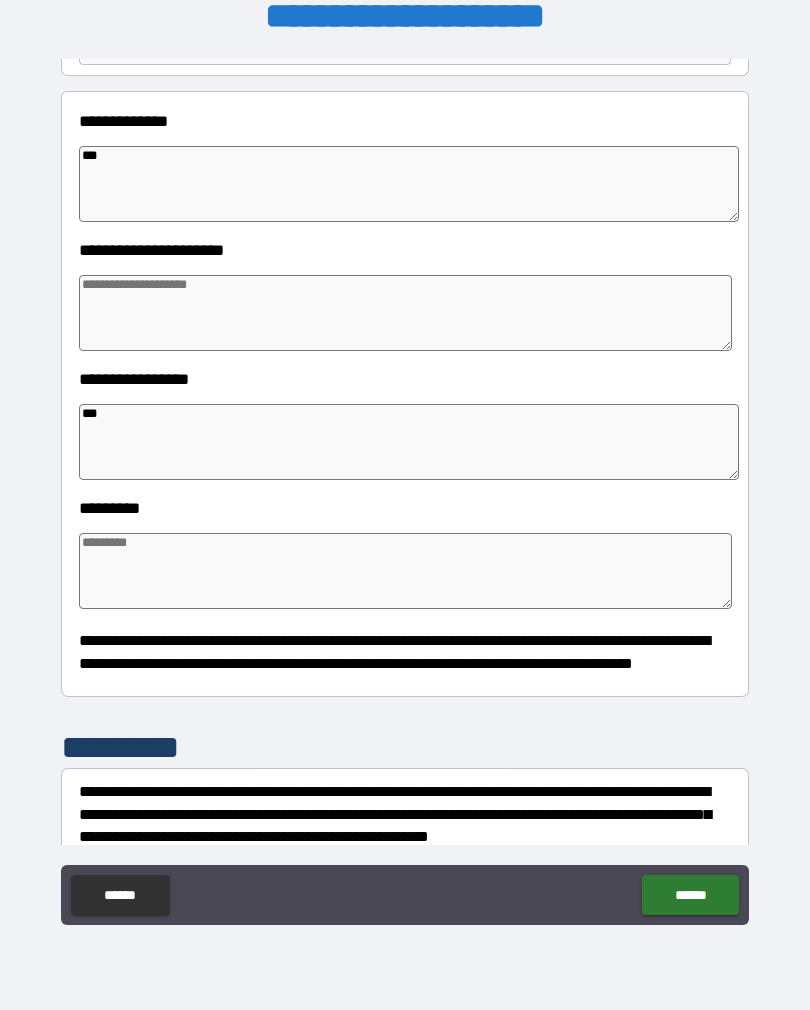 type on "***" 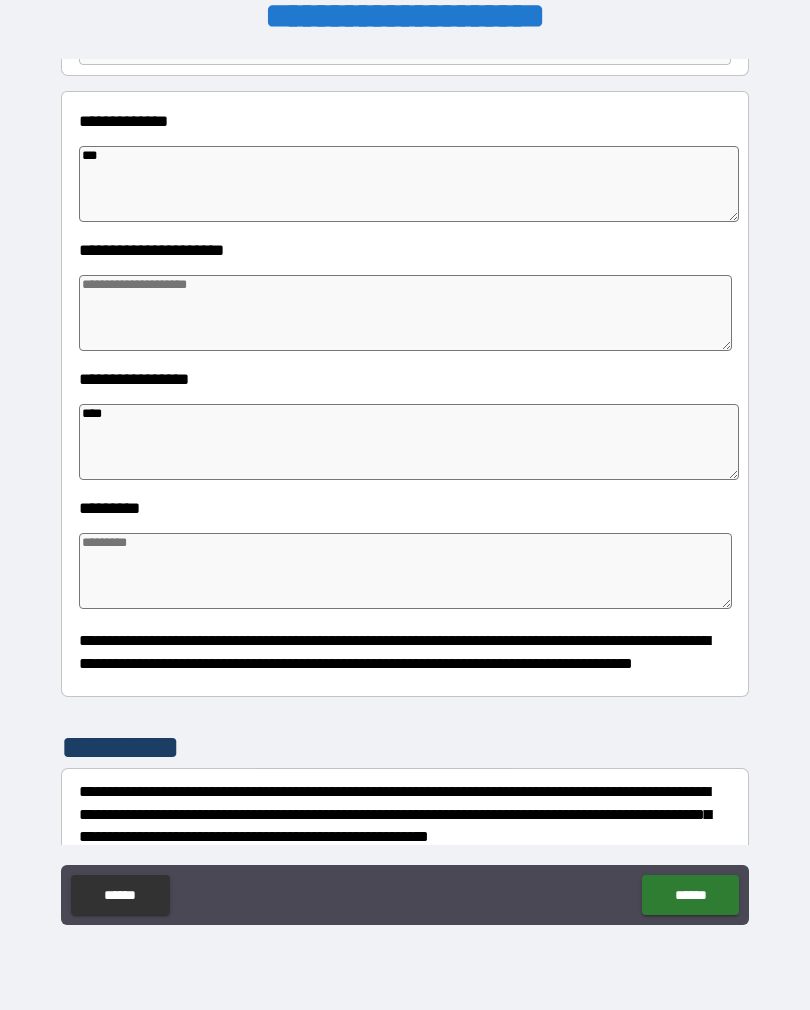 type on "*" 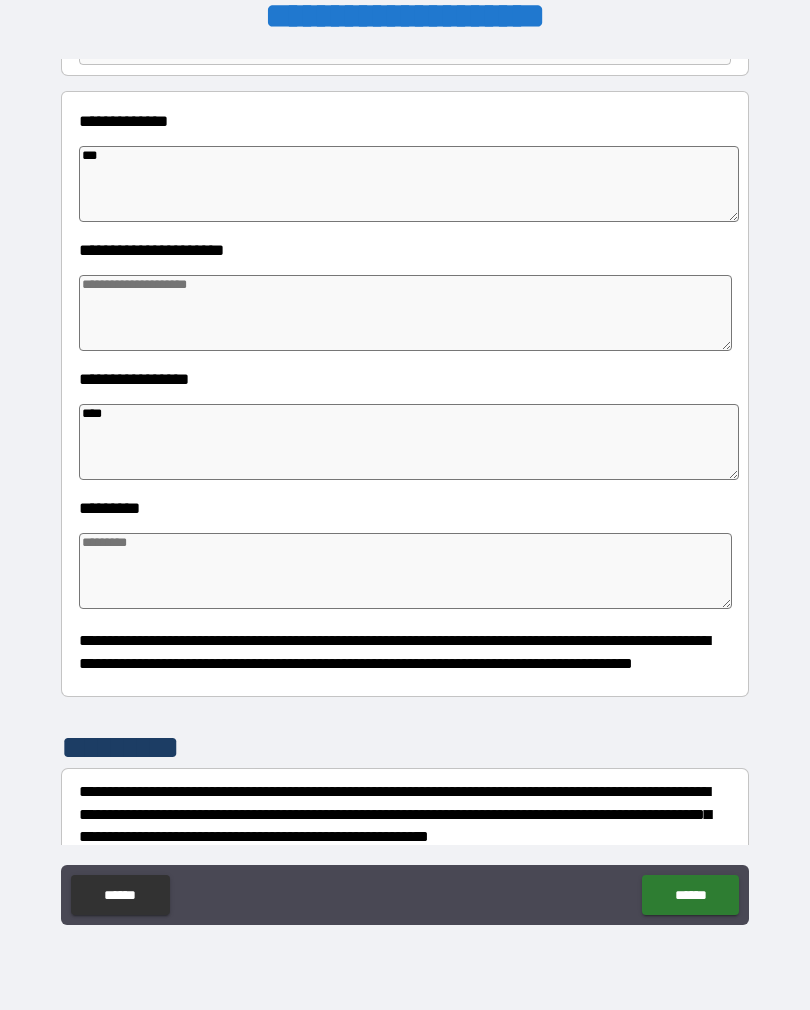 type on "*" 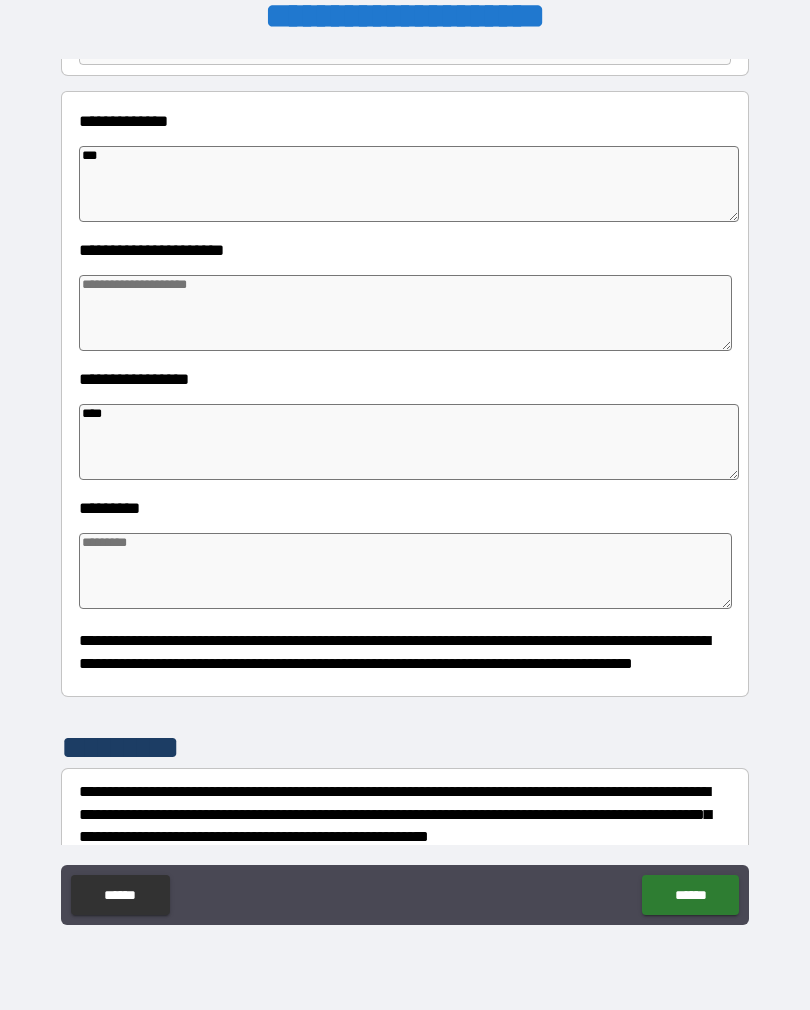 type on "*" 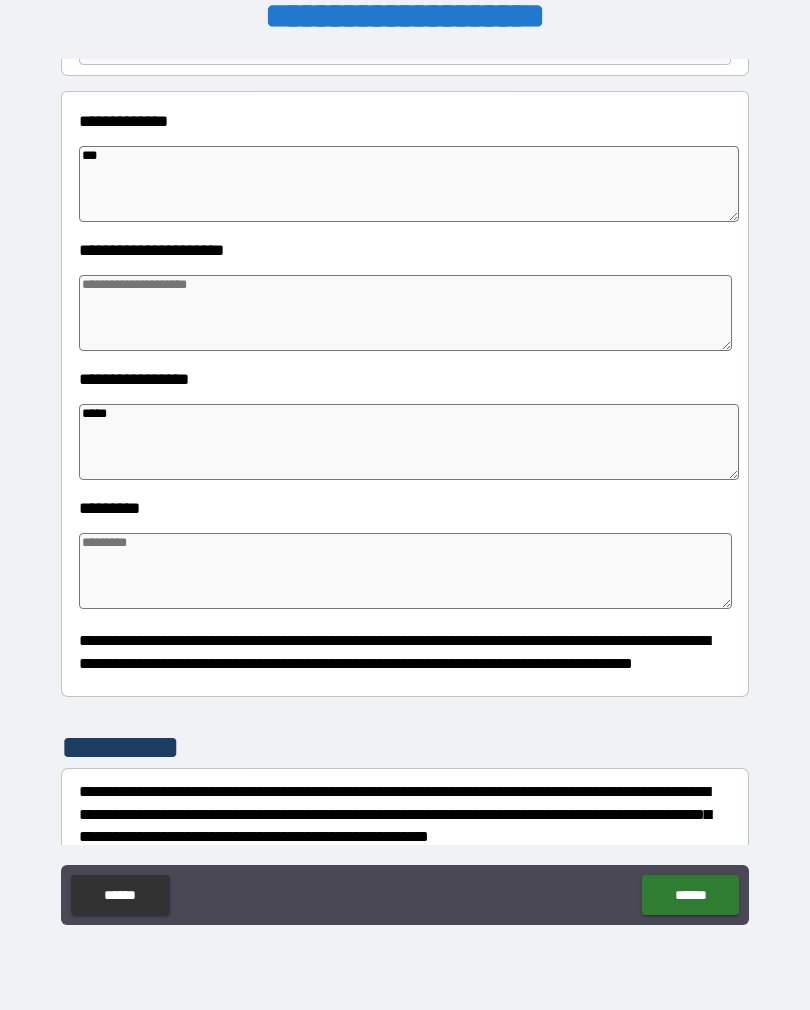 type on "*" 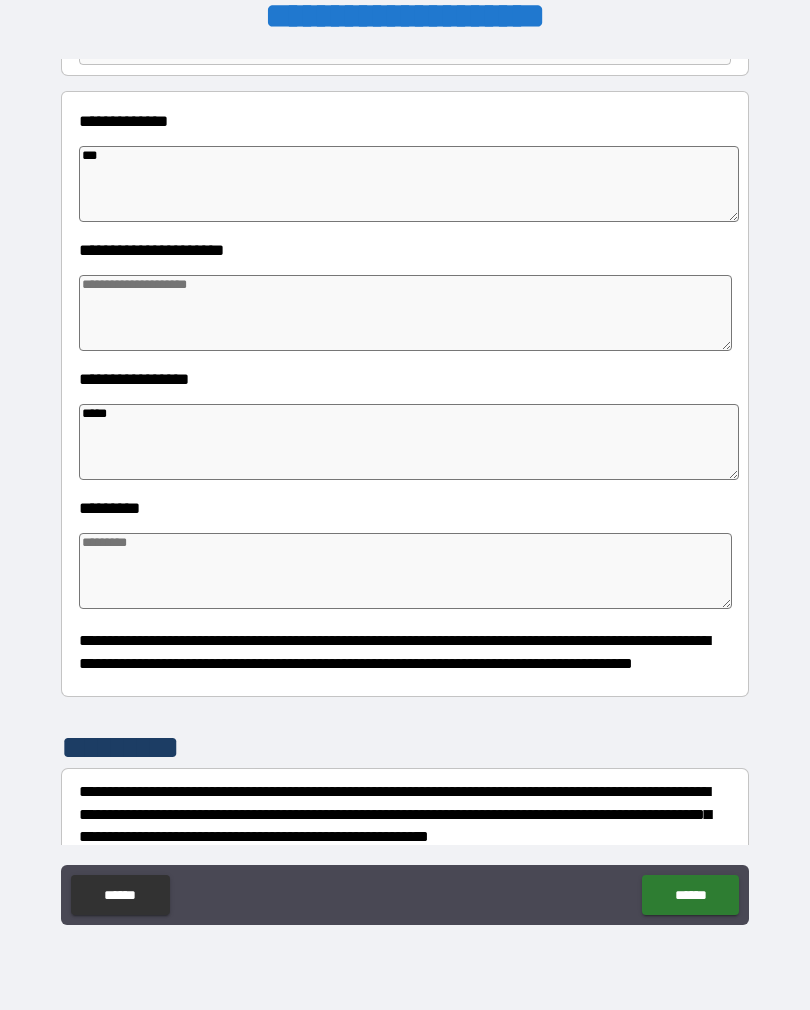 type on "*" 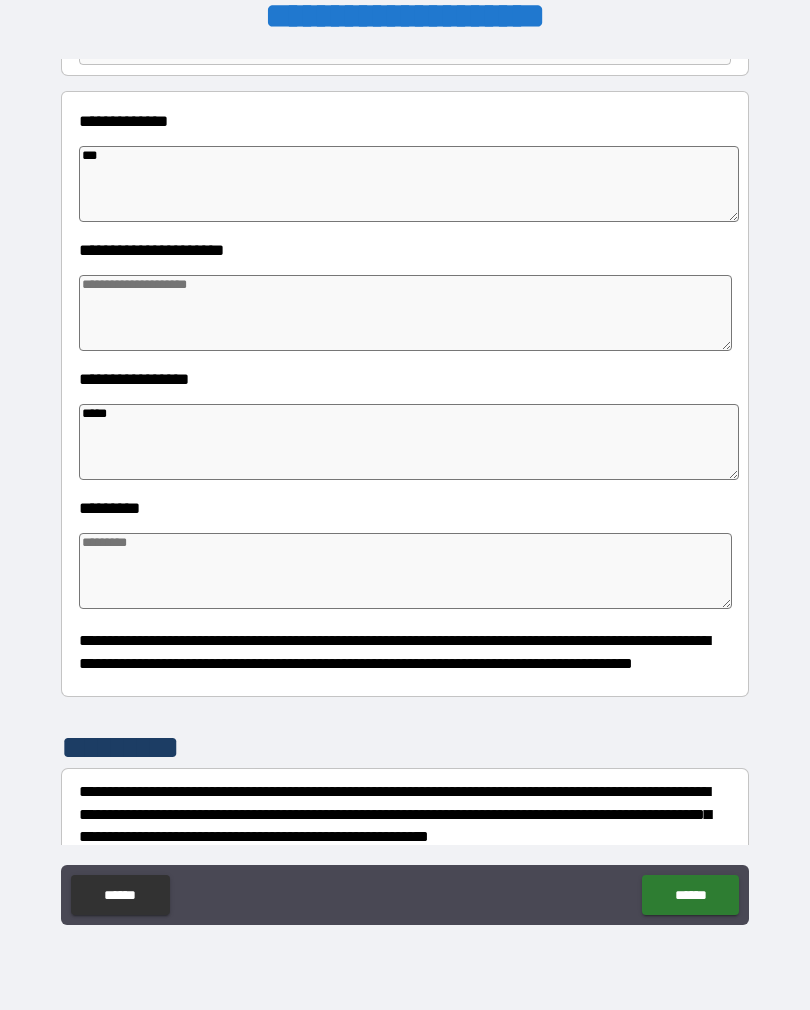 type on "*" 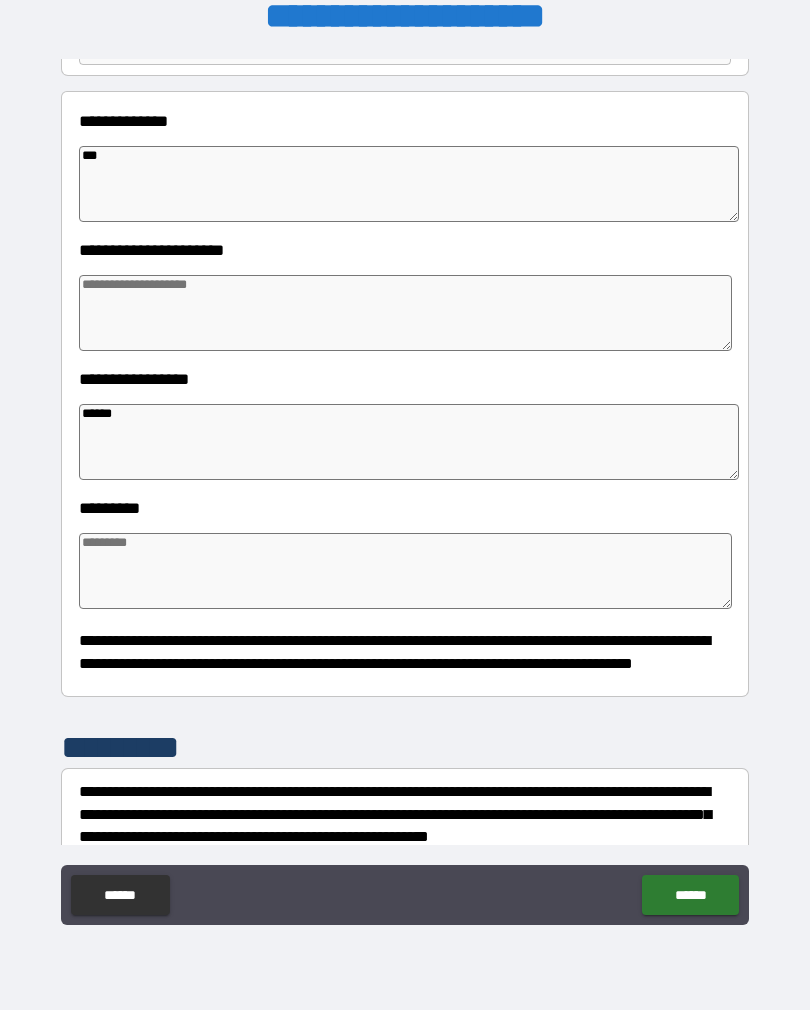 type on "*" 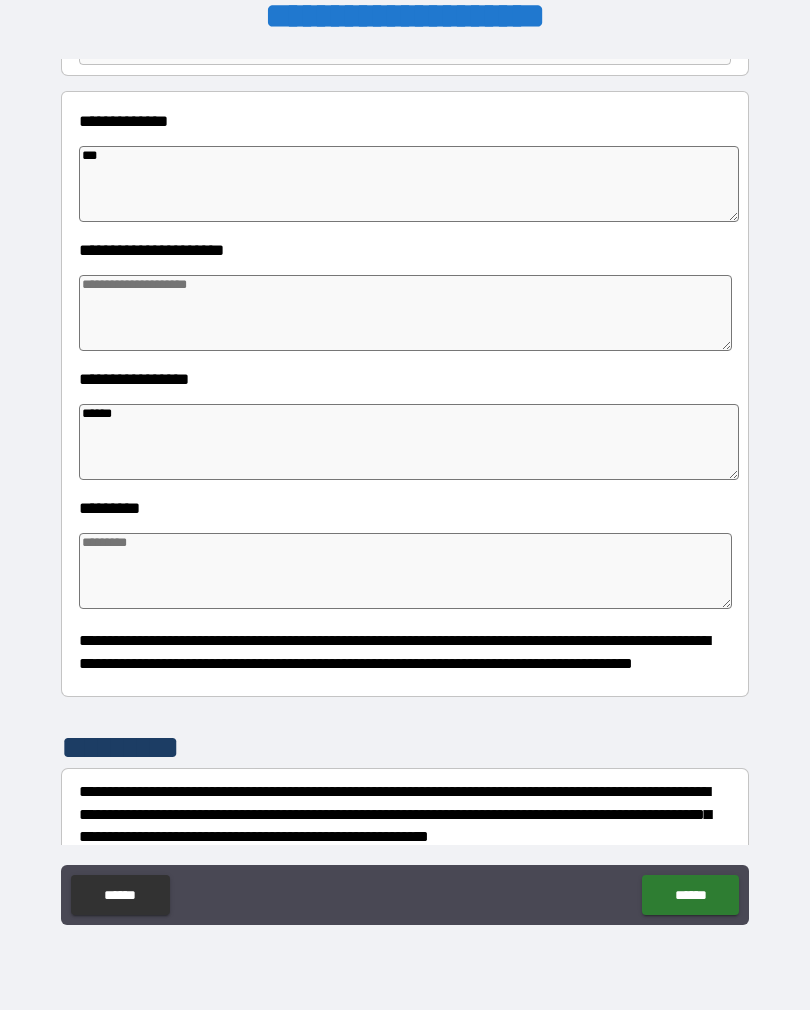 type on "*" 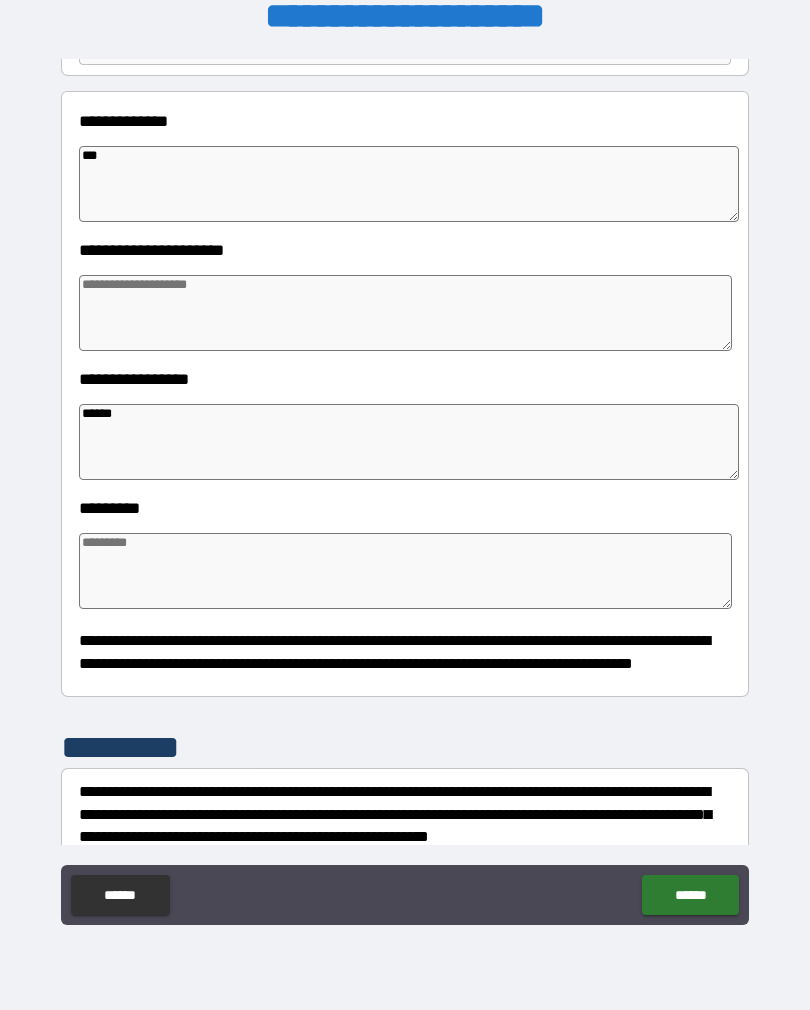 type on "*" 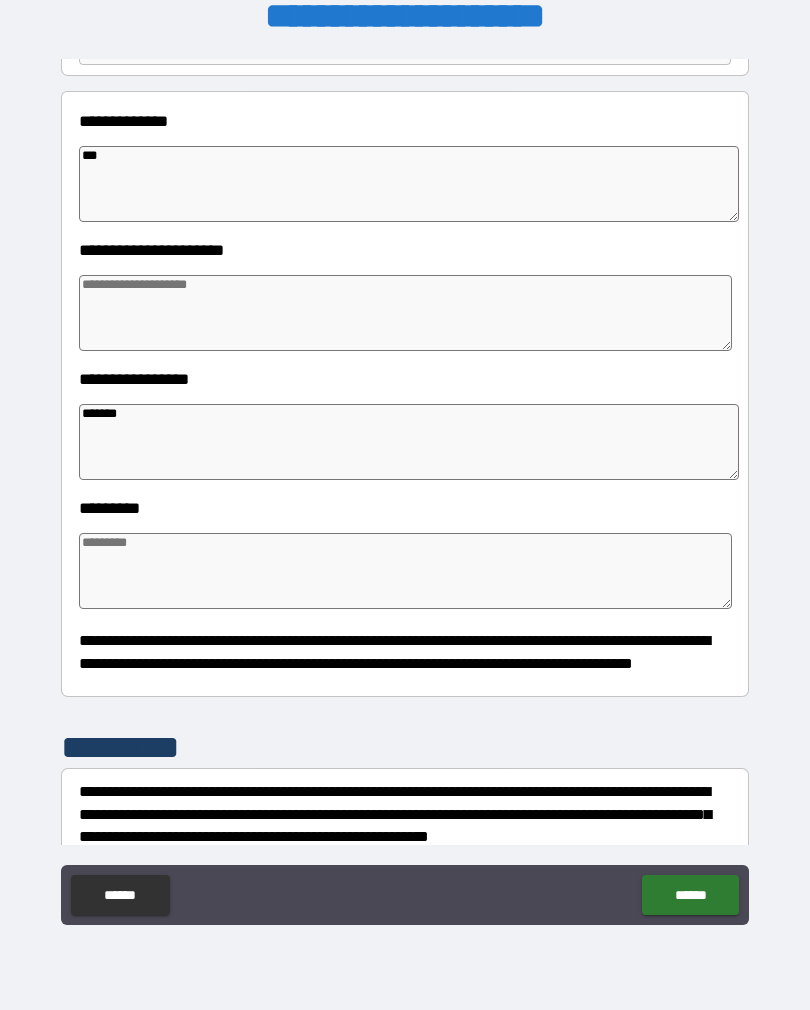 type on "*" 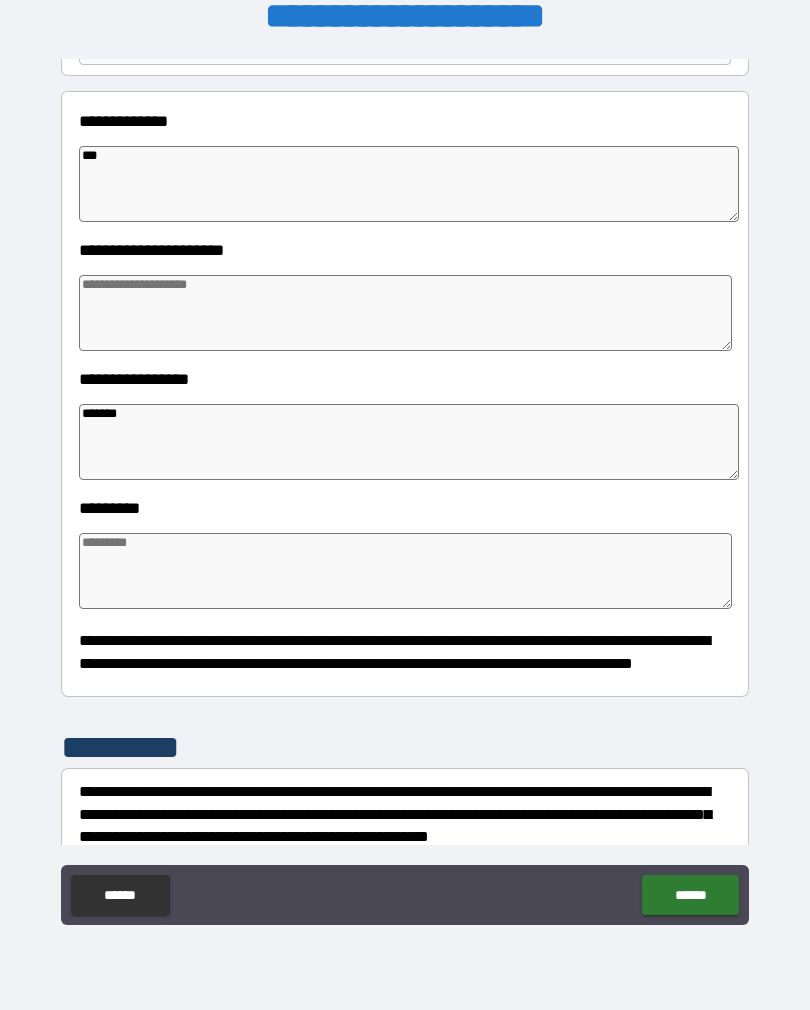 type on "*" 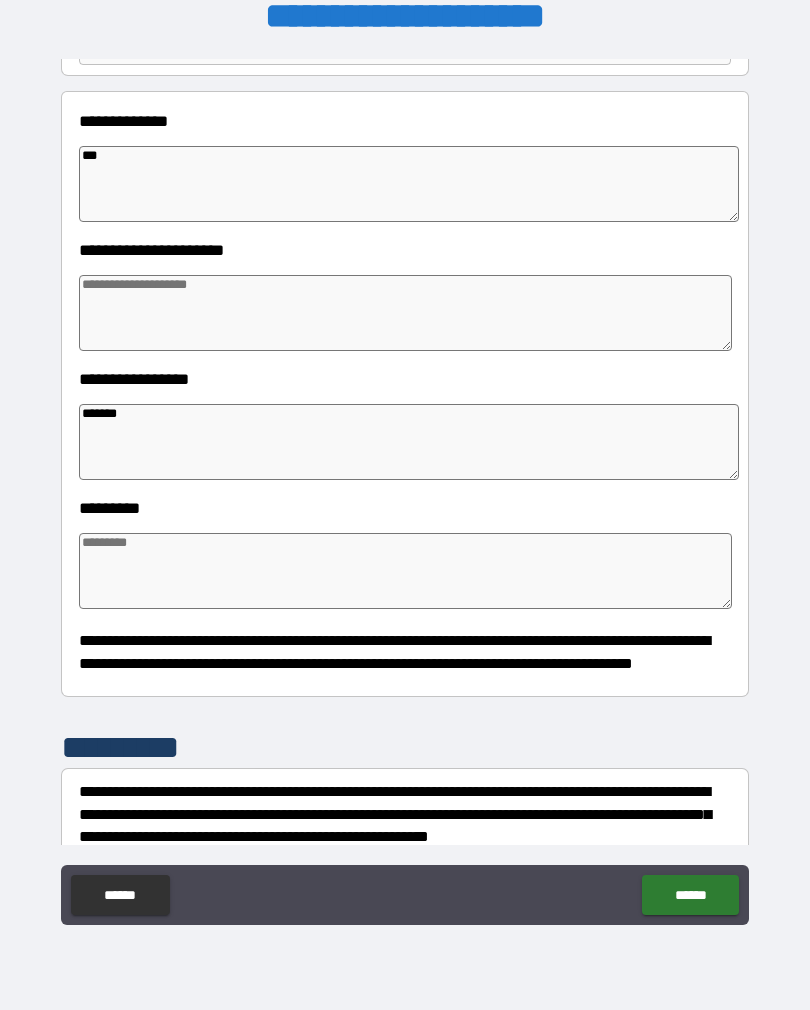 type on "*" 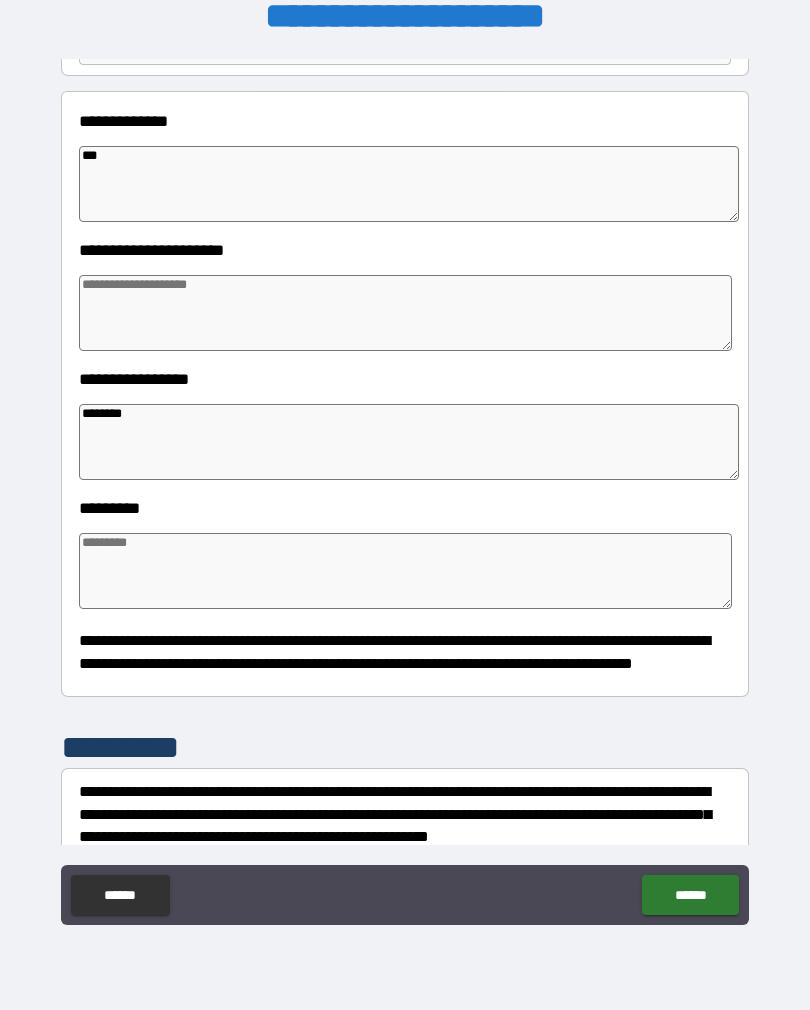 type on "*" 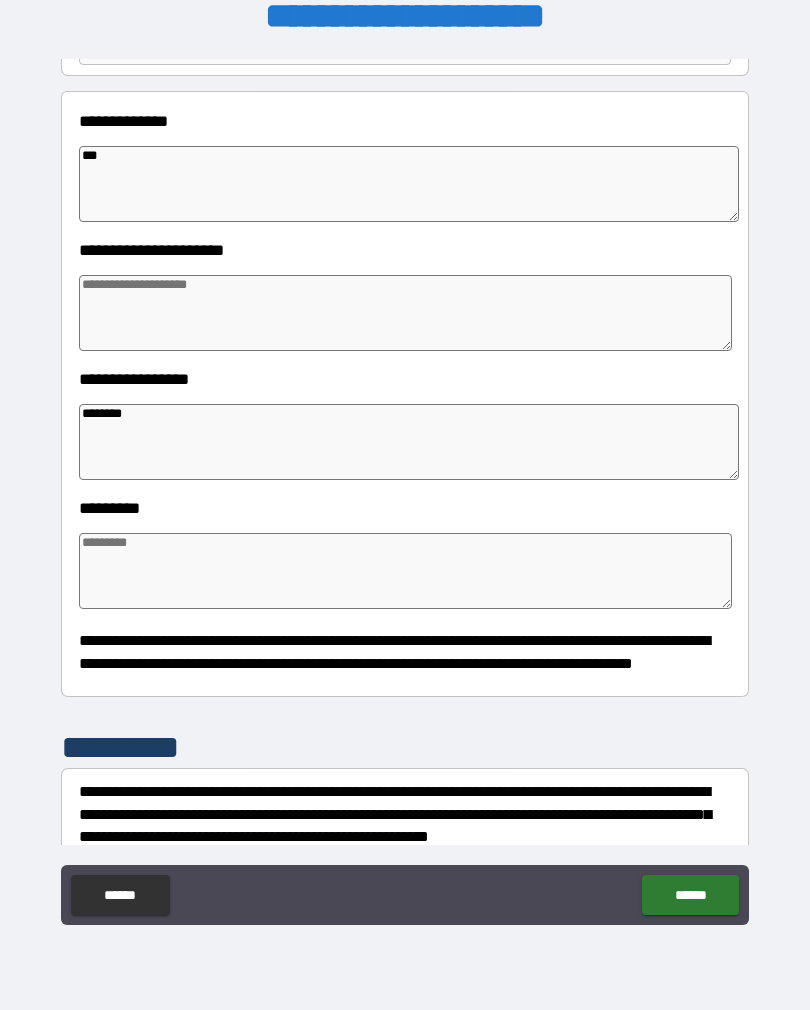 type on "*" 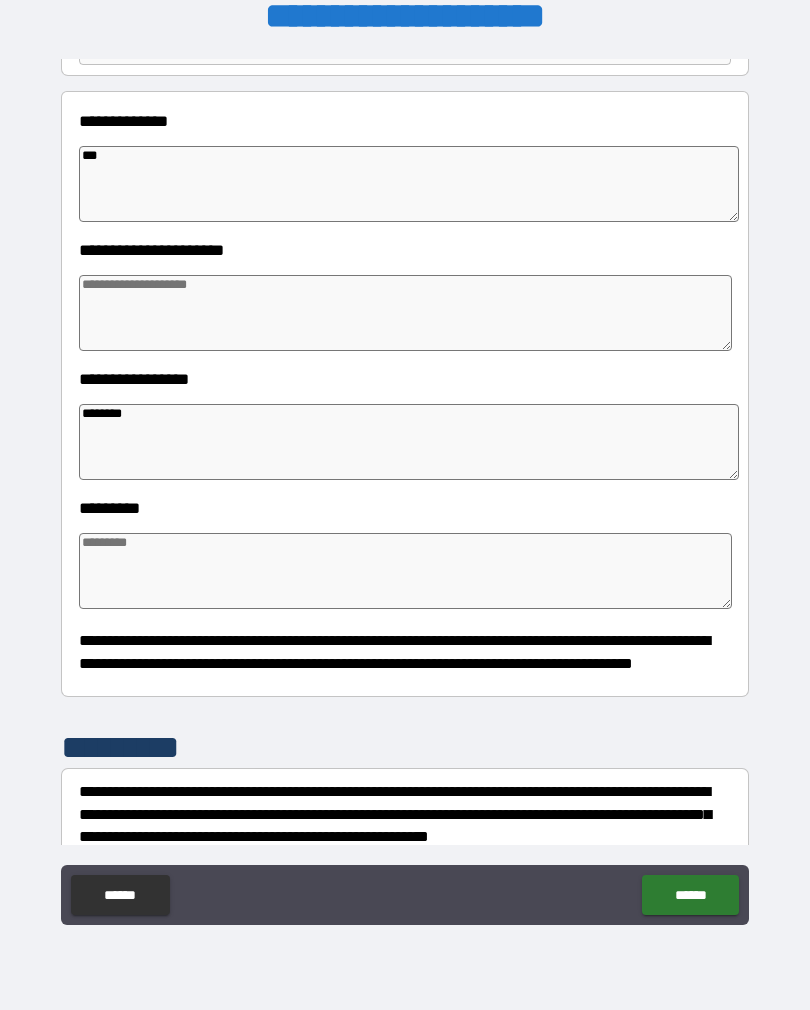 type on "*" 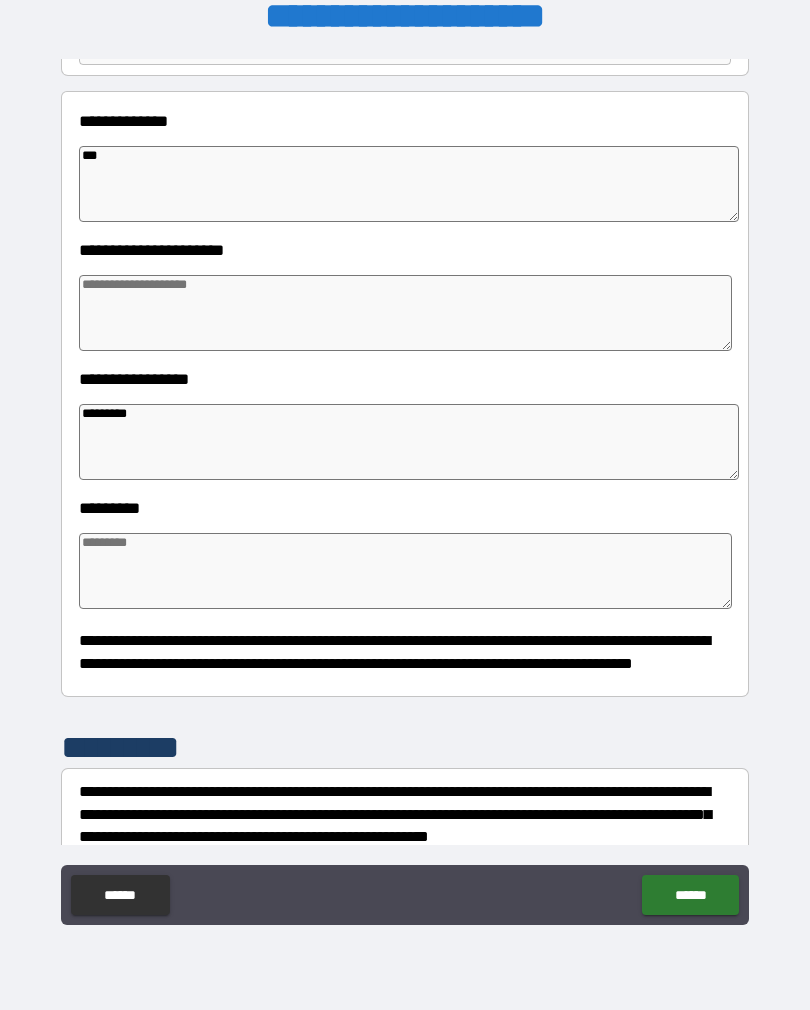type on "*" 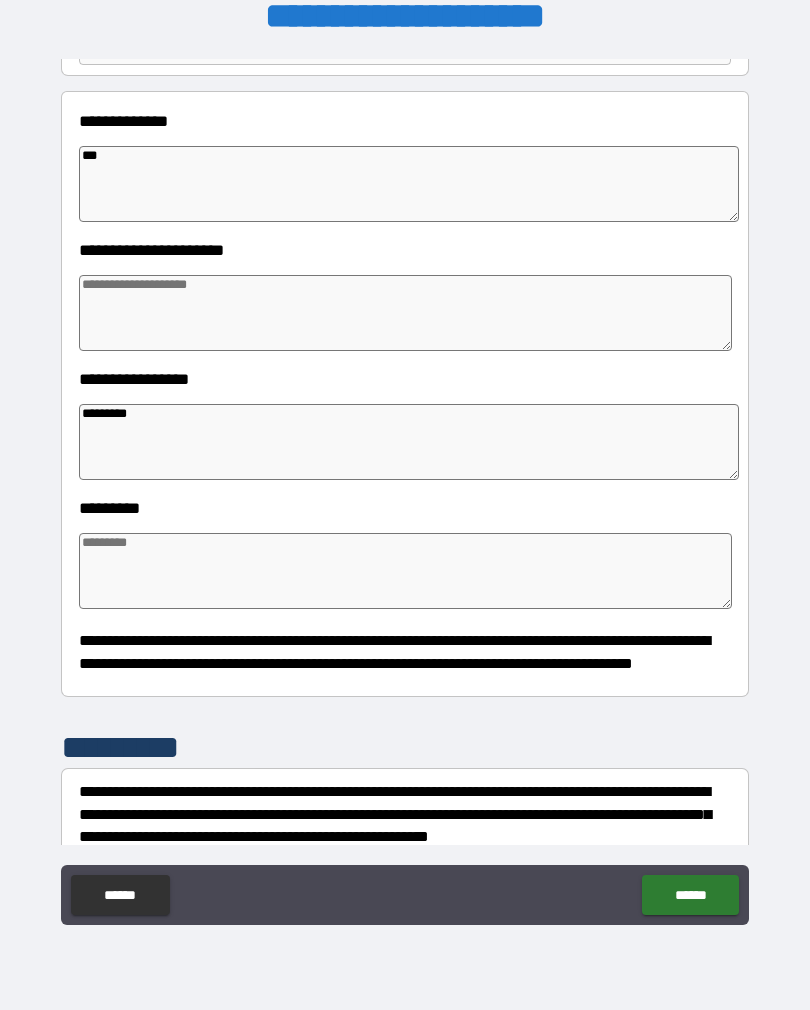 type on "**********" 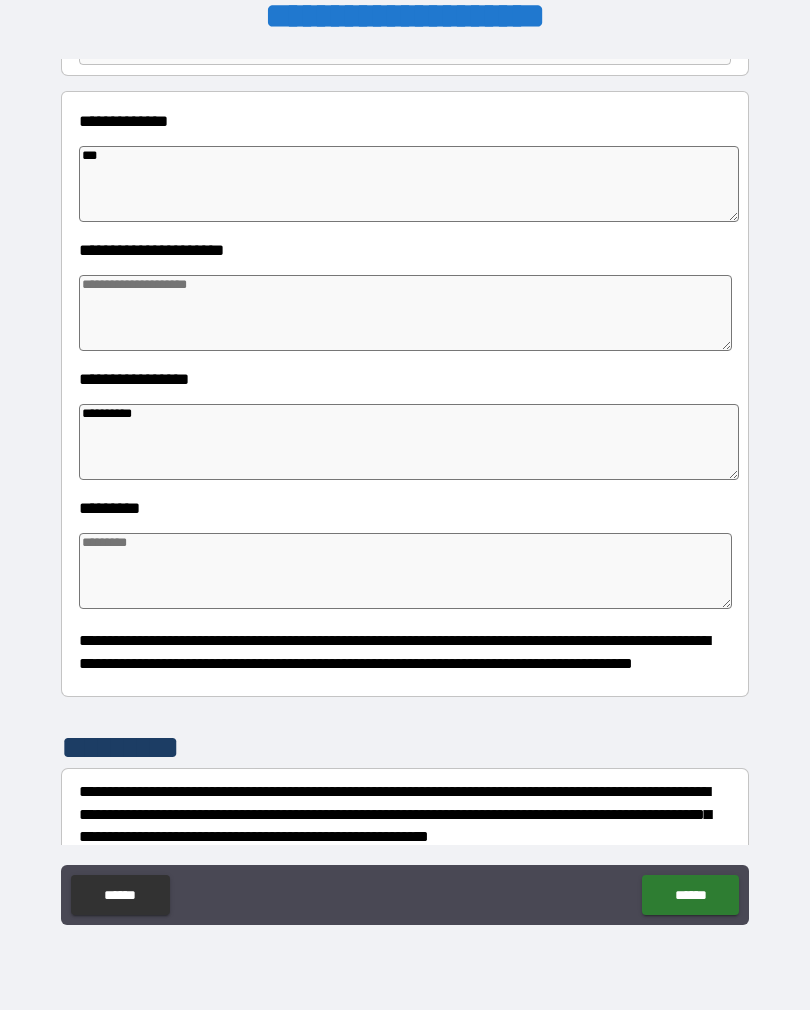 type on "*" 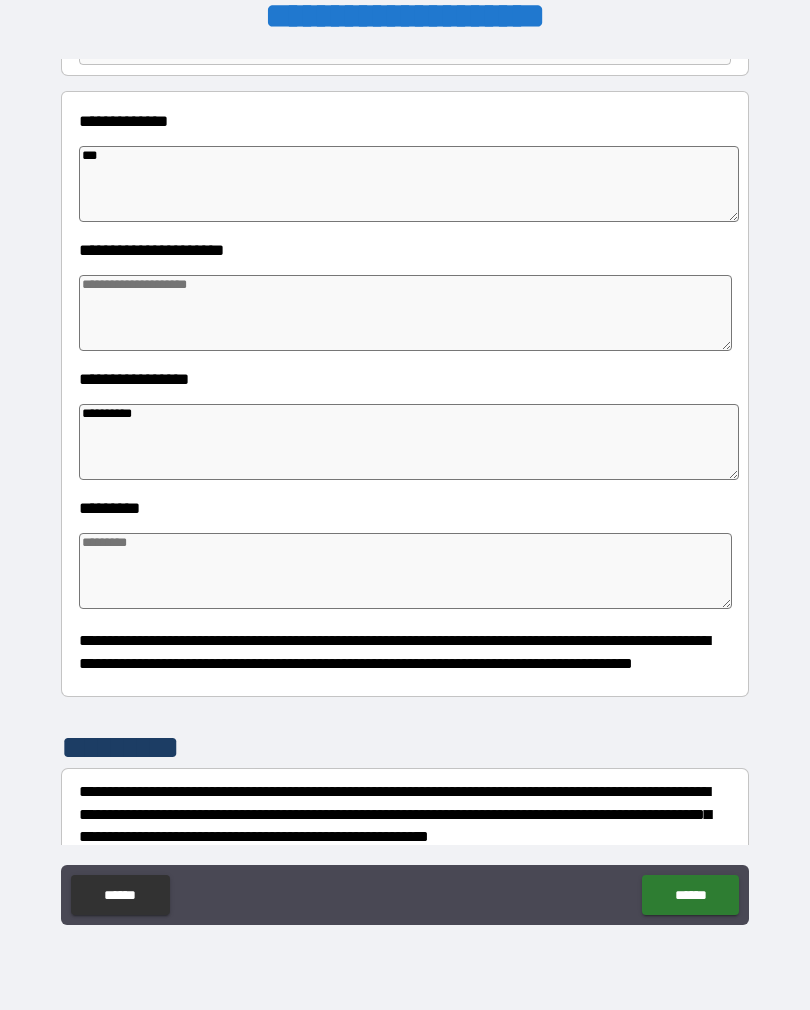 type on "*" 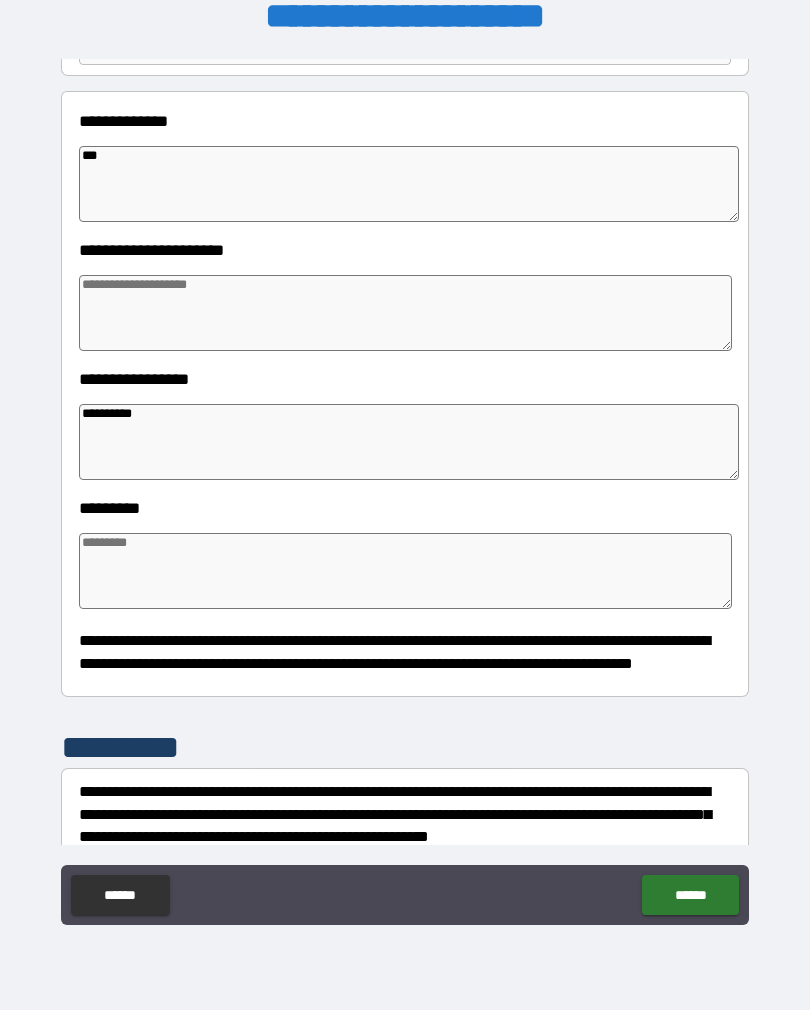 type on "*" 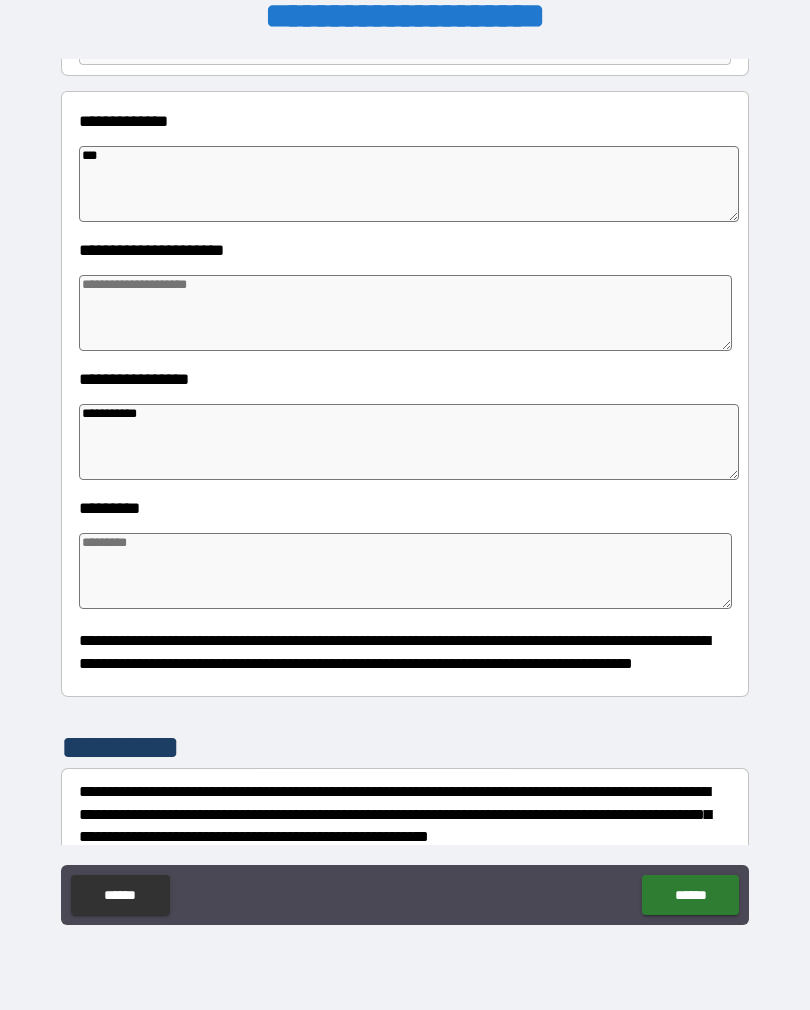 type on "*" 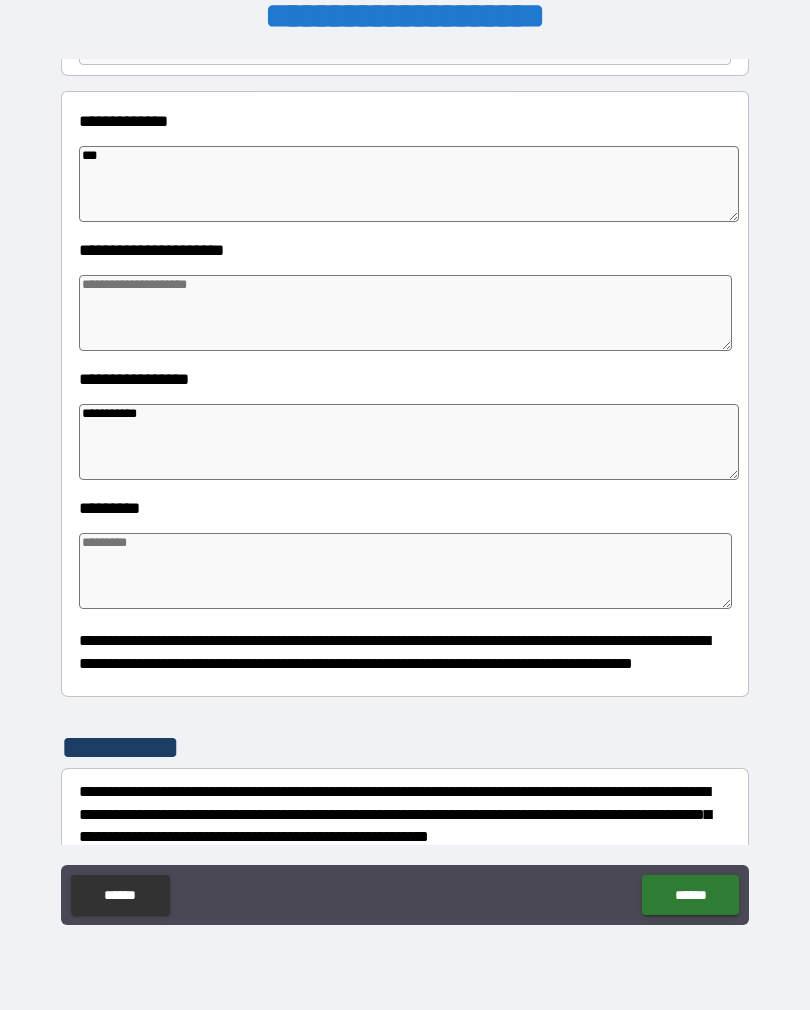 type on "**********" 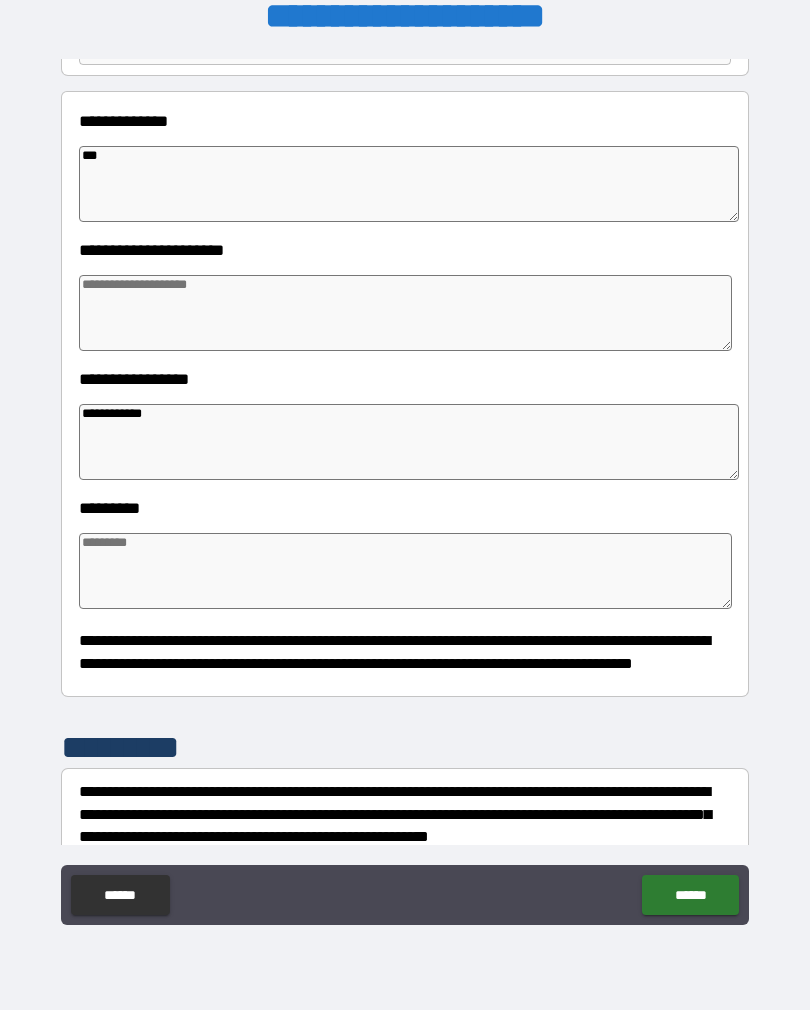 type on "*" 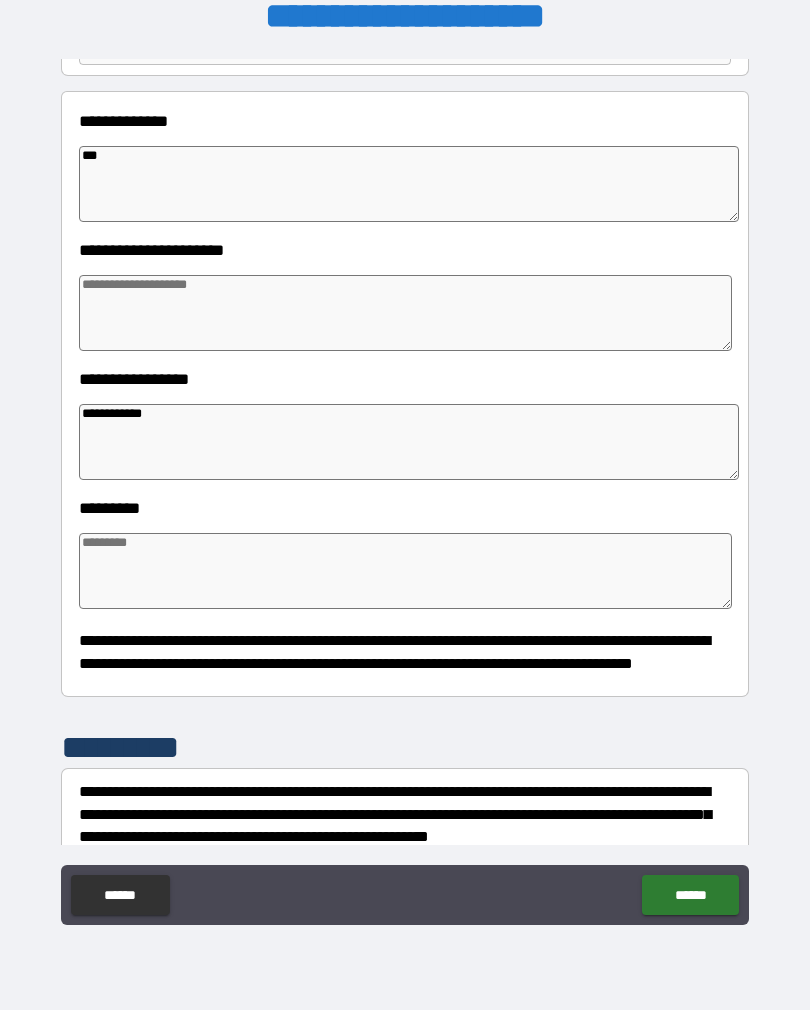 type on "*" 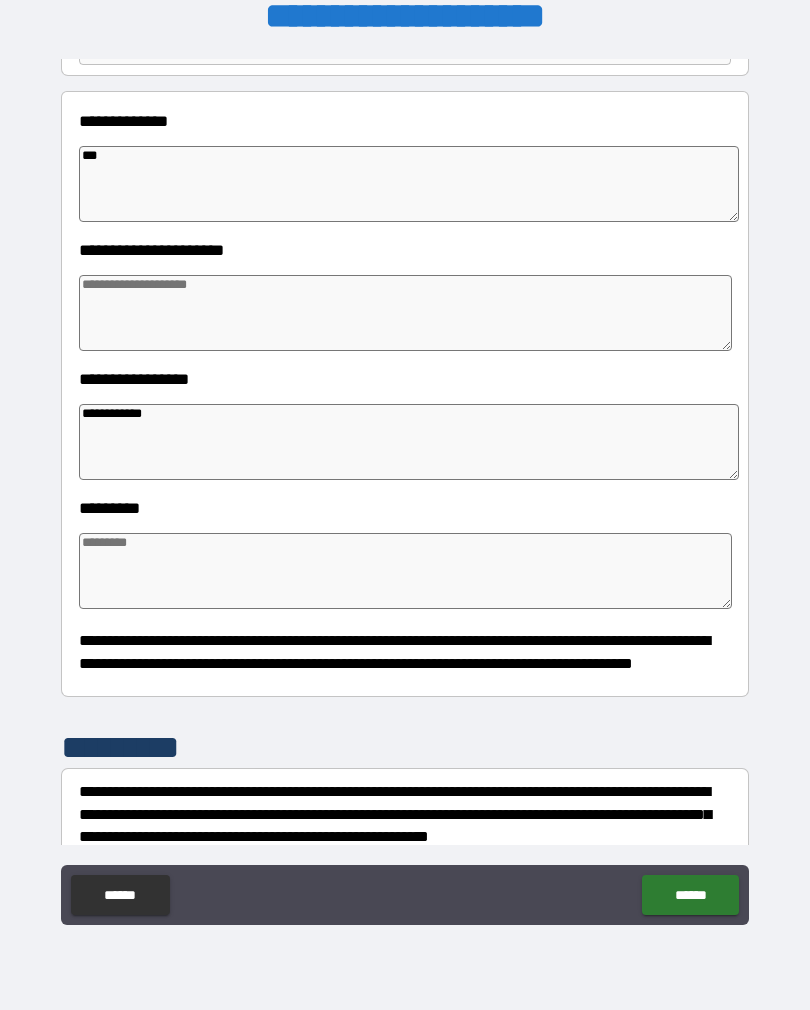 type on "*" 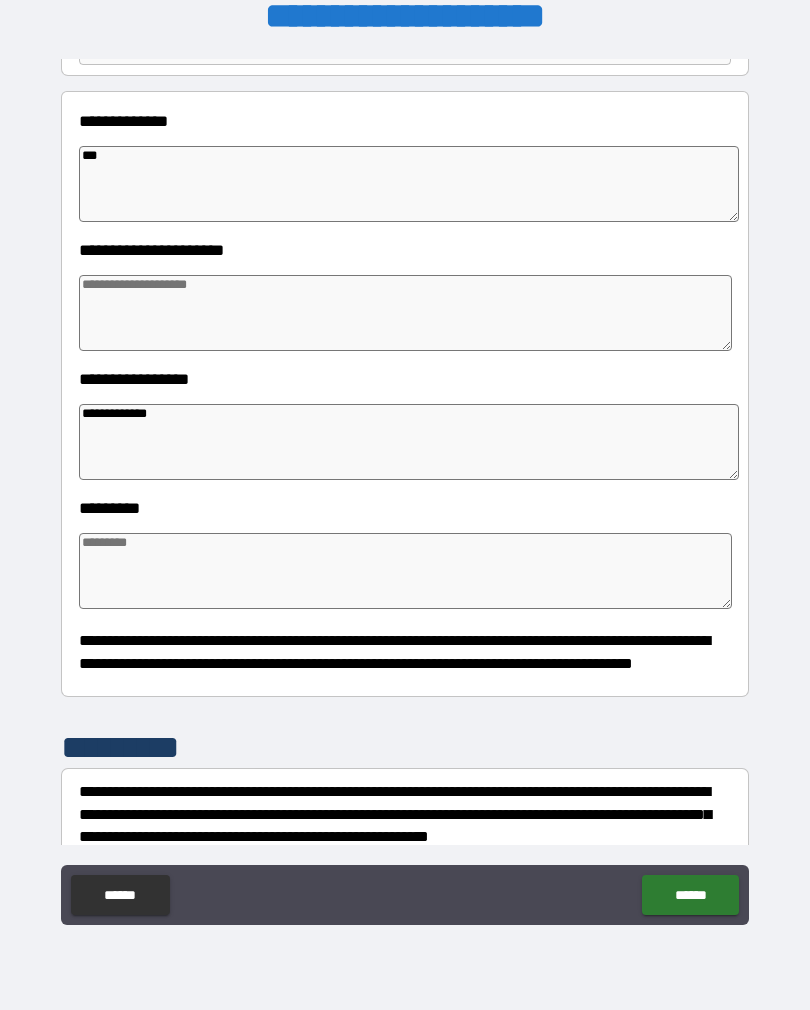 type on "*" 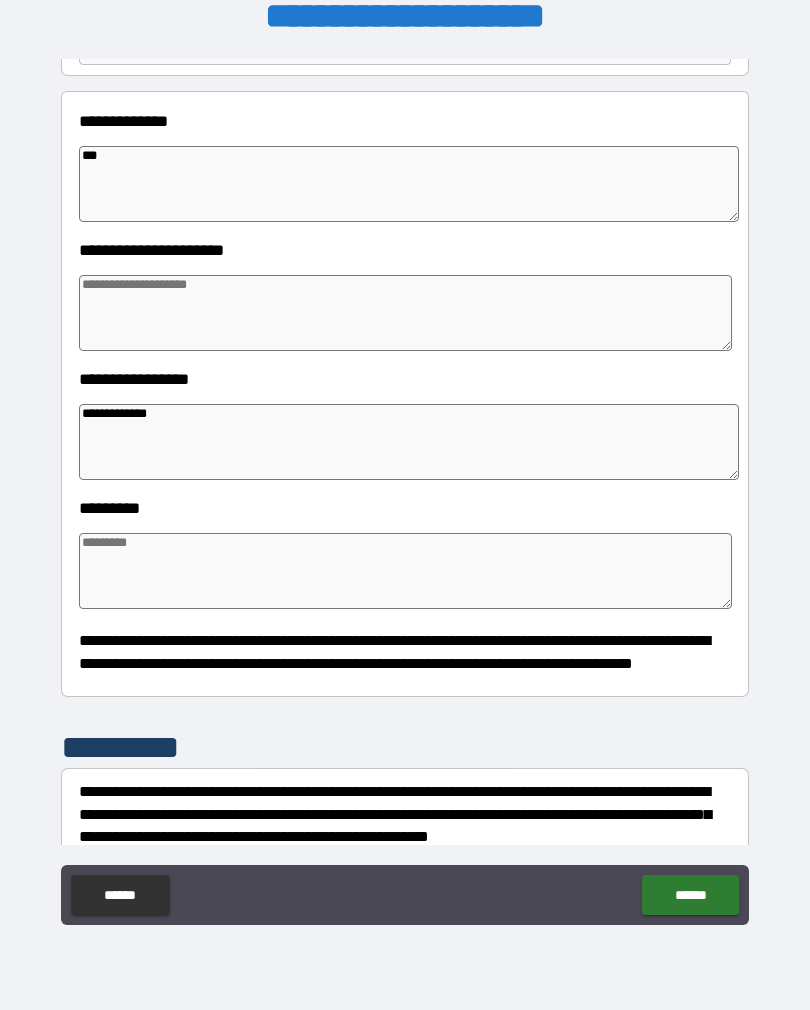 type on "*" 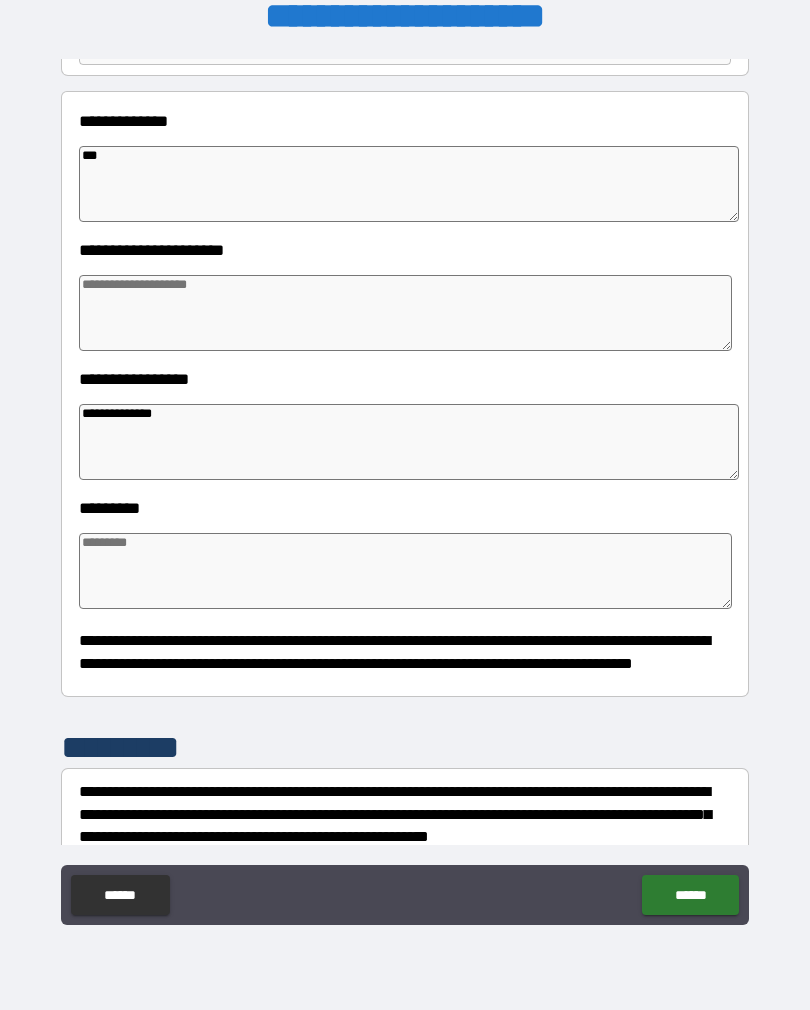 type on "*" 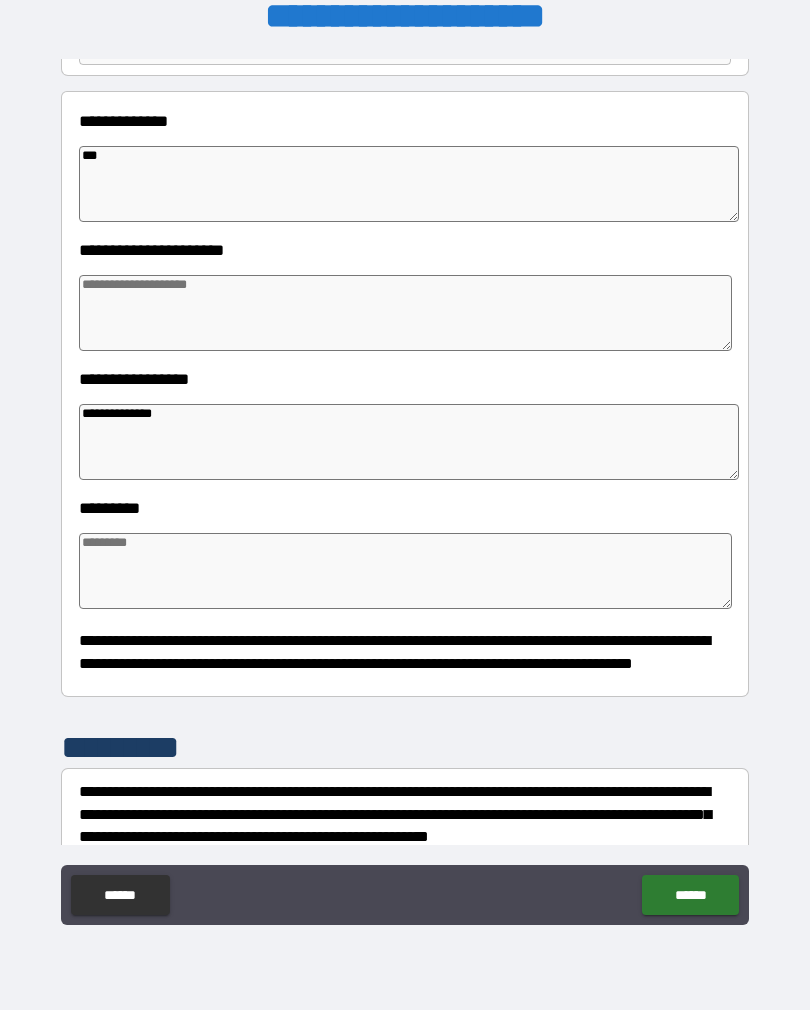 type 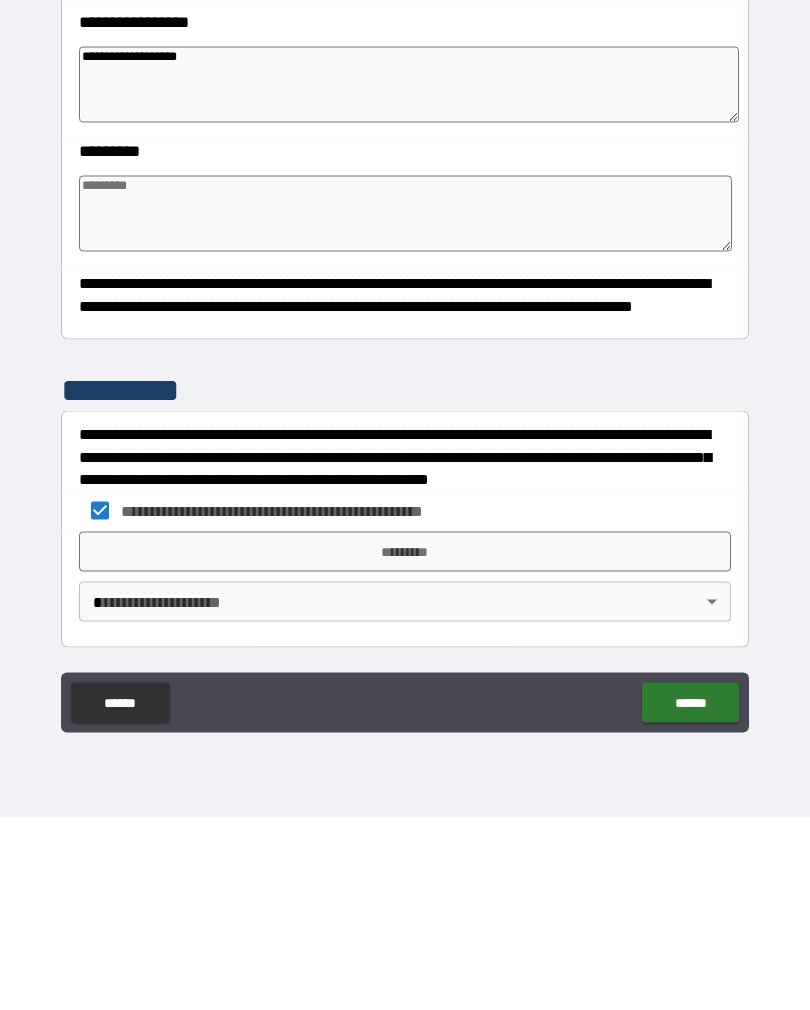 scroll, scrollTop: 392, scrollLeft: 0, axis: vertical 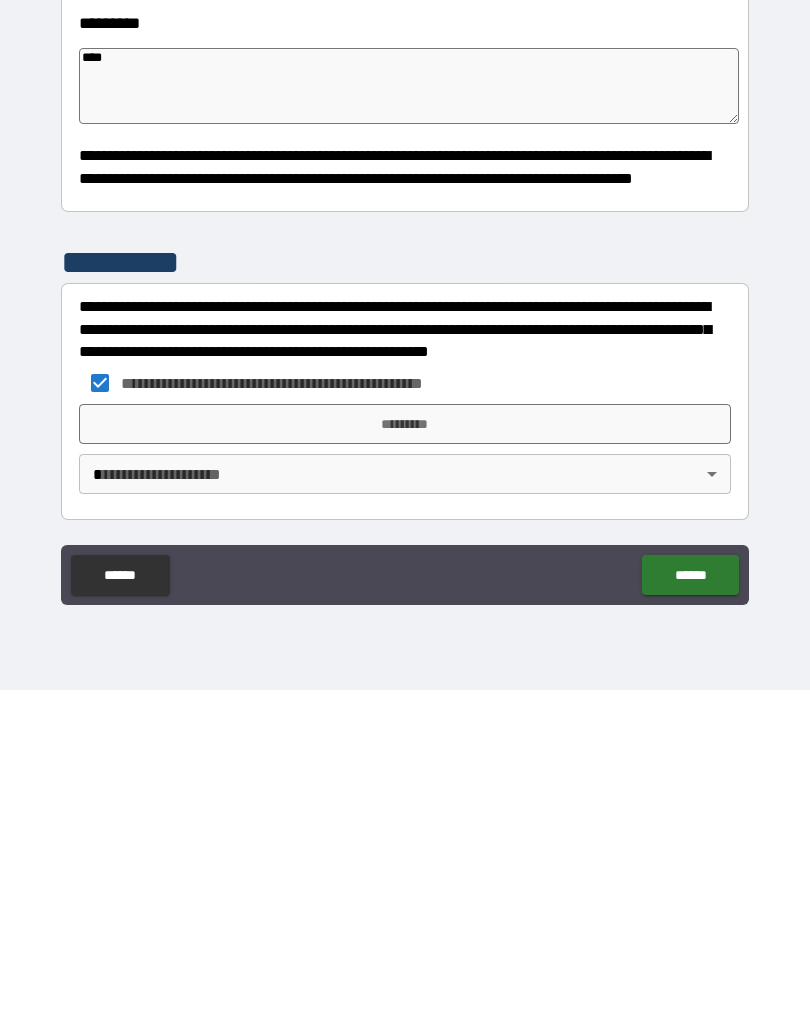 click on "*********" at bounding box center [405, 744] 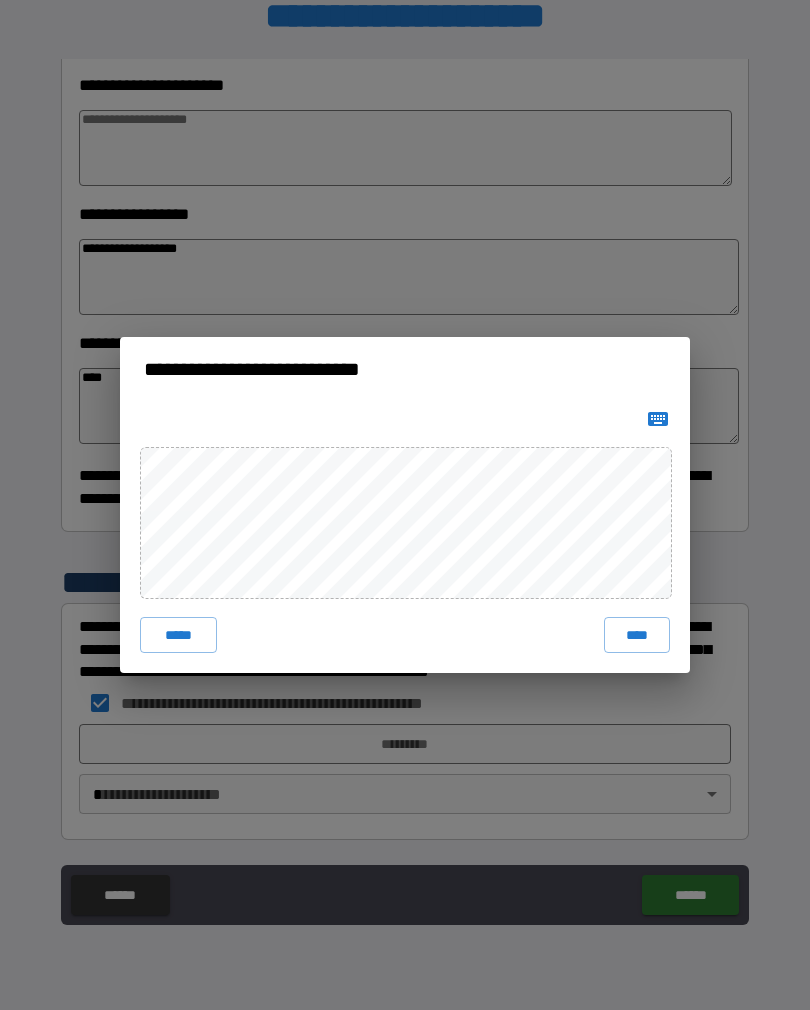 click on "****" at bounding box center (637, 635) 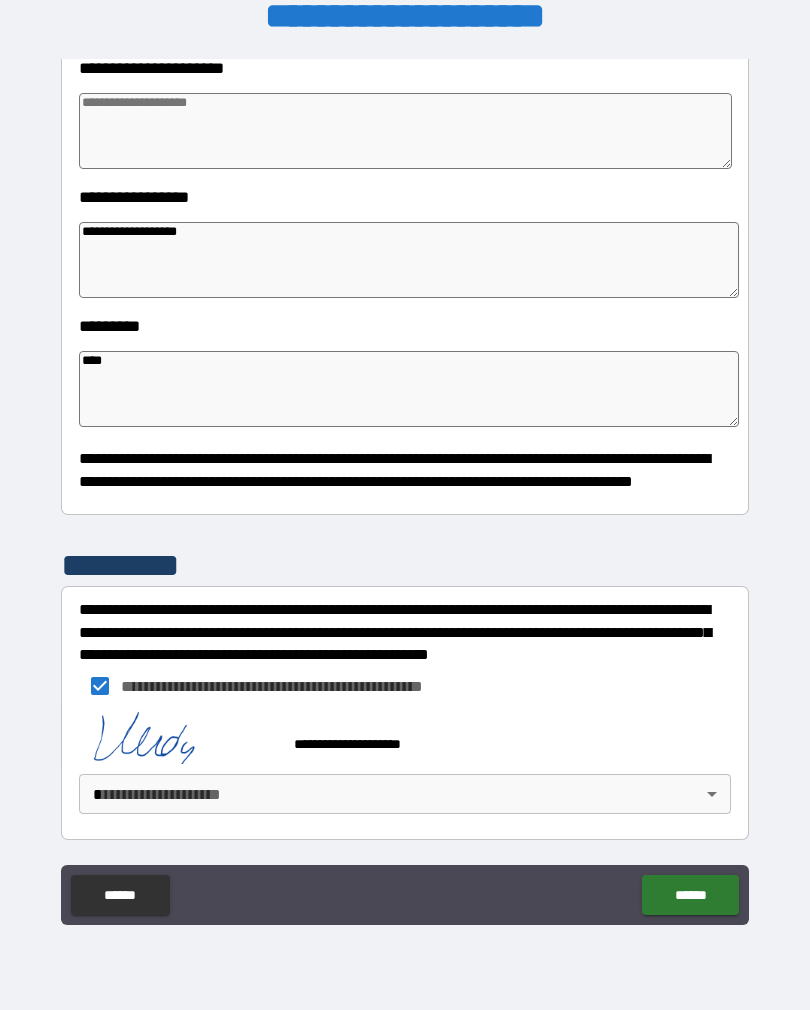 scroll, scrollTop: 409, scrollLeft: 0, axis: vertical 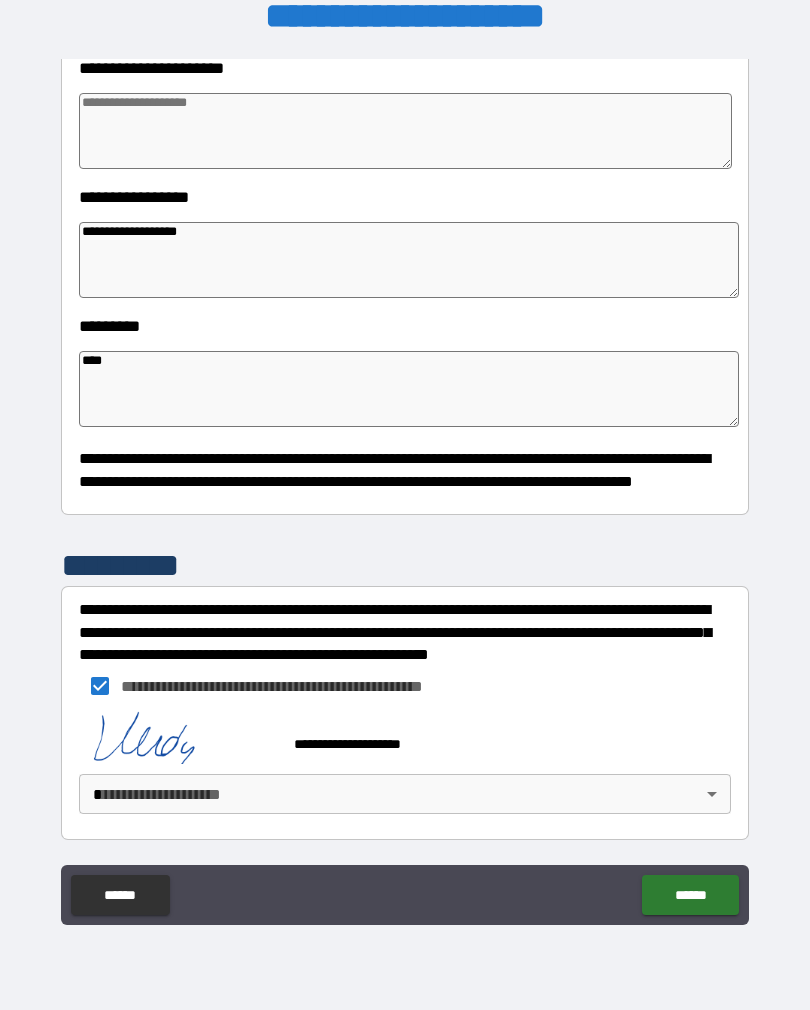 click on "**********" at bounding box center [405, 489] 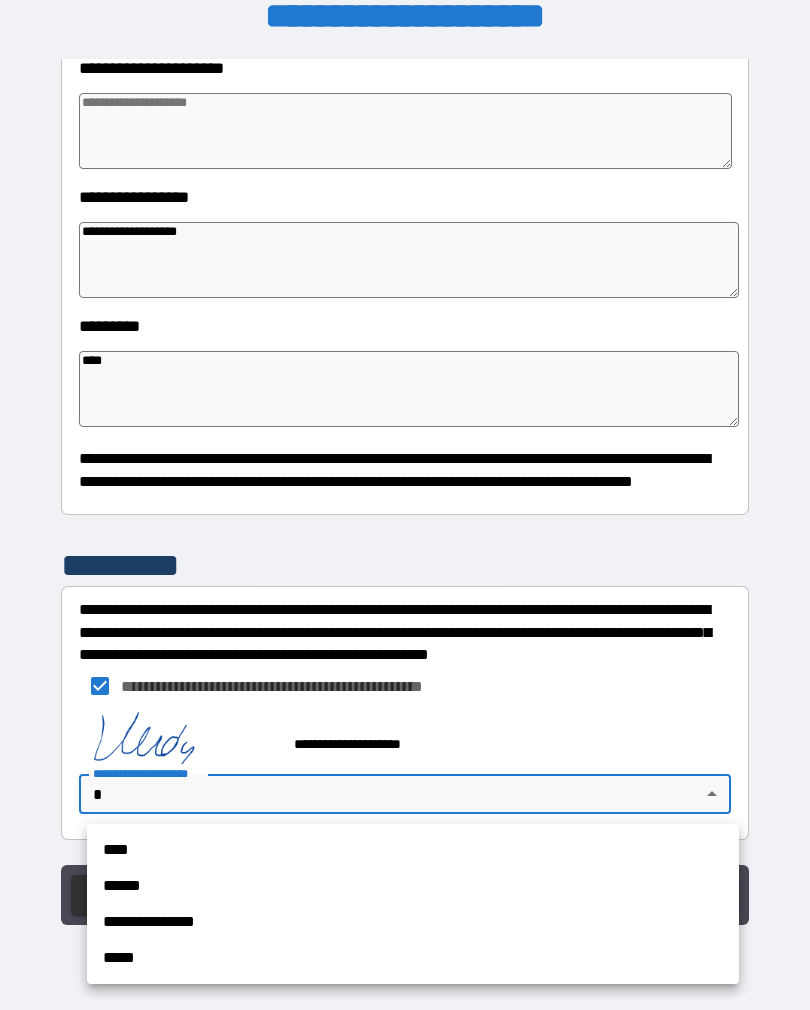 click on "******" at bounding box center [413, 886] 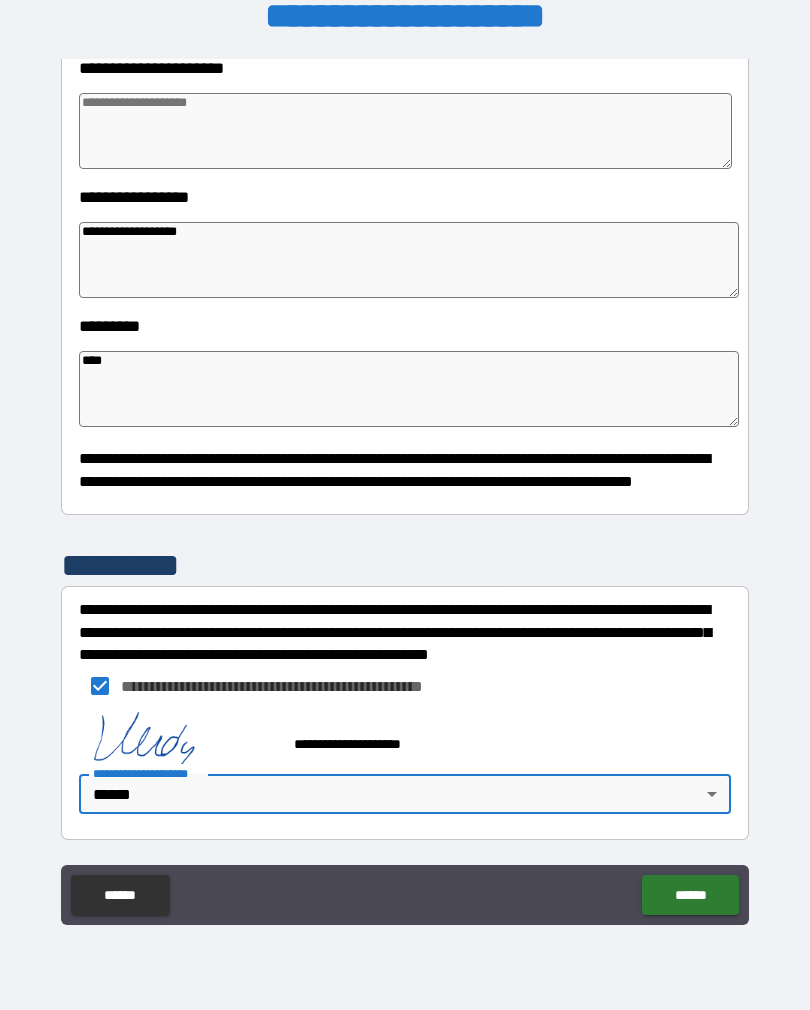 click on "**********" at bounding box center (405, 489) 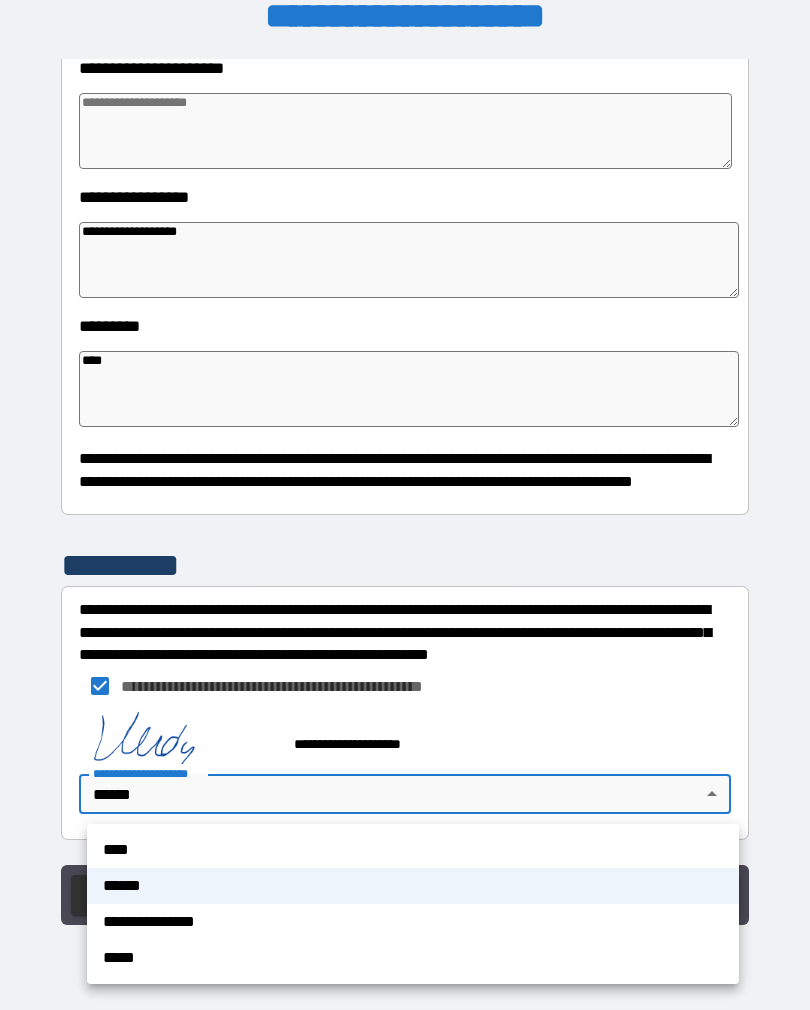 click on "**********" at bounding box center [413, 922] 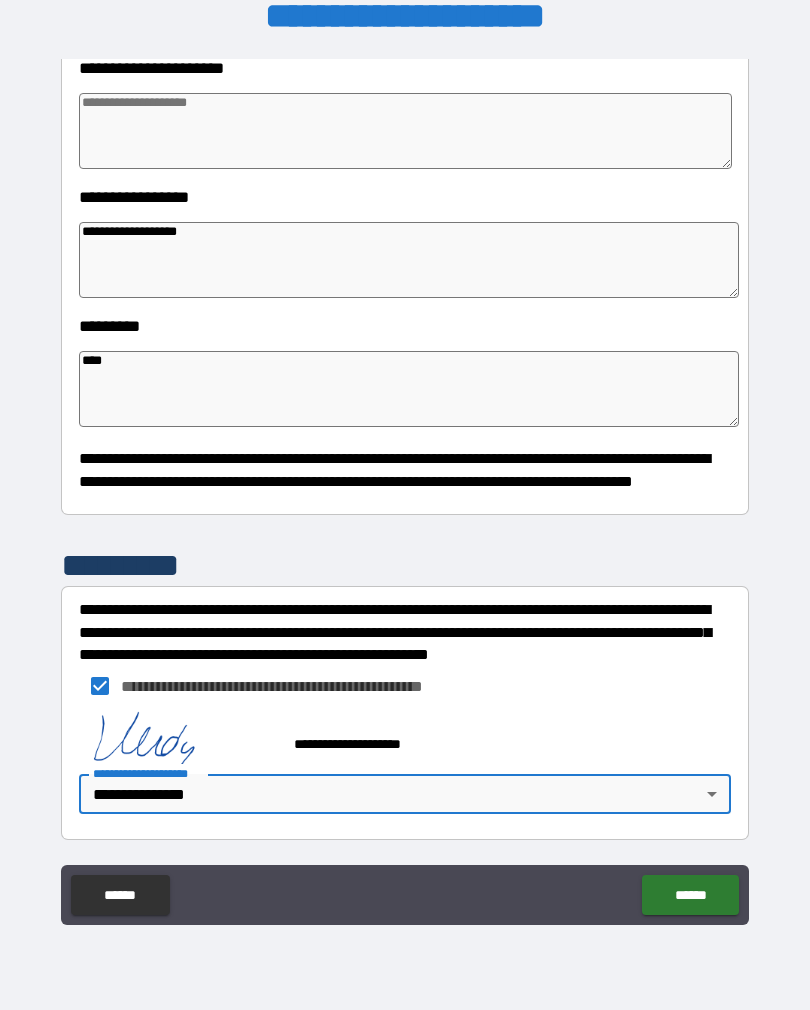 click on "******" at bounding box center [690, 895] 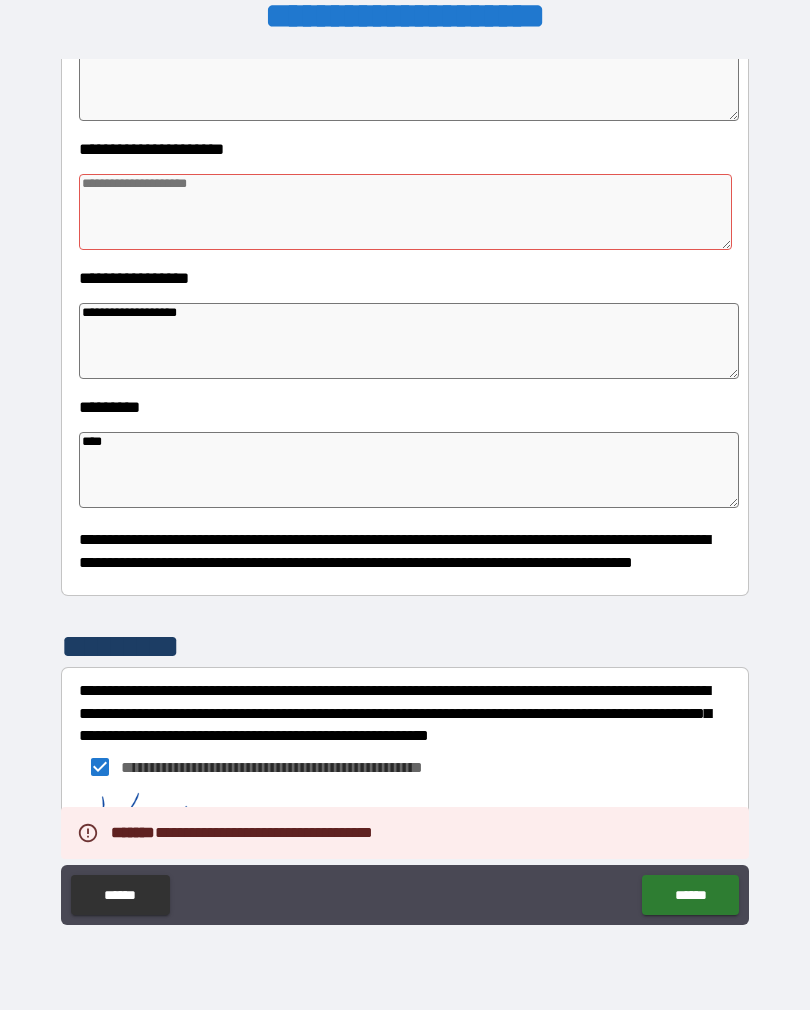 scroll, scrollTop: 257, scrollLeft: 0, axis: vertical 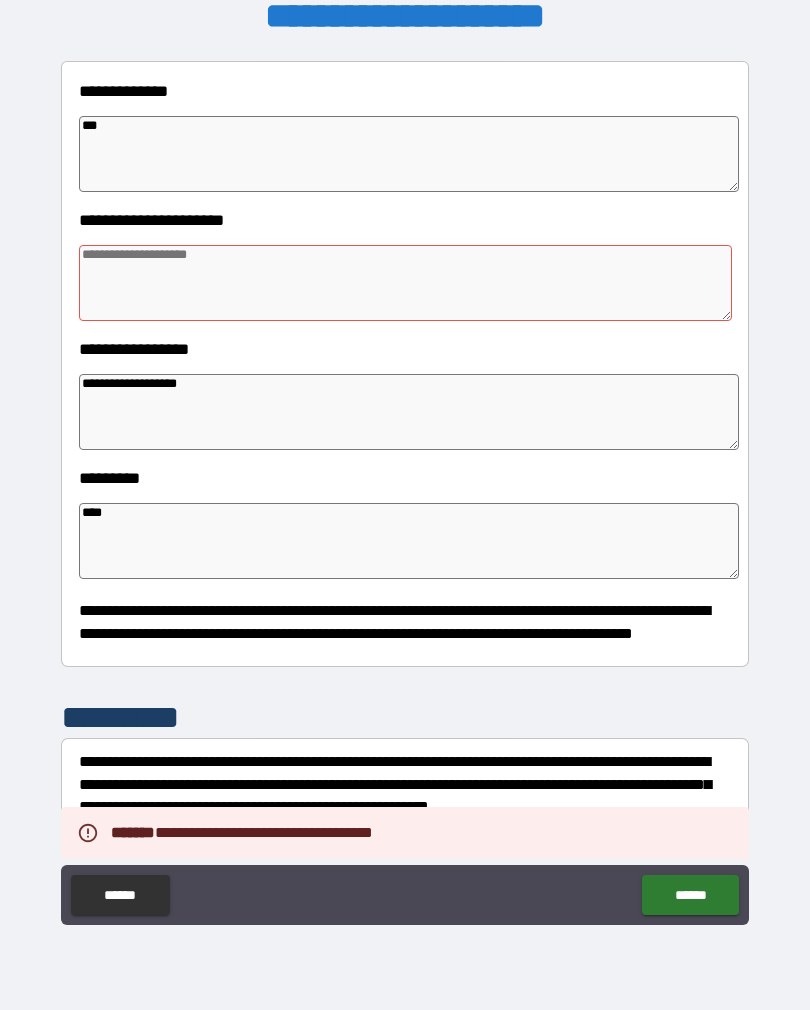 click at bounding box center (405, 283) 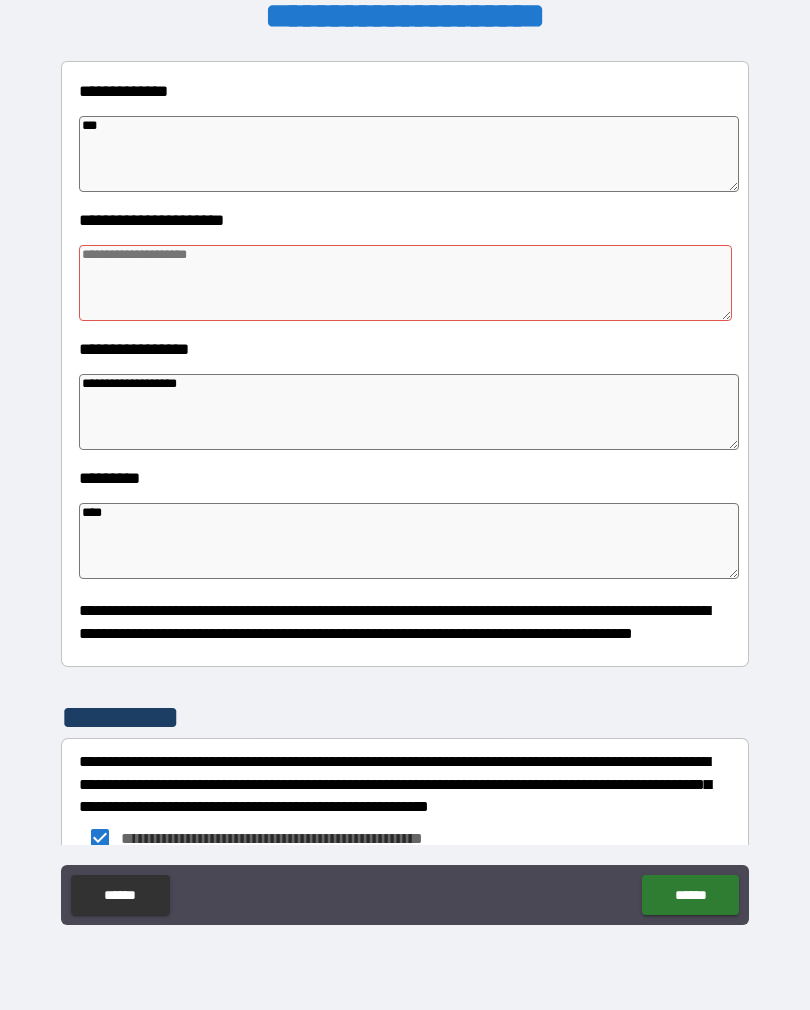click at bounding box center [405, 283] 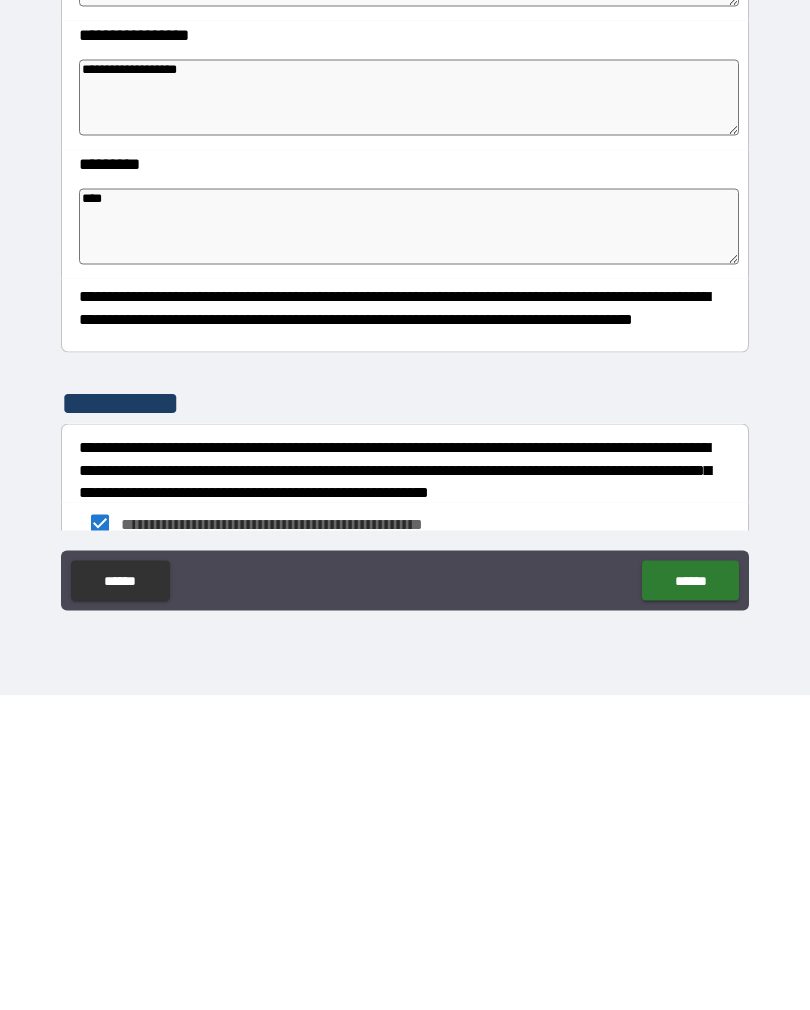 click on "******" at bounding box center [690, 895] 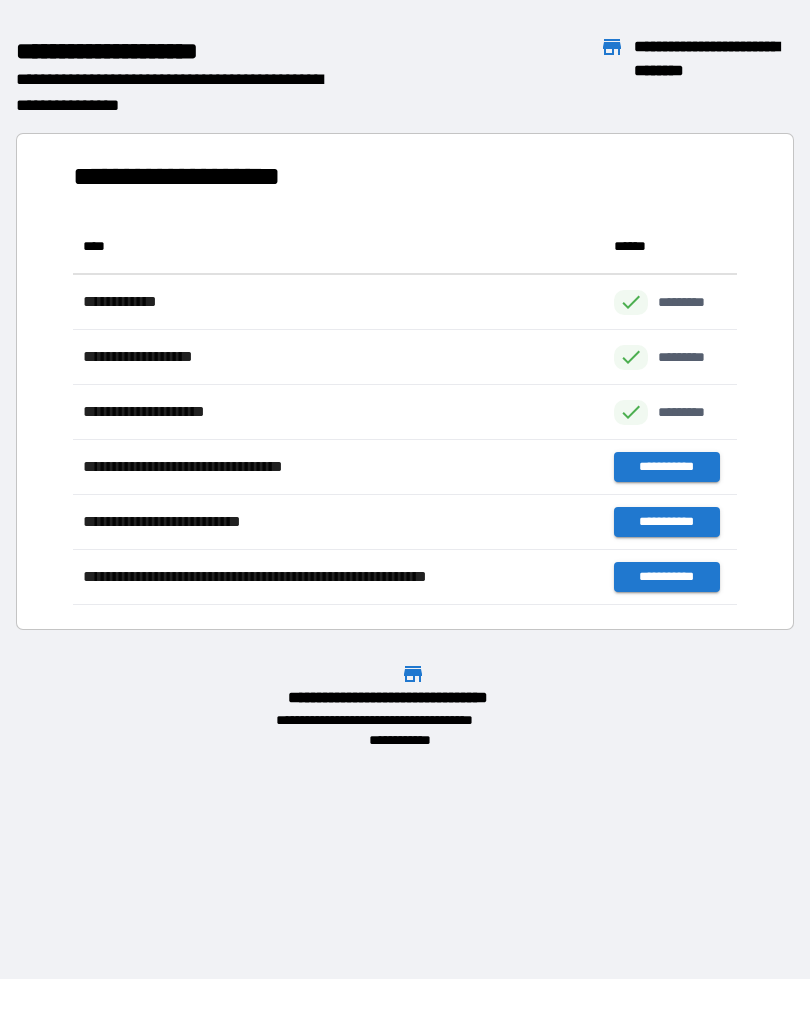 scroll, scrollTop: 1, scrollLeft: 1, axis: both 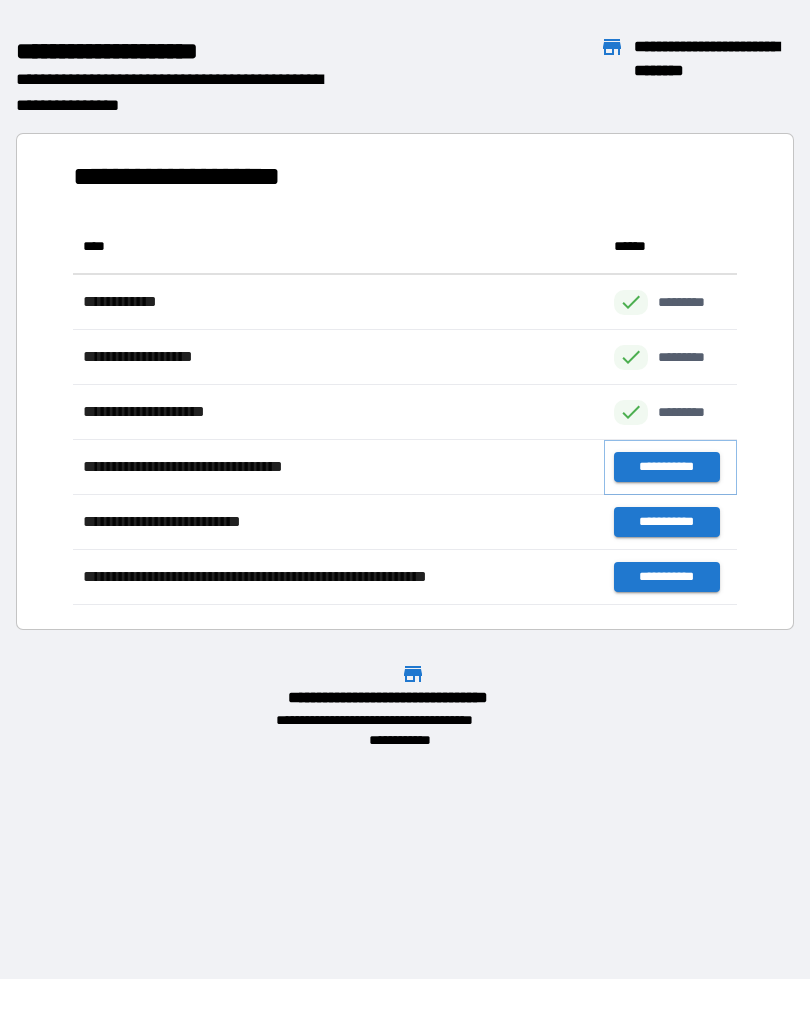 click on "**********" at bounding box center [666, 467] 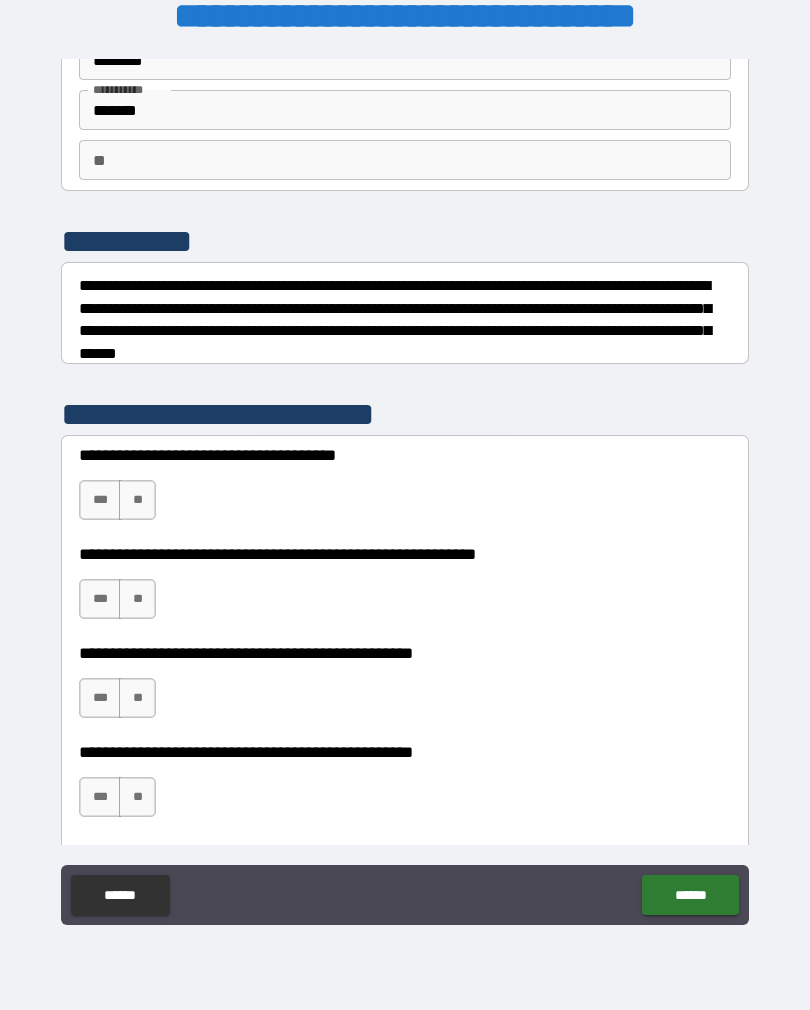 scroll, scrollTop: 113, scrollLeft: 0, axis: vertical 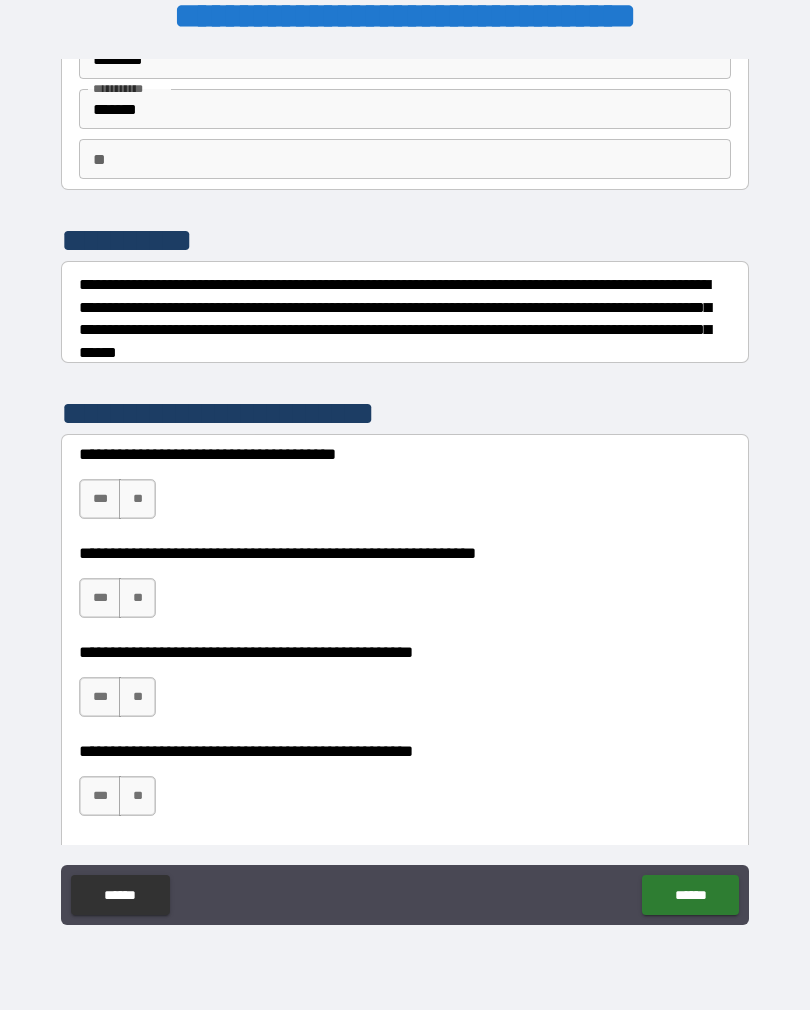 click on "**" at bounding box center (137, 499) 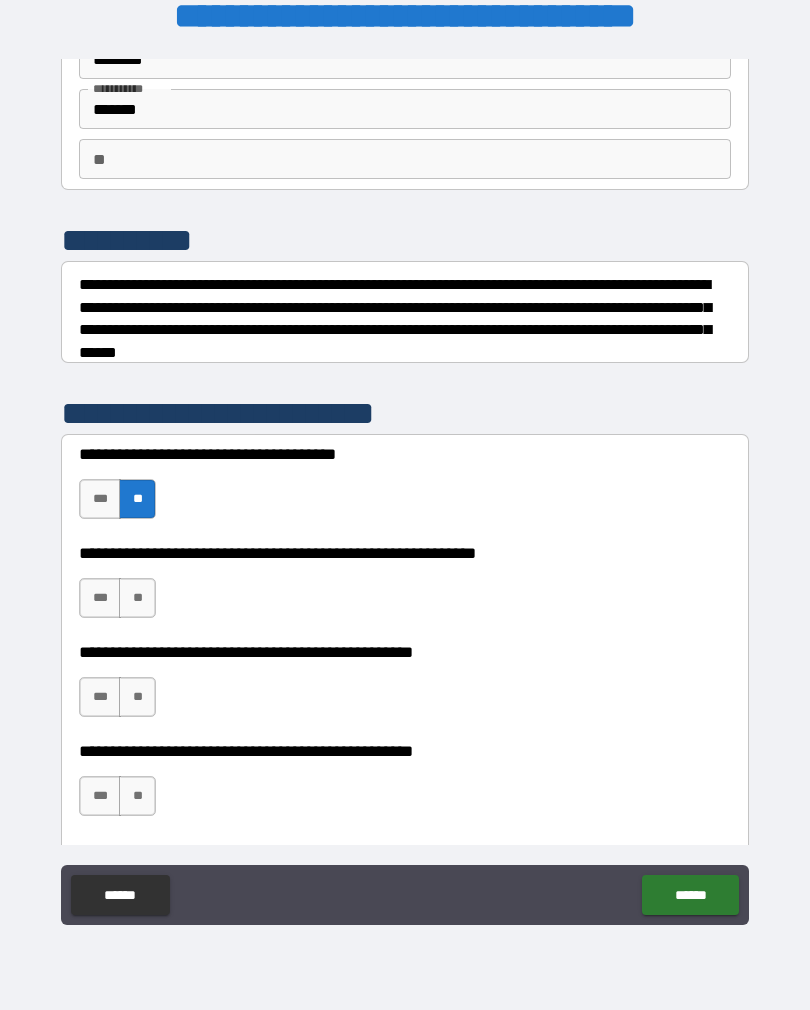 click on "**" at bounding box center (137, 598) 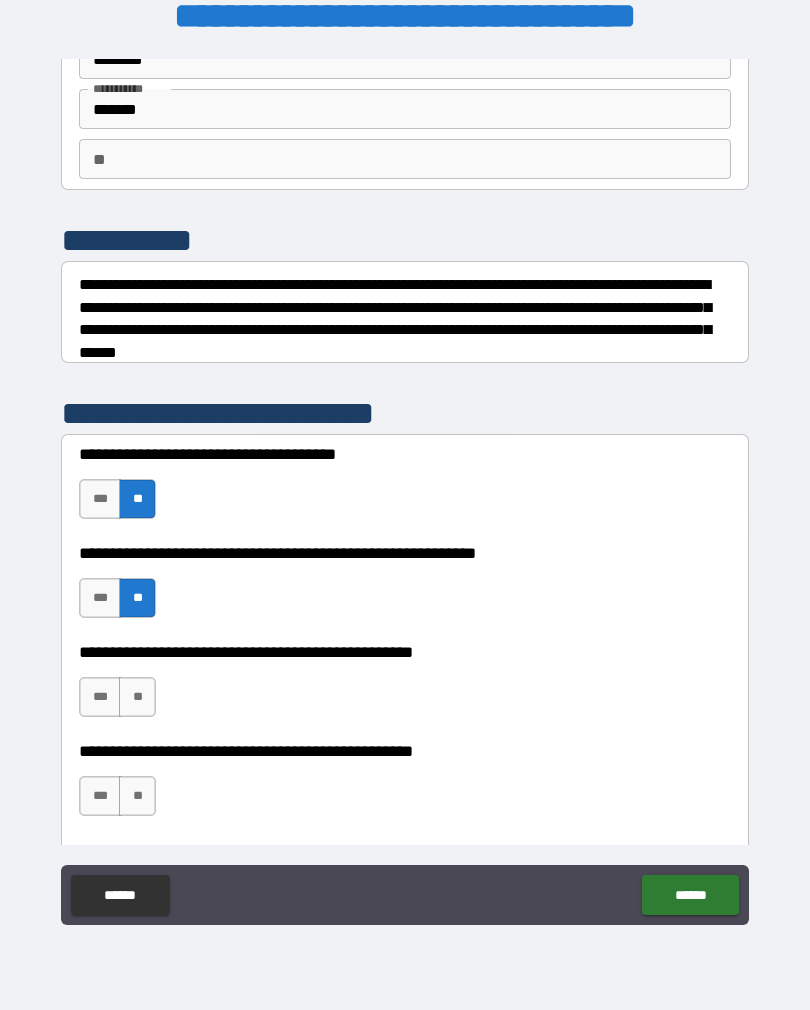 click on "**" at bounding box center [137, 697] 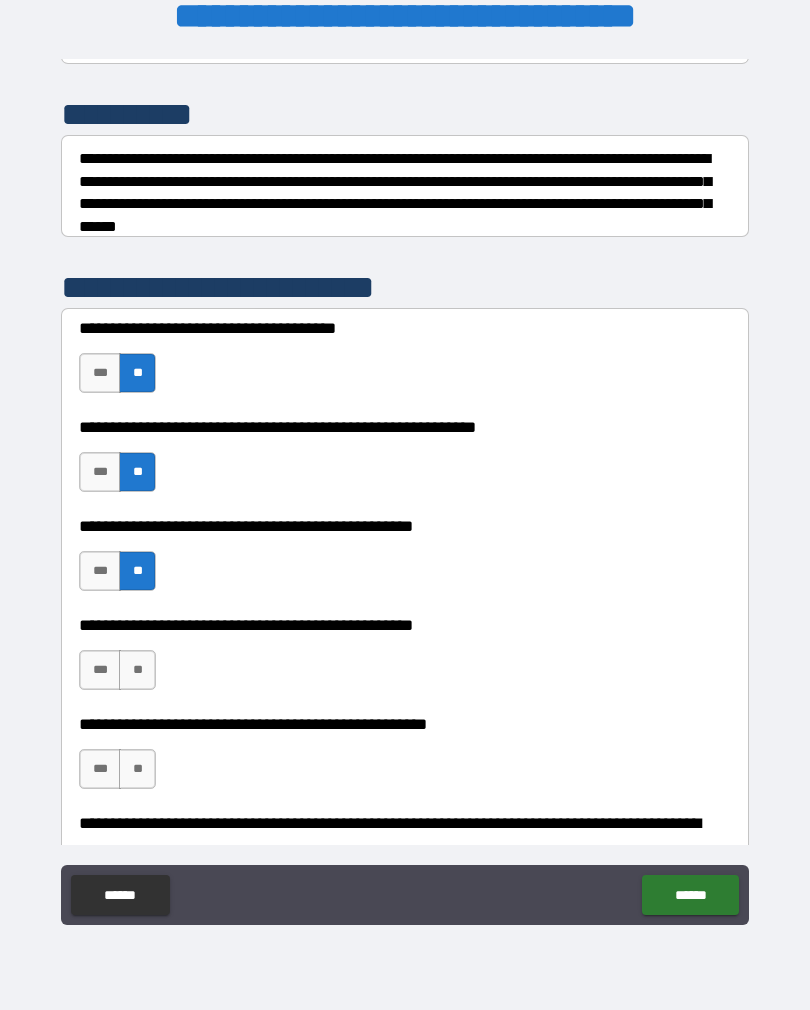 scroll, scrollTop: 271, scrollLeft: 0, axis: vertical 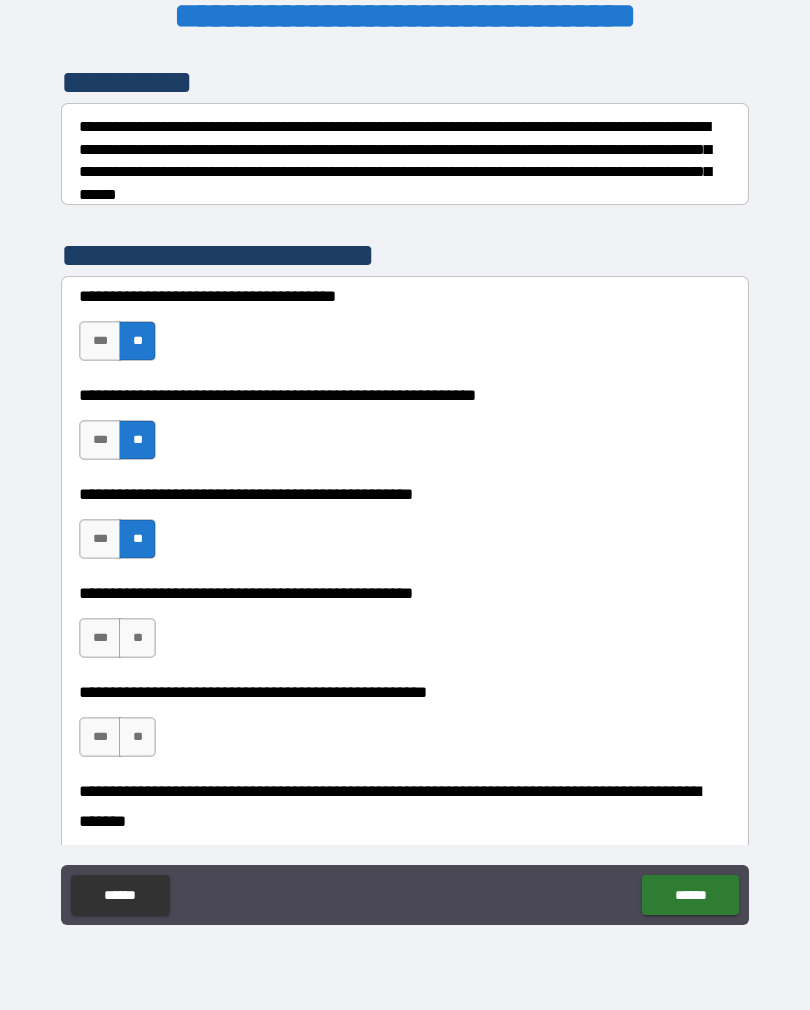 click on "**" at bounding box center [137, 638] 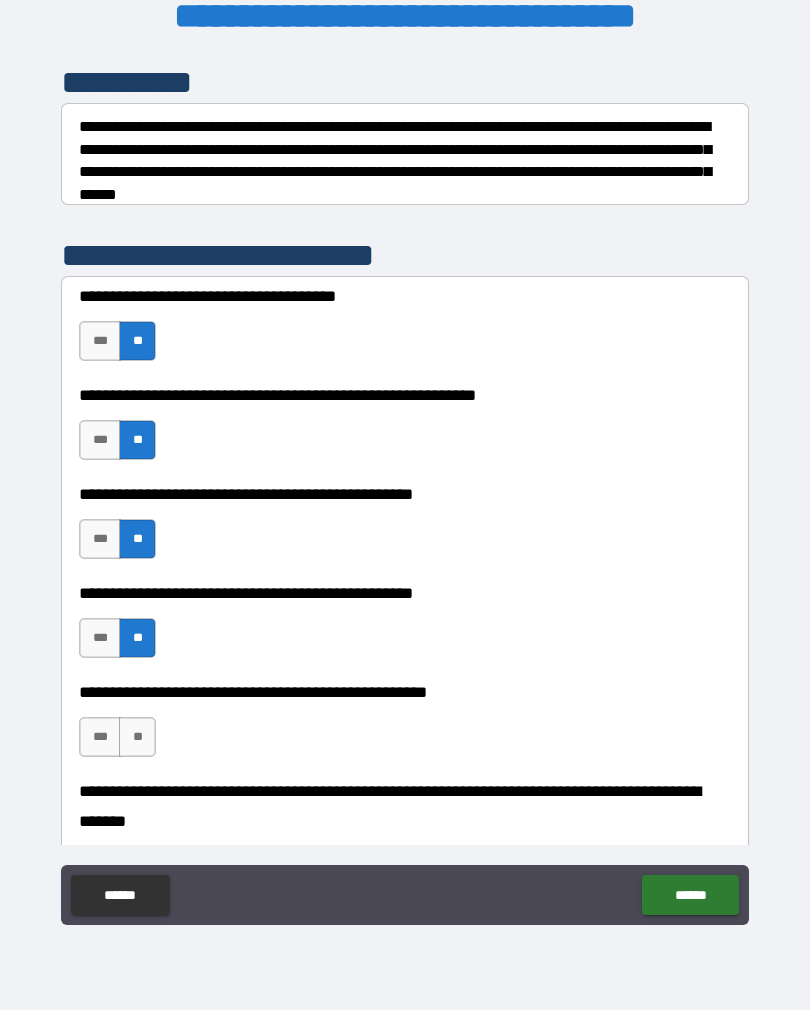 click on "**" at bounding box center (137, 737) 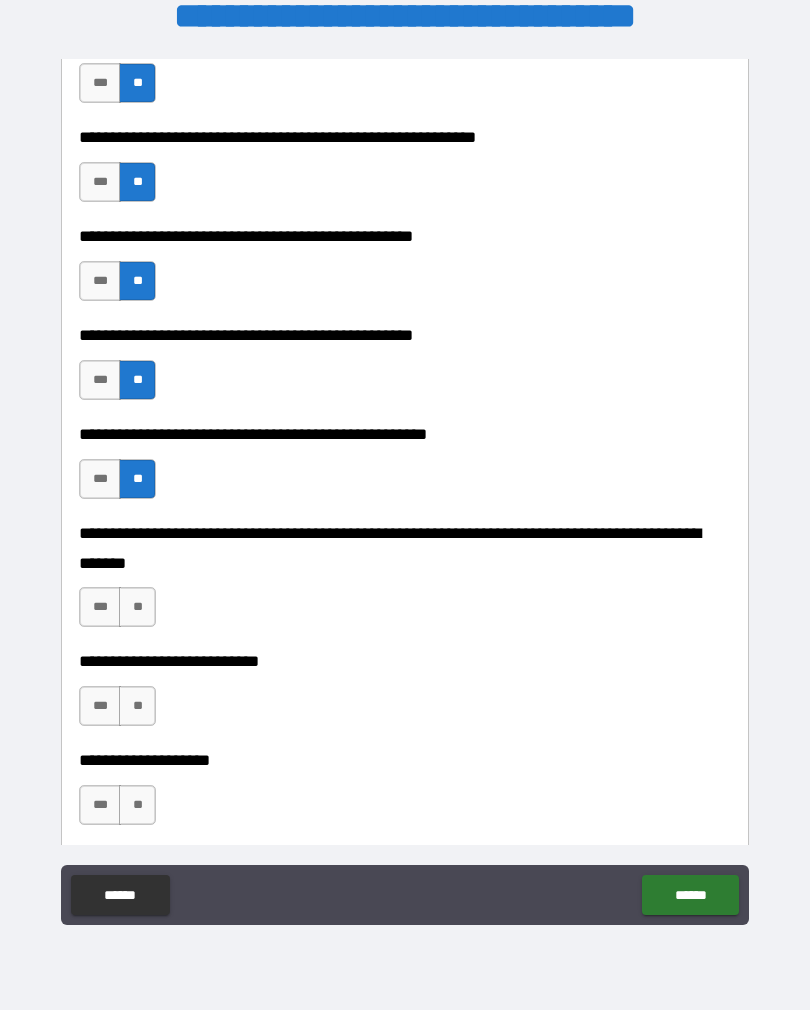 scroll, scrollTop: 536, scrollLeft: 0, axis: vertical 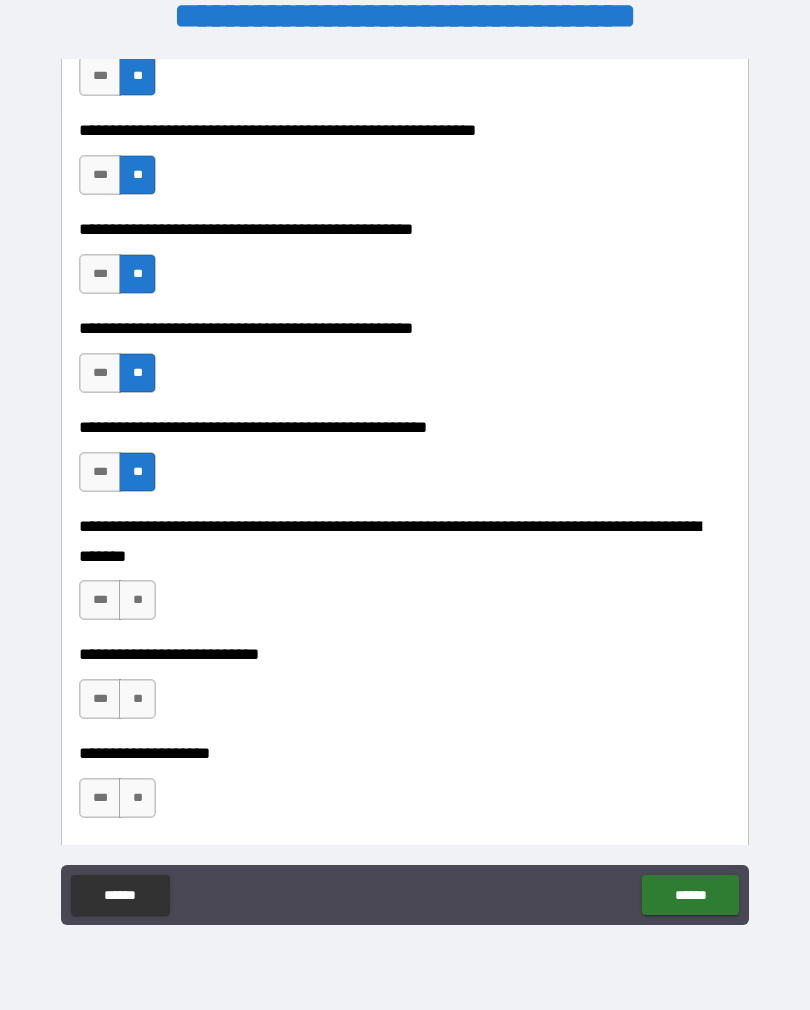click on "**" at bounding box center [137, 600] 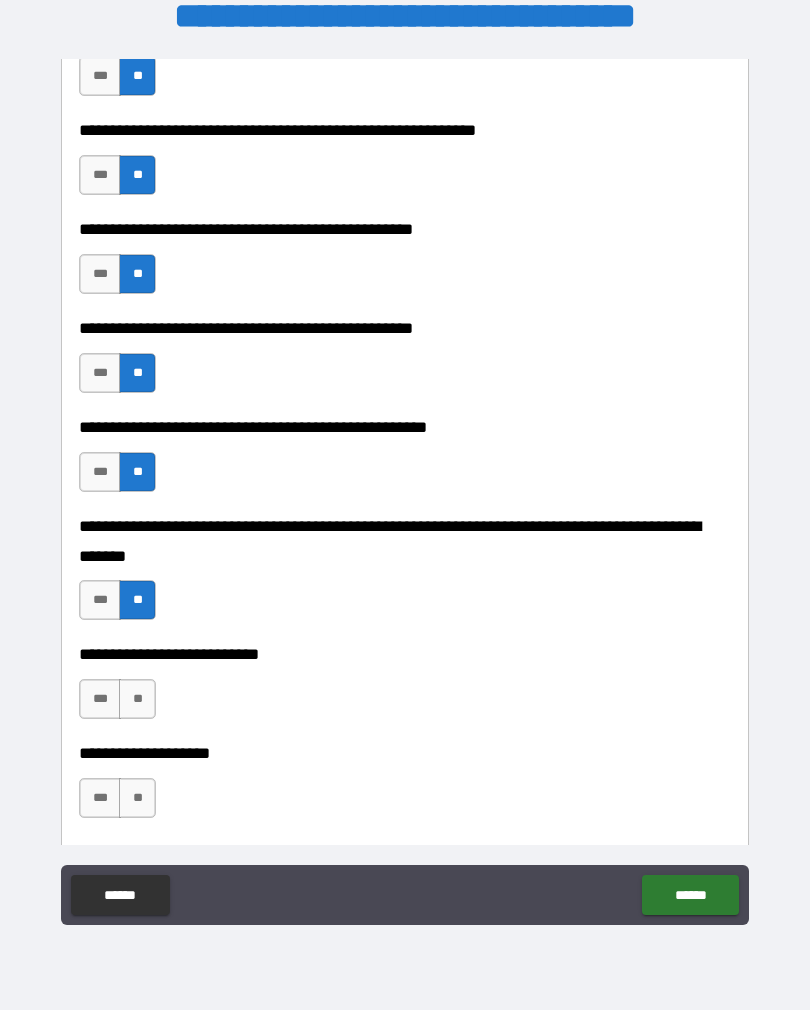 click on "**" at bounding box center [137, 699] 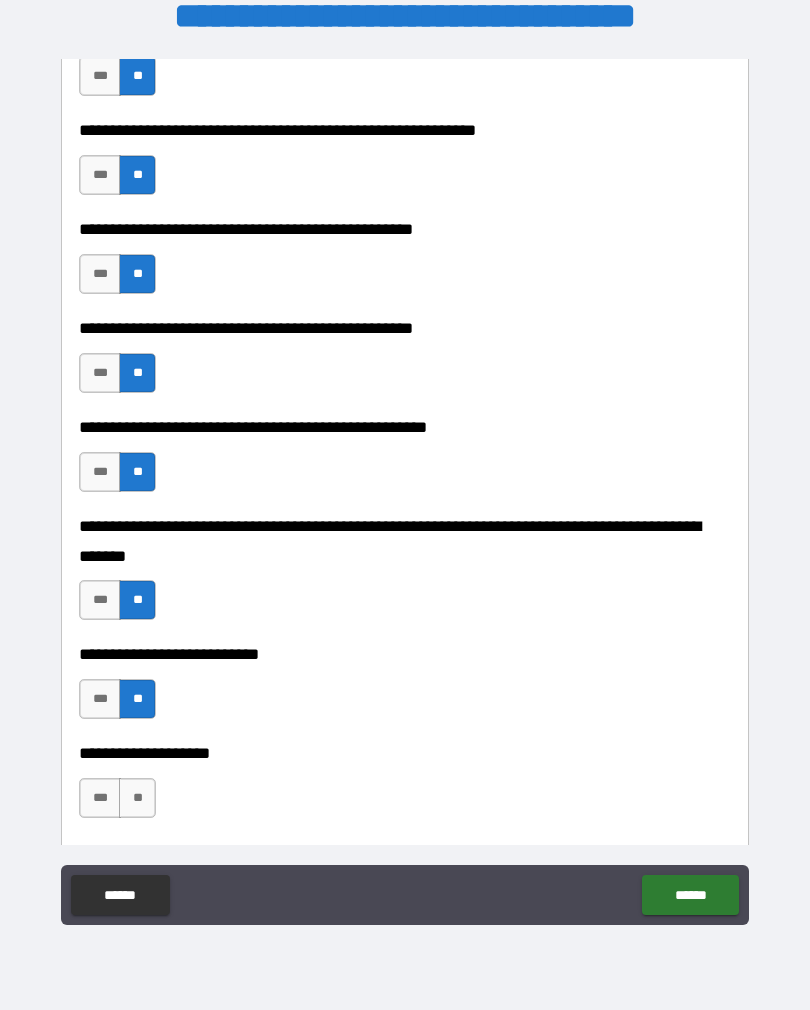 click on "**" at bounding box center [137, 798] 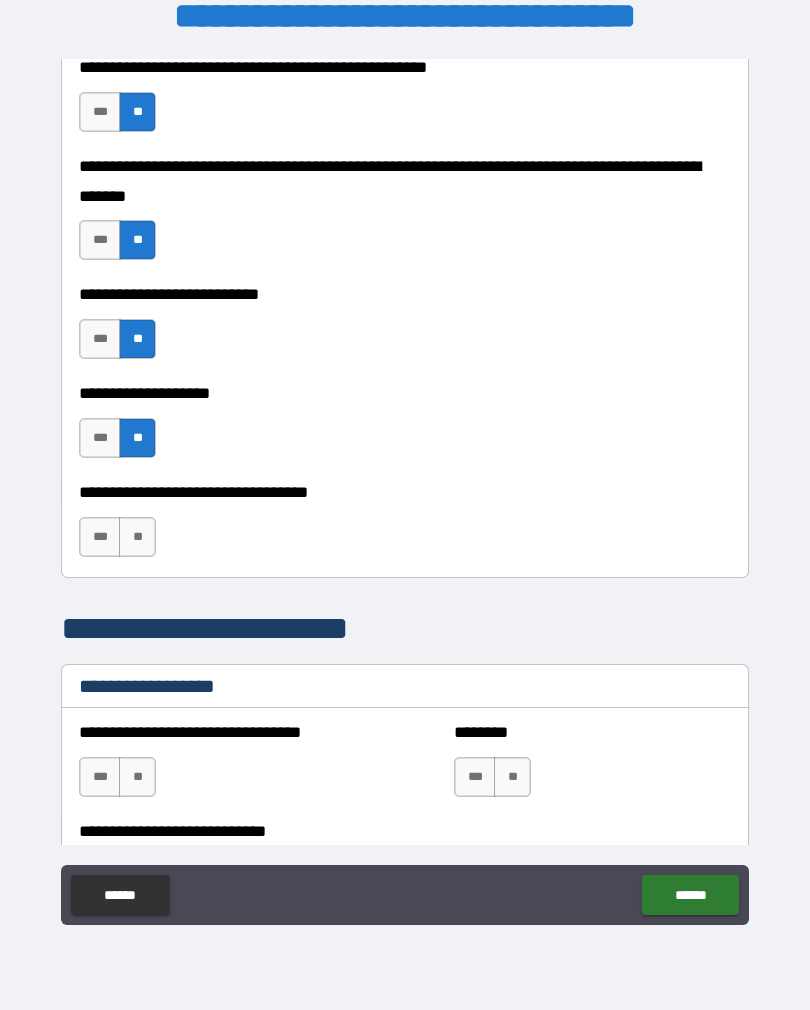 scroll, scrollTop: 898, scrollLeft: 0, axis: vertical 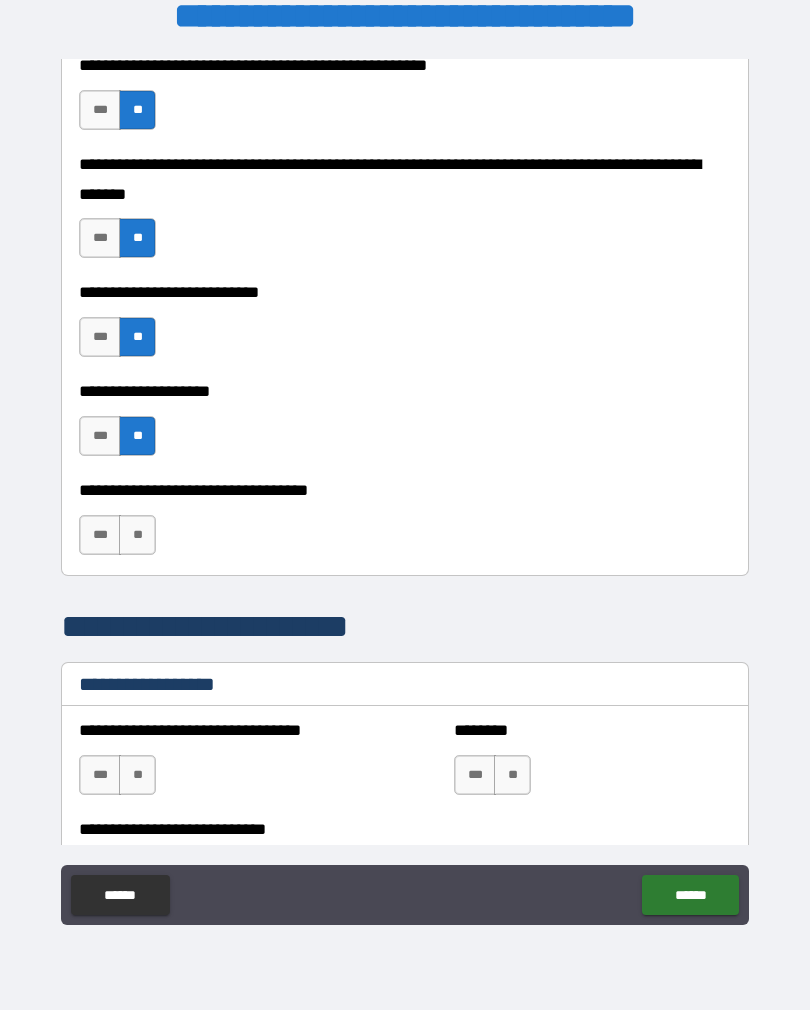 click on "**" at bounding box center [137, 775] 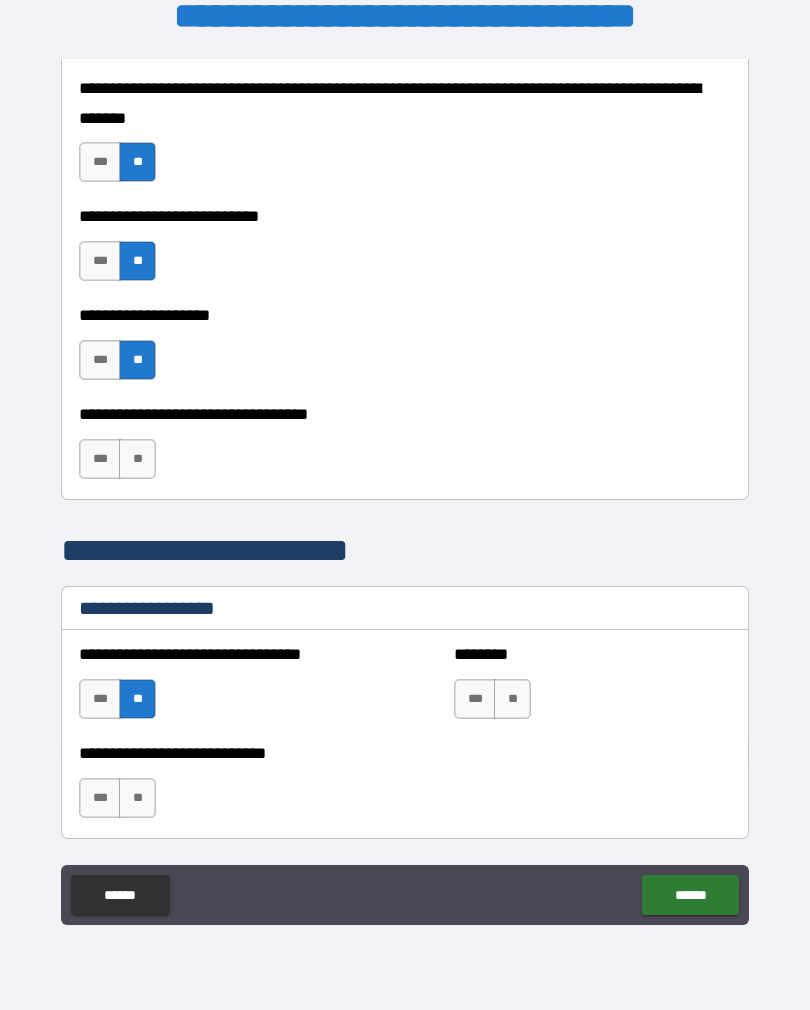 scroll, scrollTop: 1094, scrollLeft: 0, axis: vertical 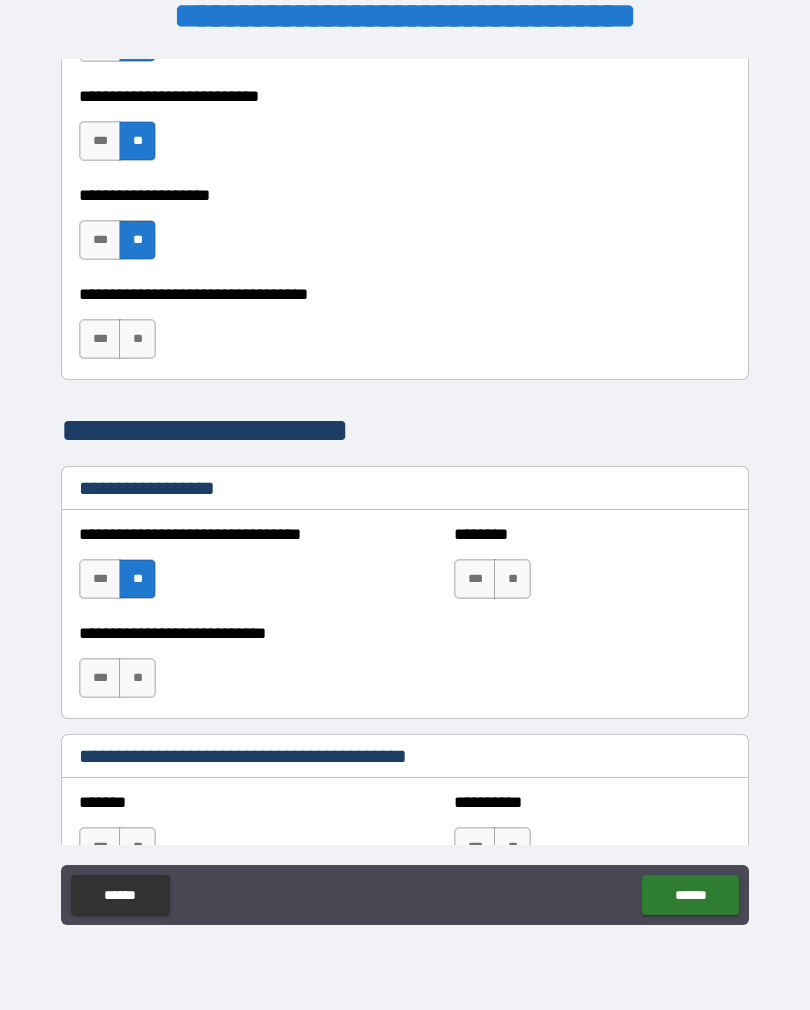 click on "**" at bounding box center [512, 579] 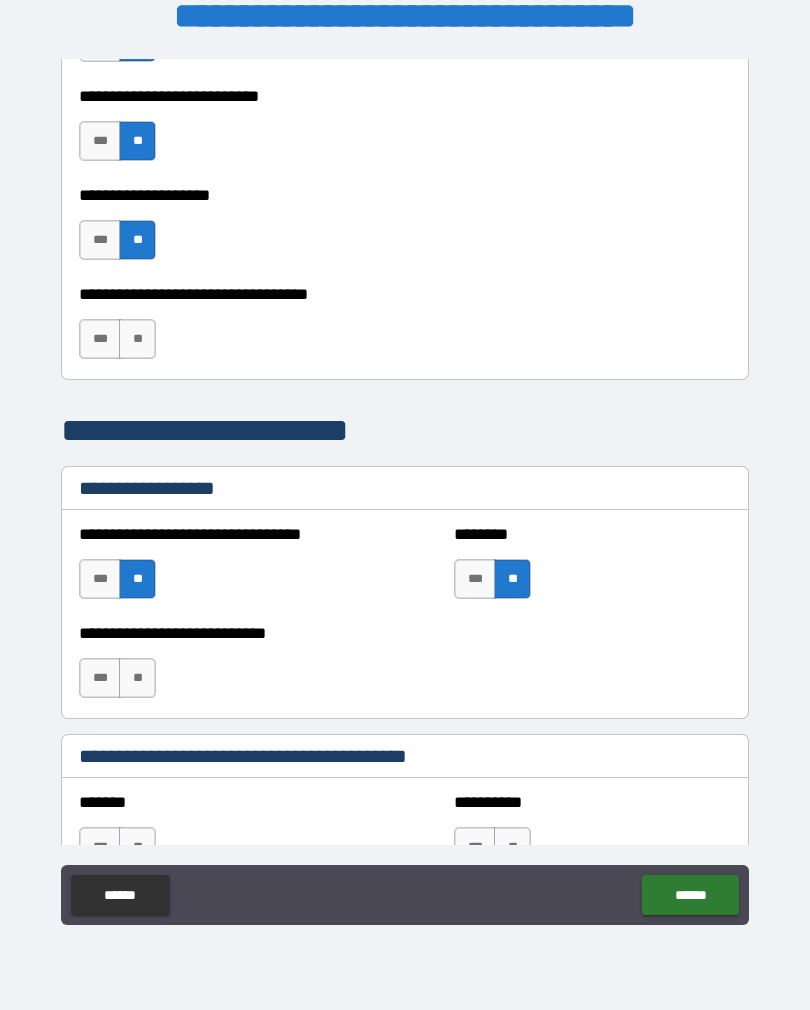 click on "**" at bounding box center [137, 678] 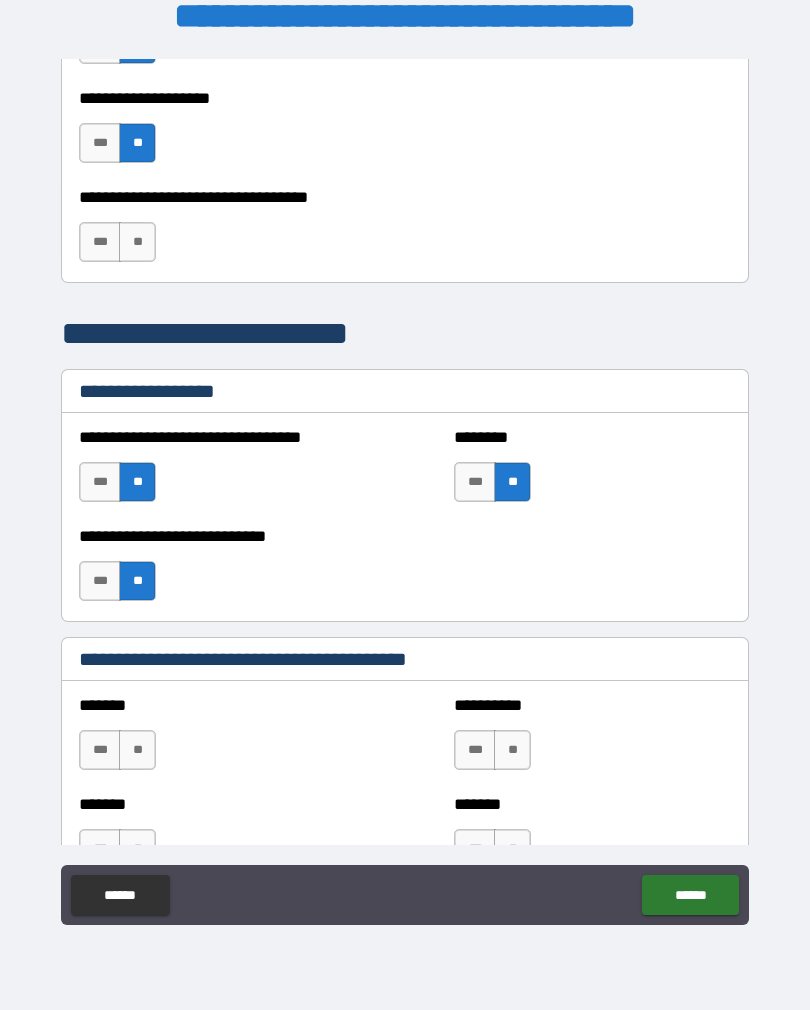 scroll, scrollTop: 1242, scrollLeft: 0, axis: vertical 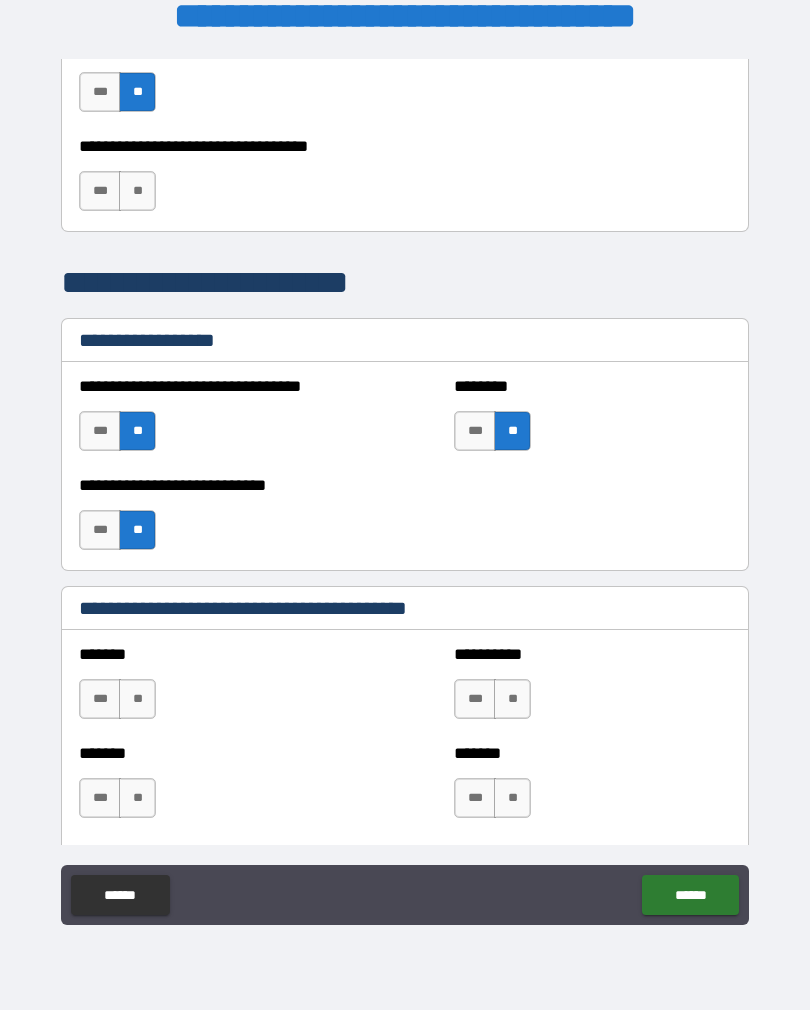 click on "**" at bounding box center (137, 699) 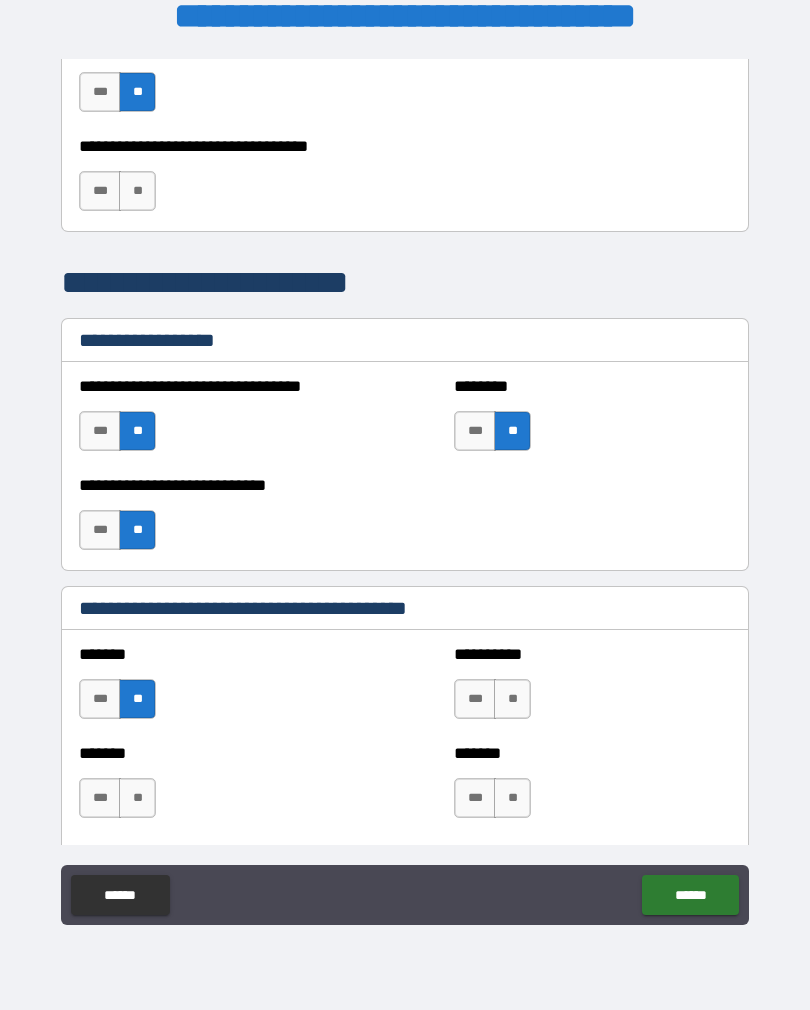 click on "**" at bounding box center (137, 798) 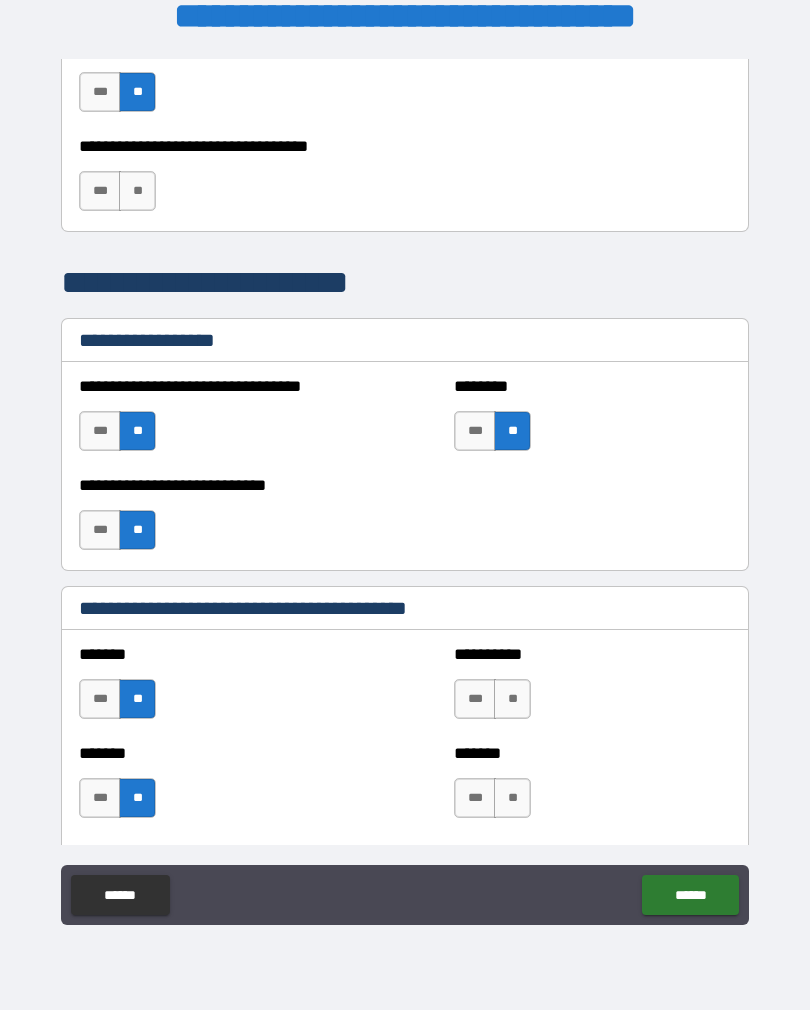click on "**" at bounding box center (512, 699) 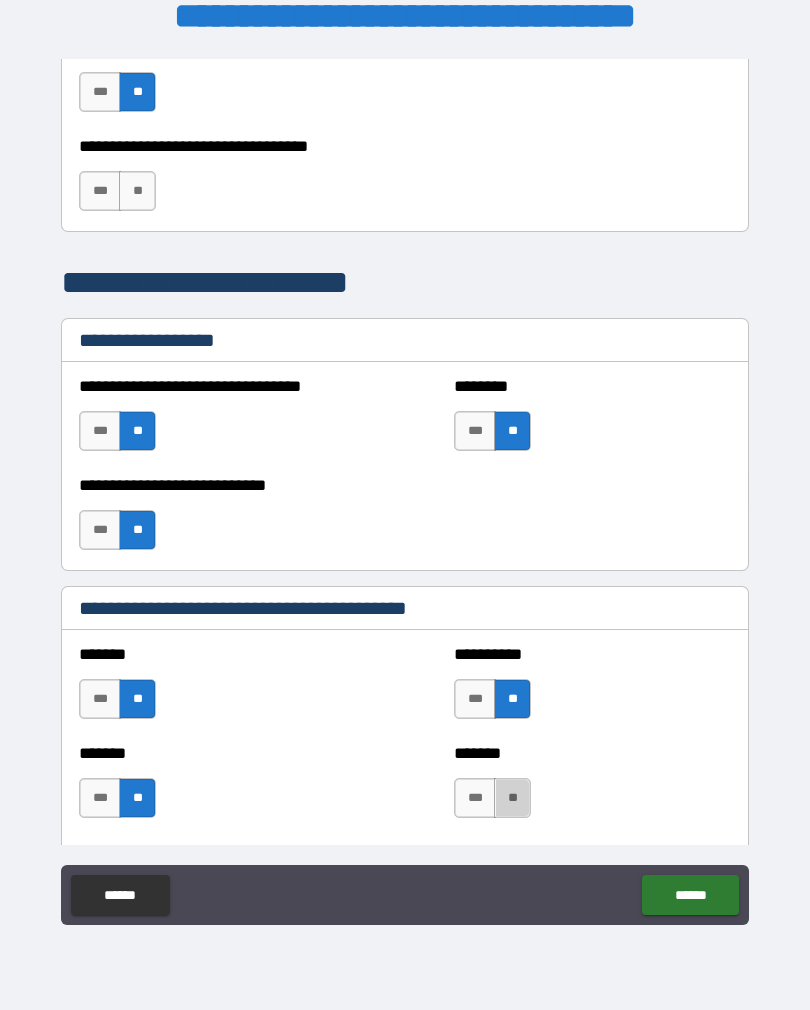 click on "**" at bounding box center [512, 798] 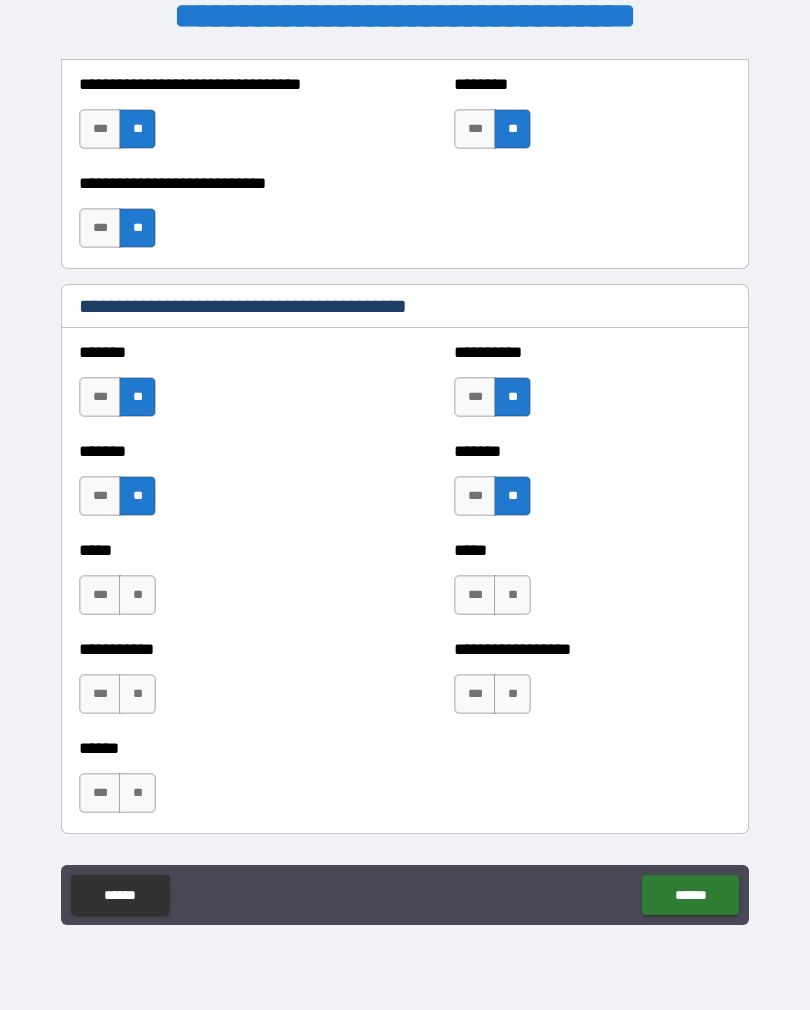 scroll, scrollTop: 1566, scrollLeft: 0, axis: vertical 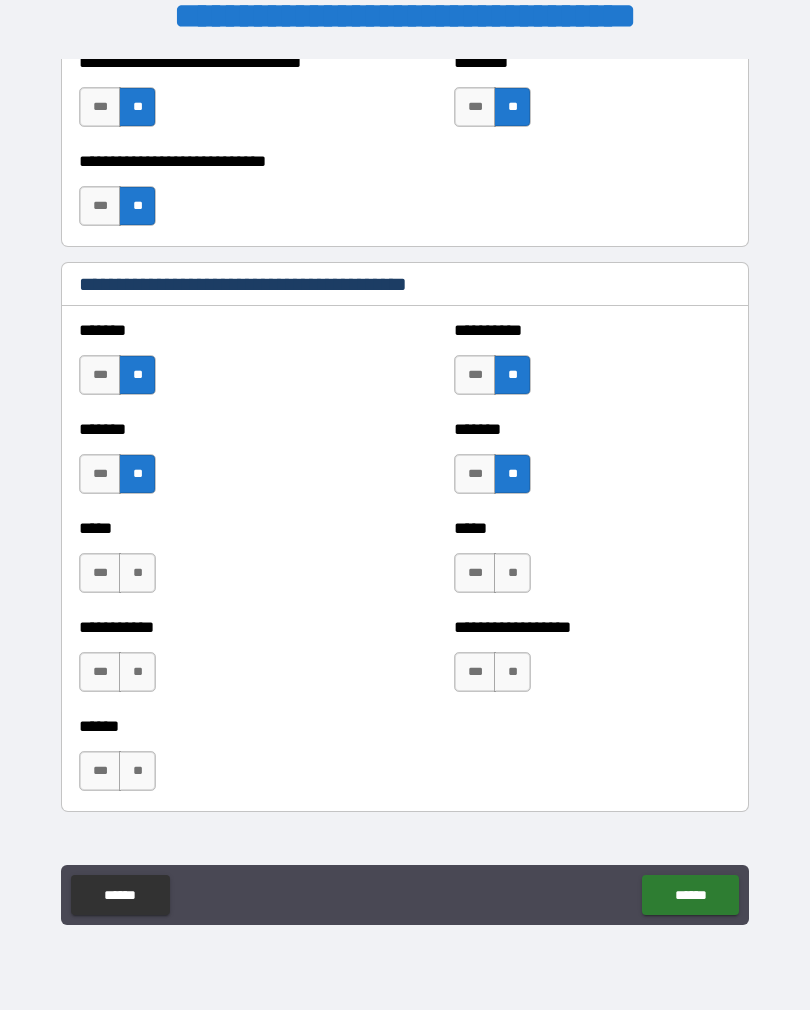 click on "**" at bounding box center [512, 573] 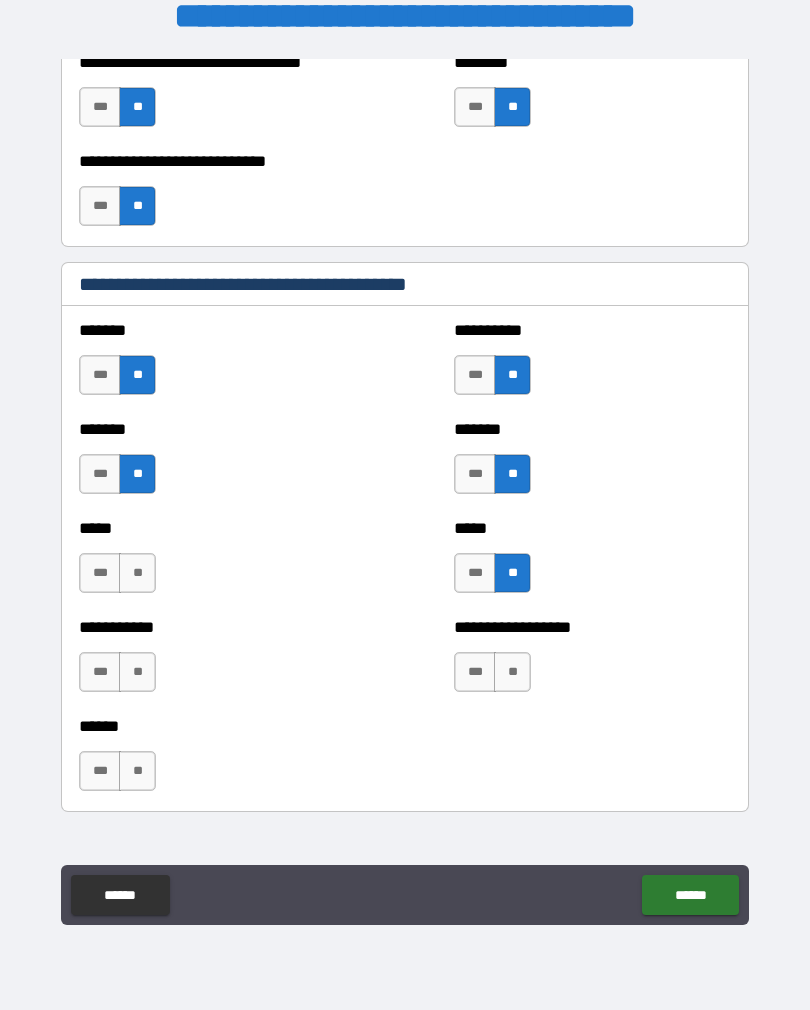 click on "**" at bounding box center [512, 672] 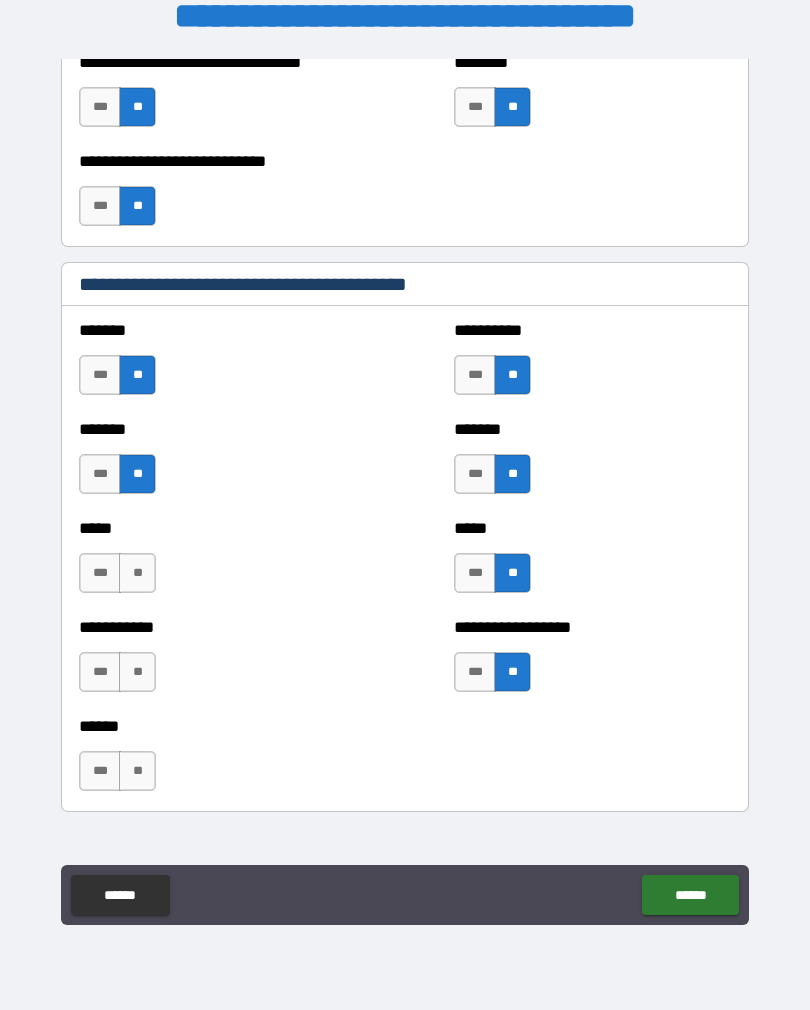 click on "**" at bounding box center [137, 573] 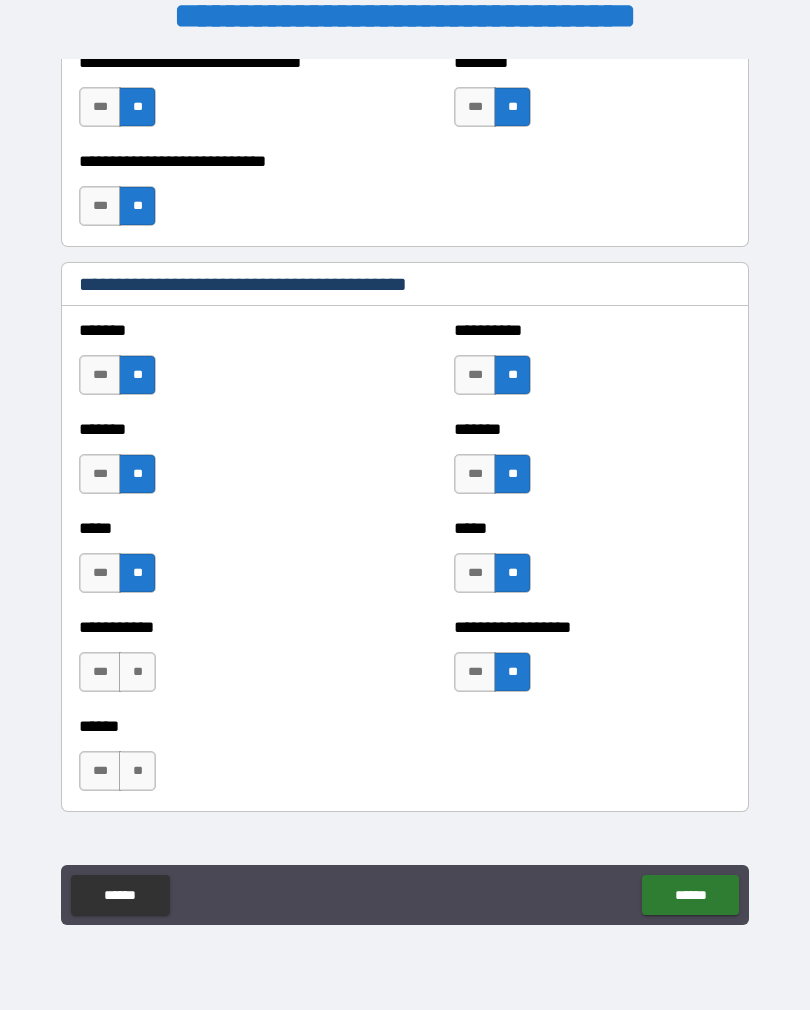 click on "**" at bounding box center (137, 672) 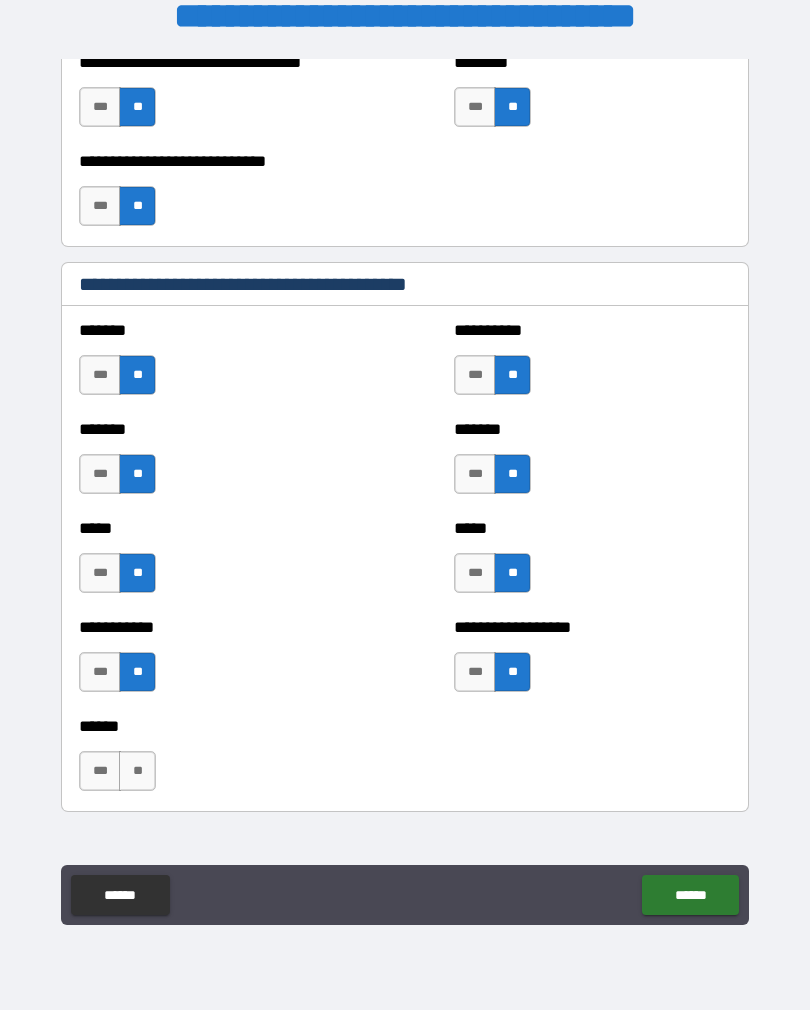 click on "**" at bounding box center [137, 771] 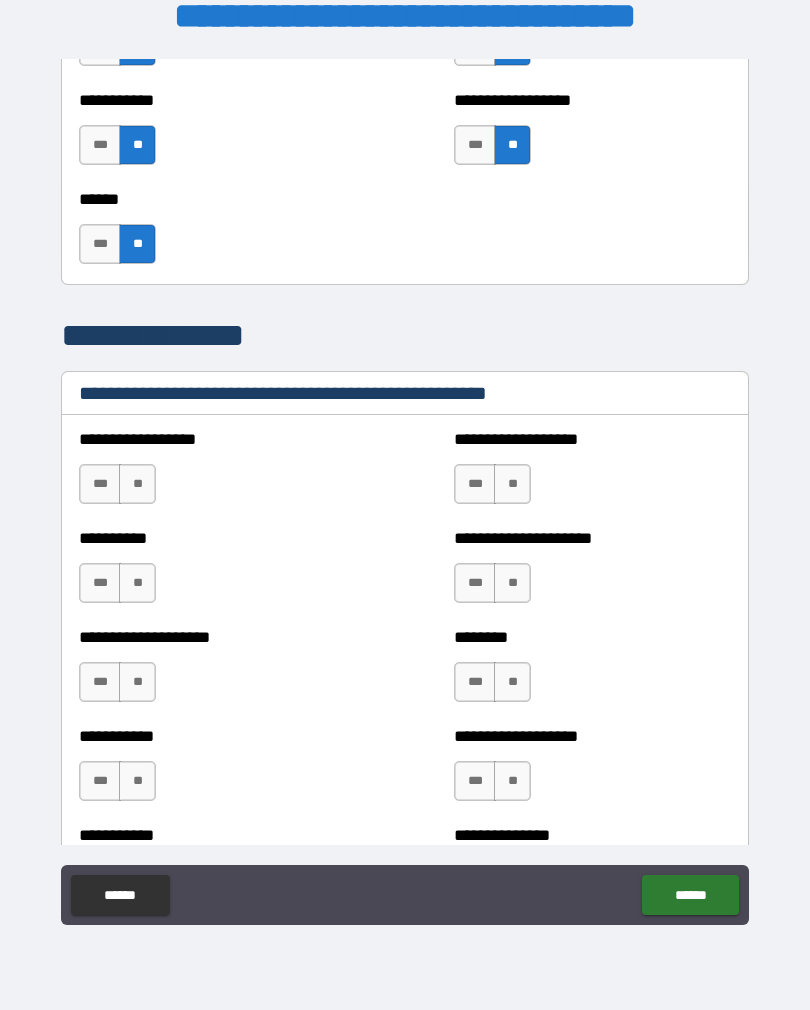 scroll, scrollTop: 2094, scrollLeft: 0, axis: vertical 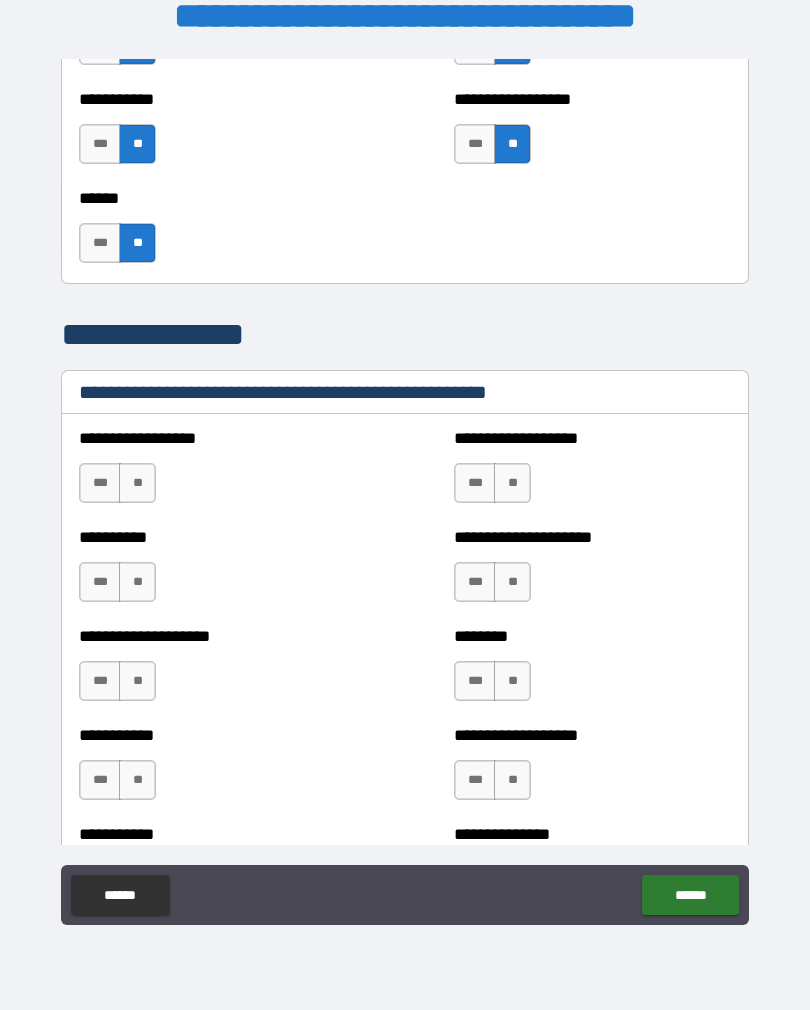 click on "**" at bounding box center (137, 483) 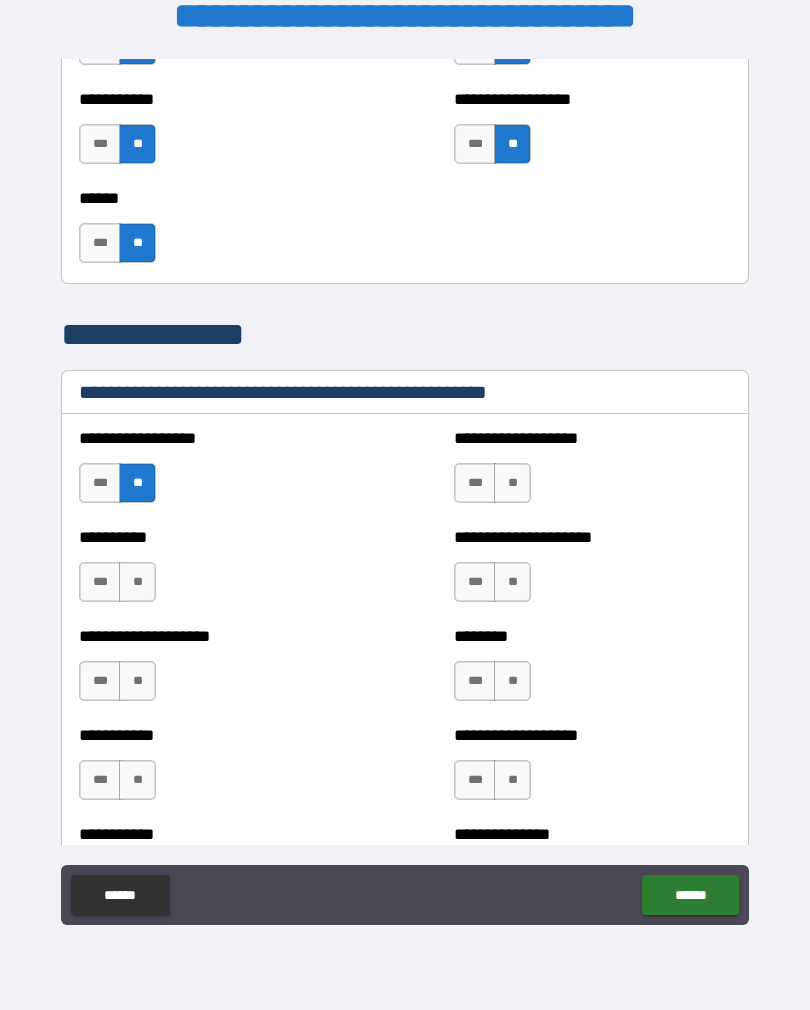 click on "**" at bounding box center (137, 483) 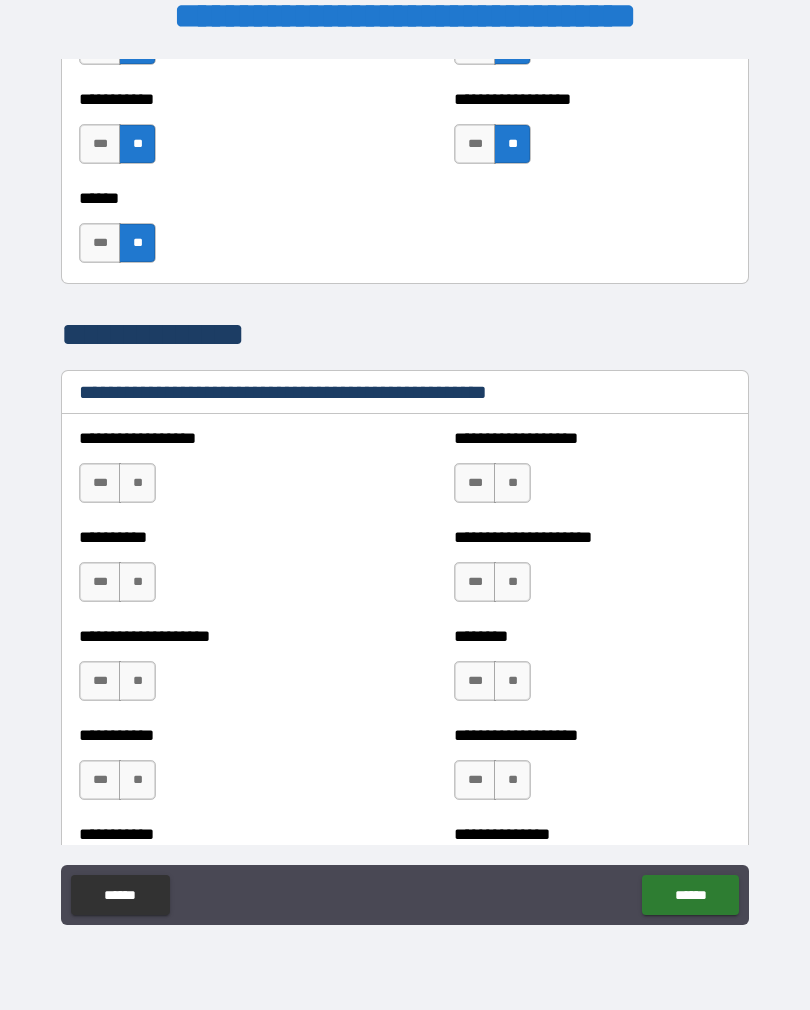 click on "**" at bounding box center (137, 483) 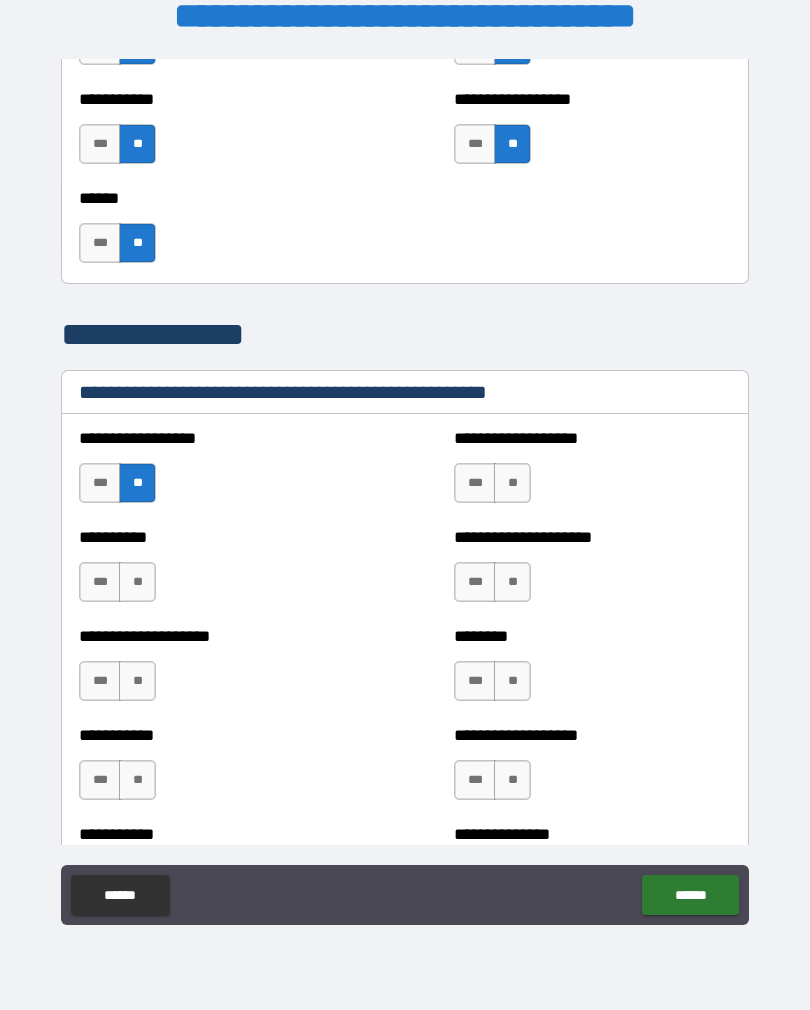 click on "**" at bounding box center [137, 582] 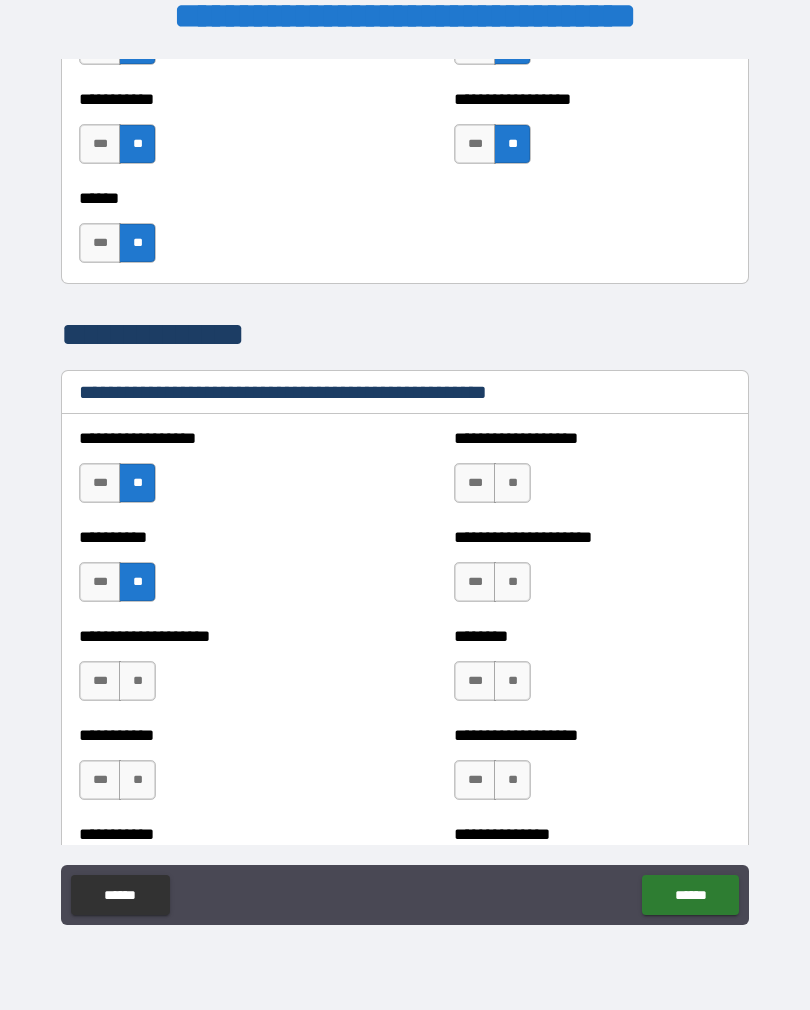 click on "**" at bounding box center (137, 681) 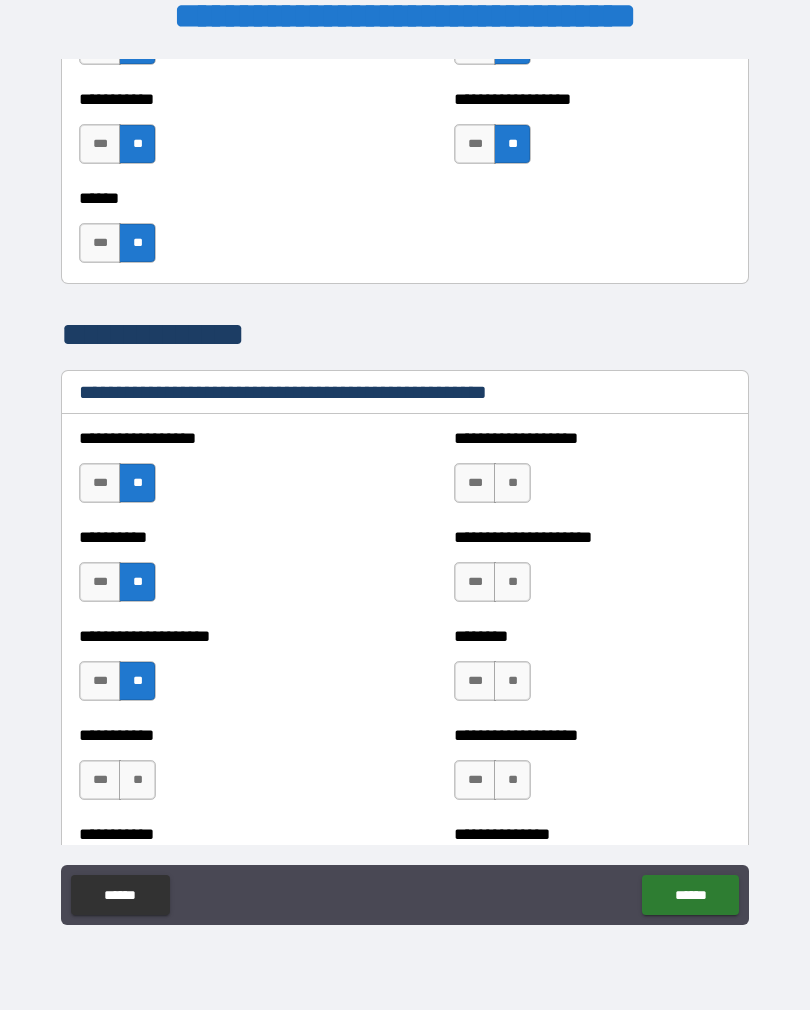 click on "**" at bounding box center (137, 780) 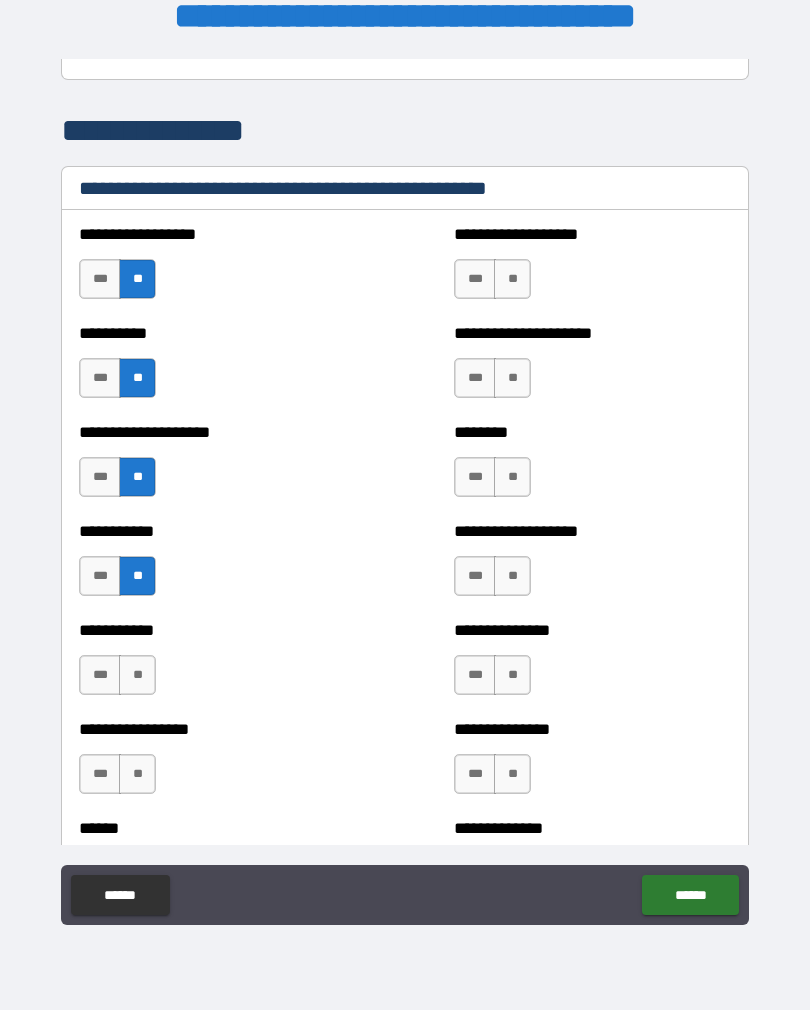 scroll, scrollTop: 2371, scrollLeft: 0, axis: vertical 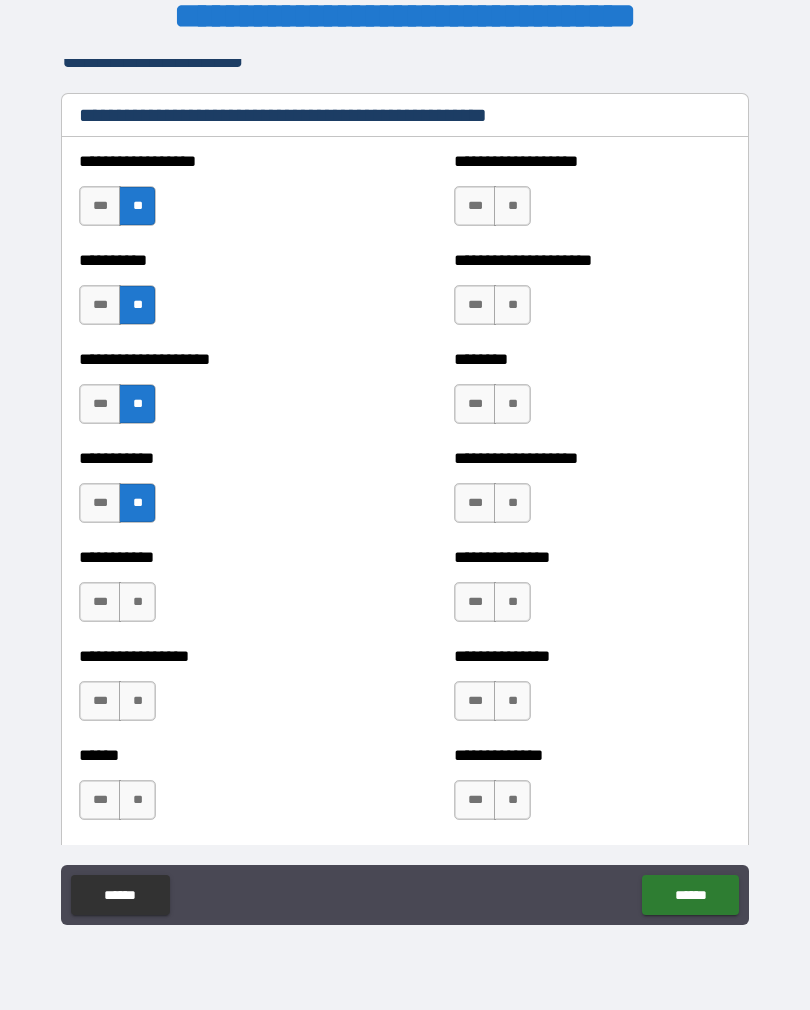 click on "**" at bounding box center (512, 503) 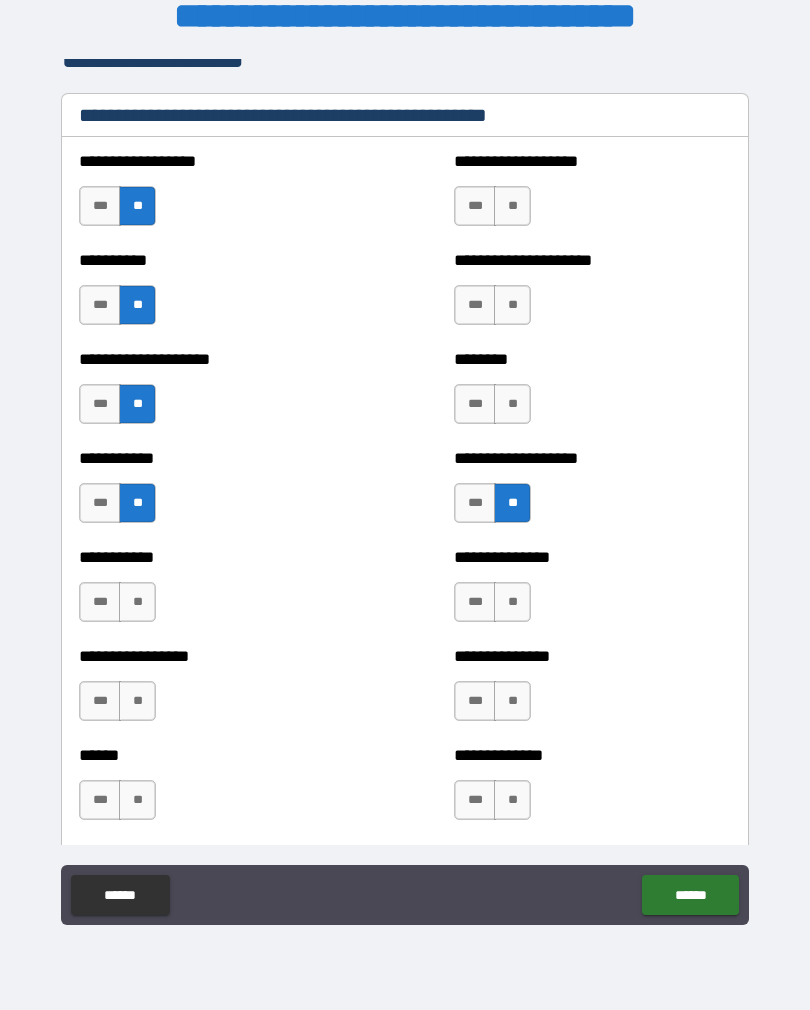 click on "**" at bounding box center (512, 404) 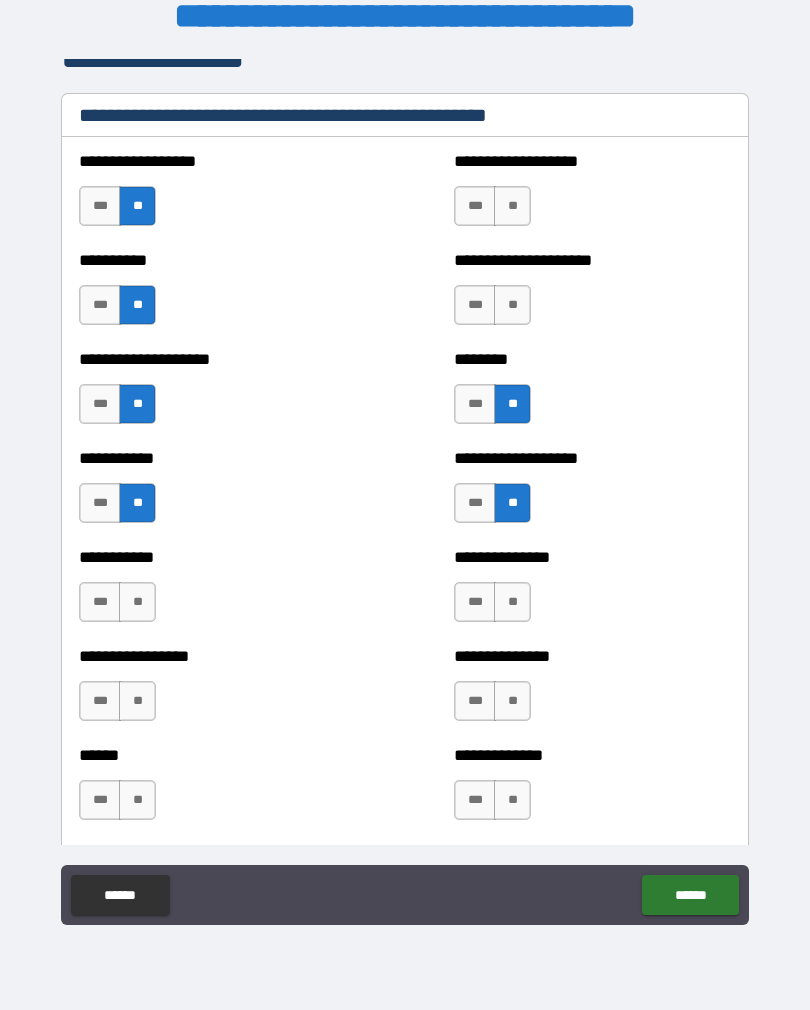 click on "**" at bounding box center [512, 305] 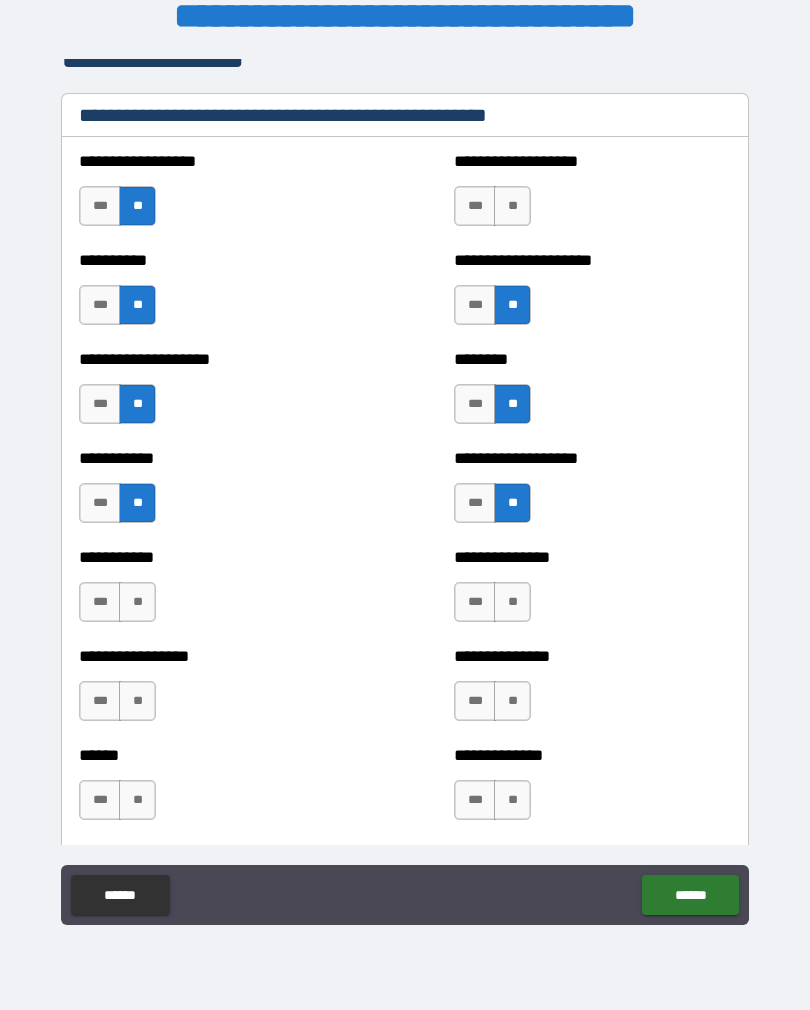 click on "**" at bounding box center (512, 206) 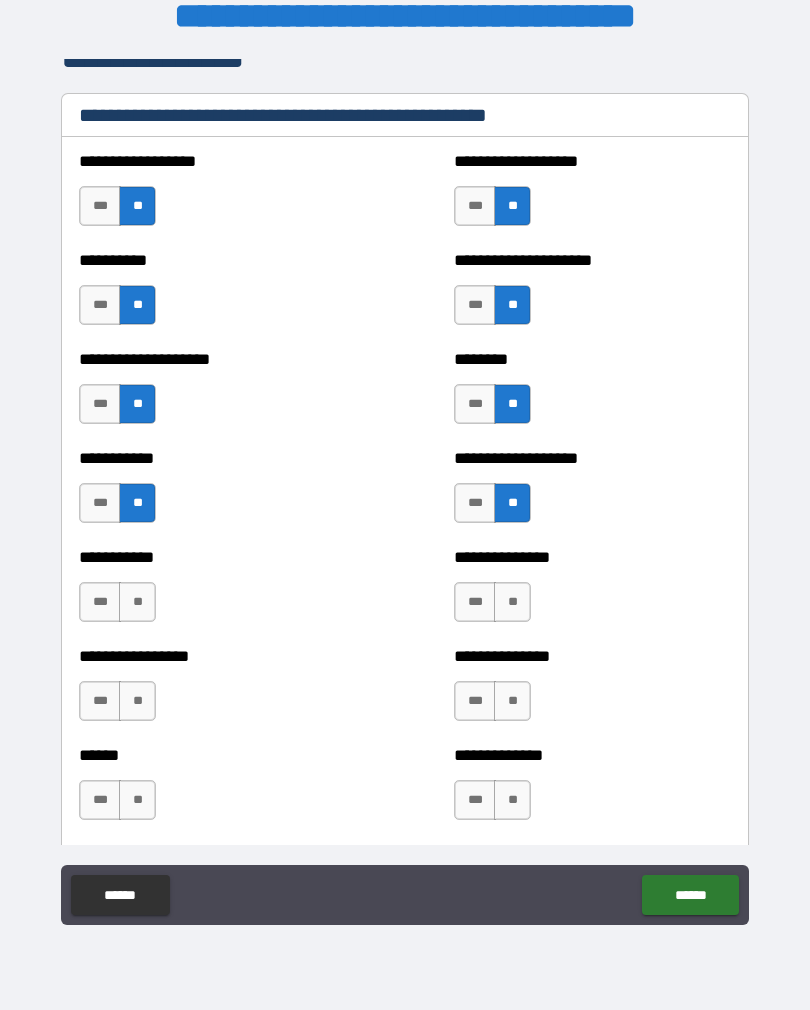 click on "**" at bounding box center (512, 602) 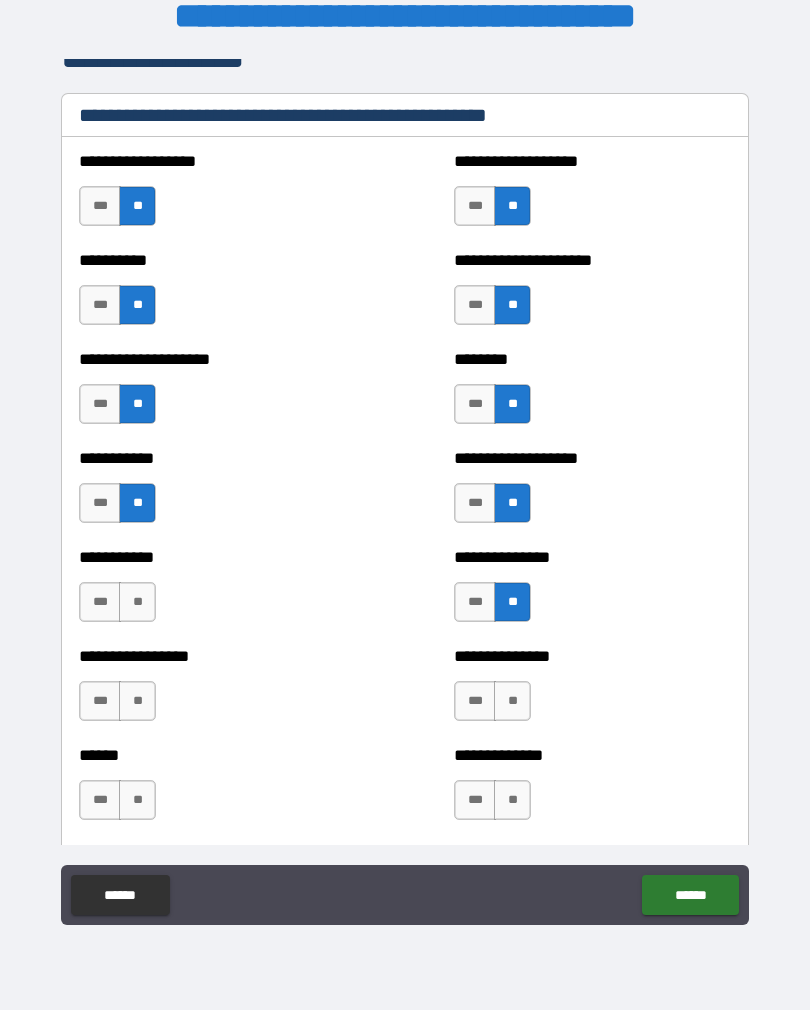 click on "**" at bounding box center (512, 701) 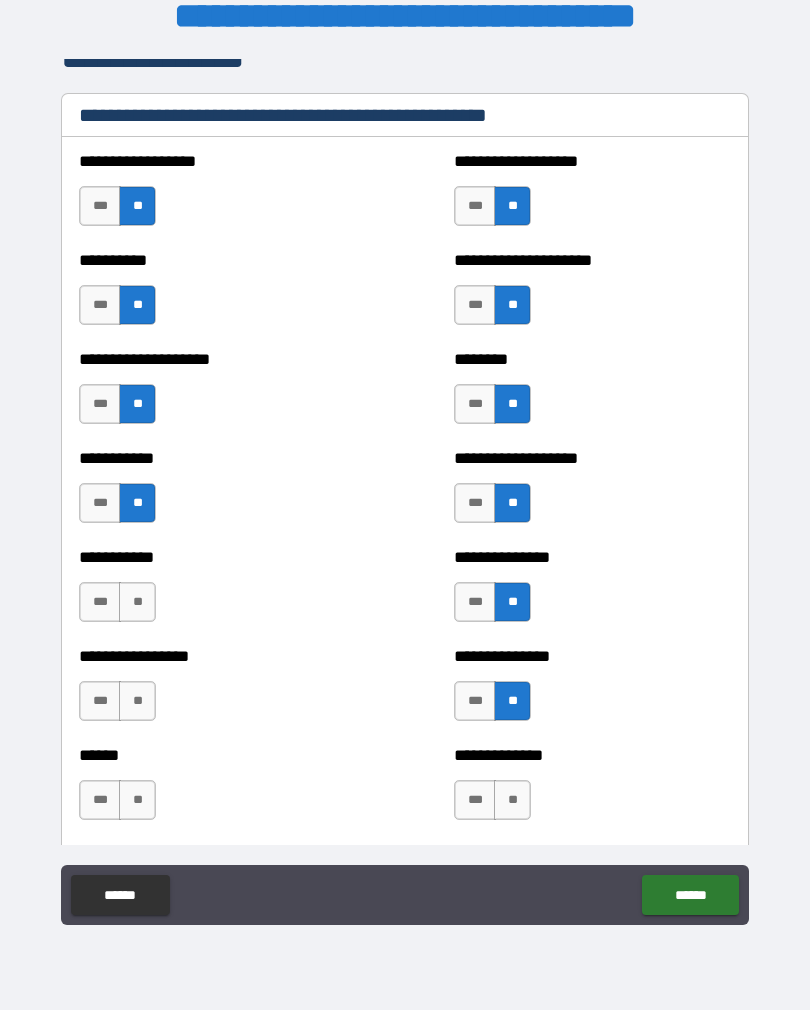 click on "**" at bounding box center [137, 602] 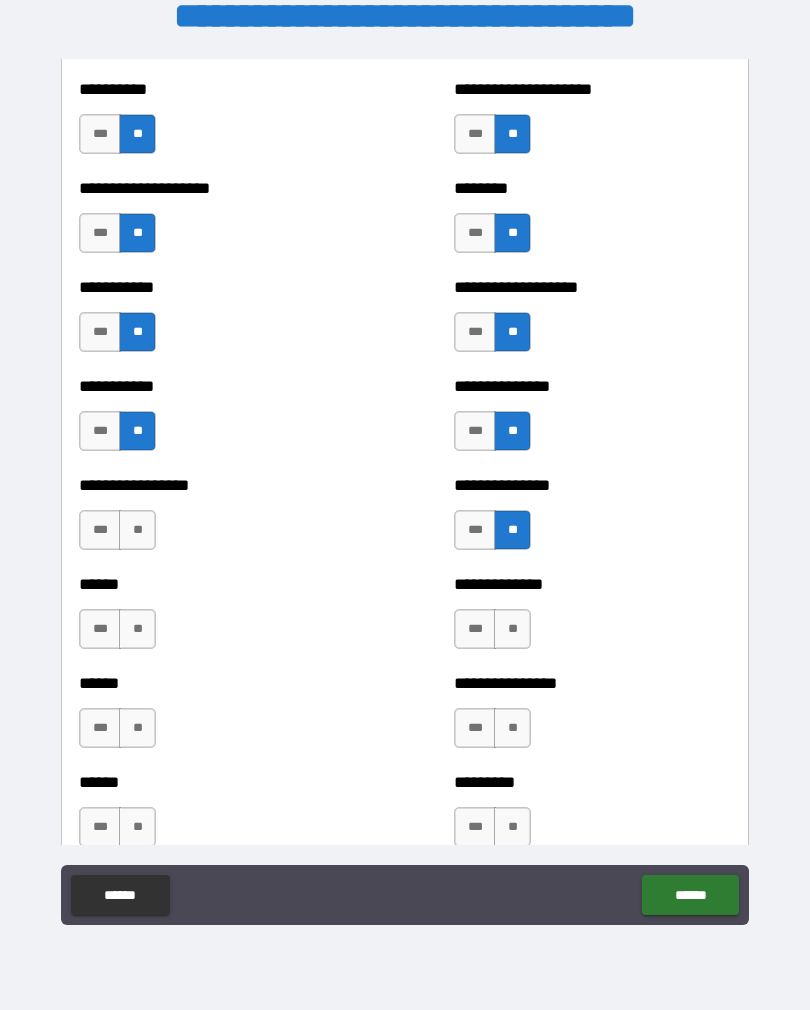 scroll, scrollTop: 2541, scrollLeft: 0, axis: vertical 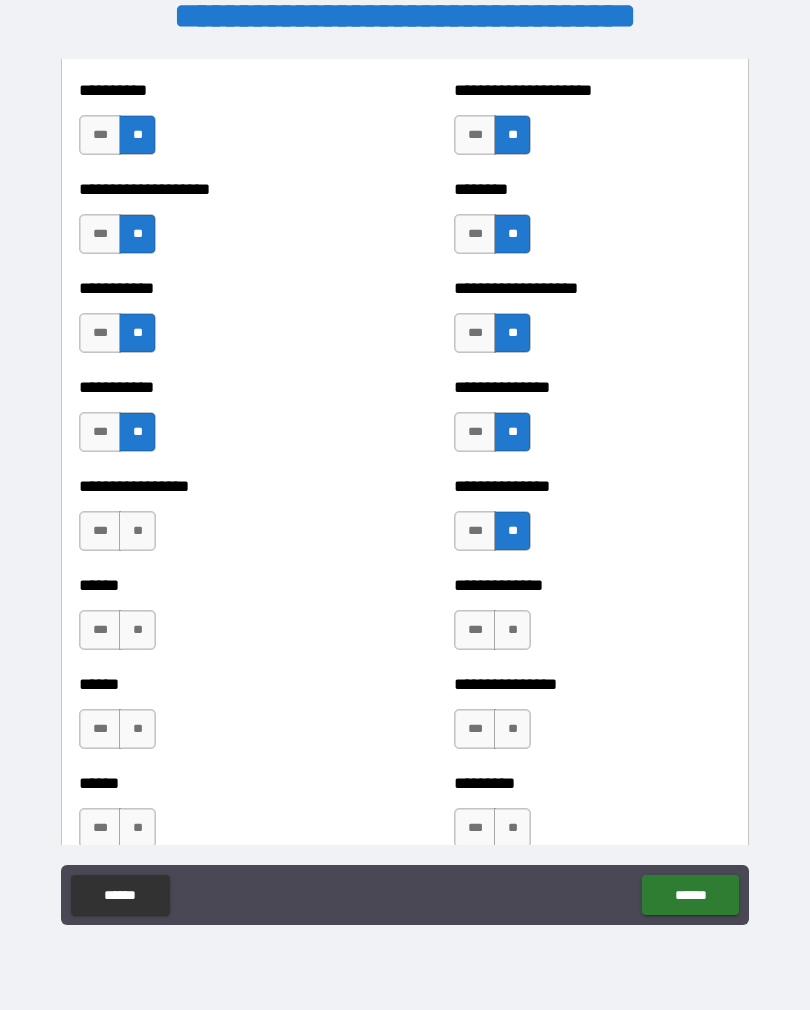click on "**" at bounding box center [137, 531] 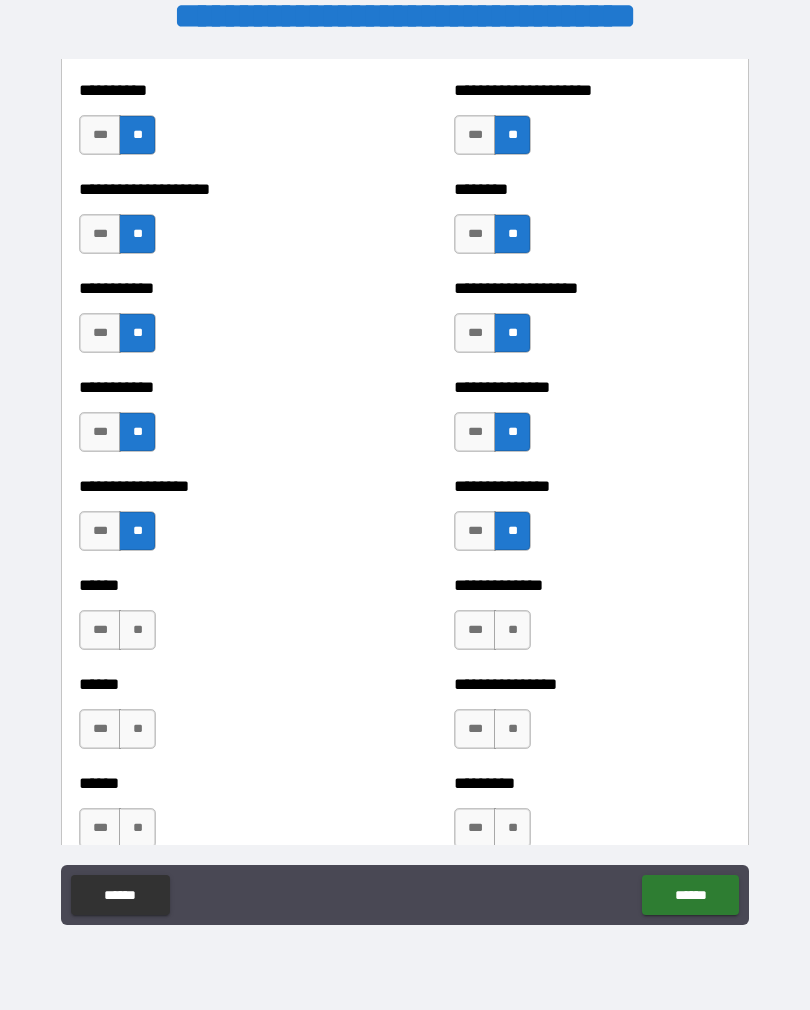click on "**" at bounding box center (137, 630) 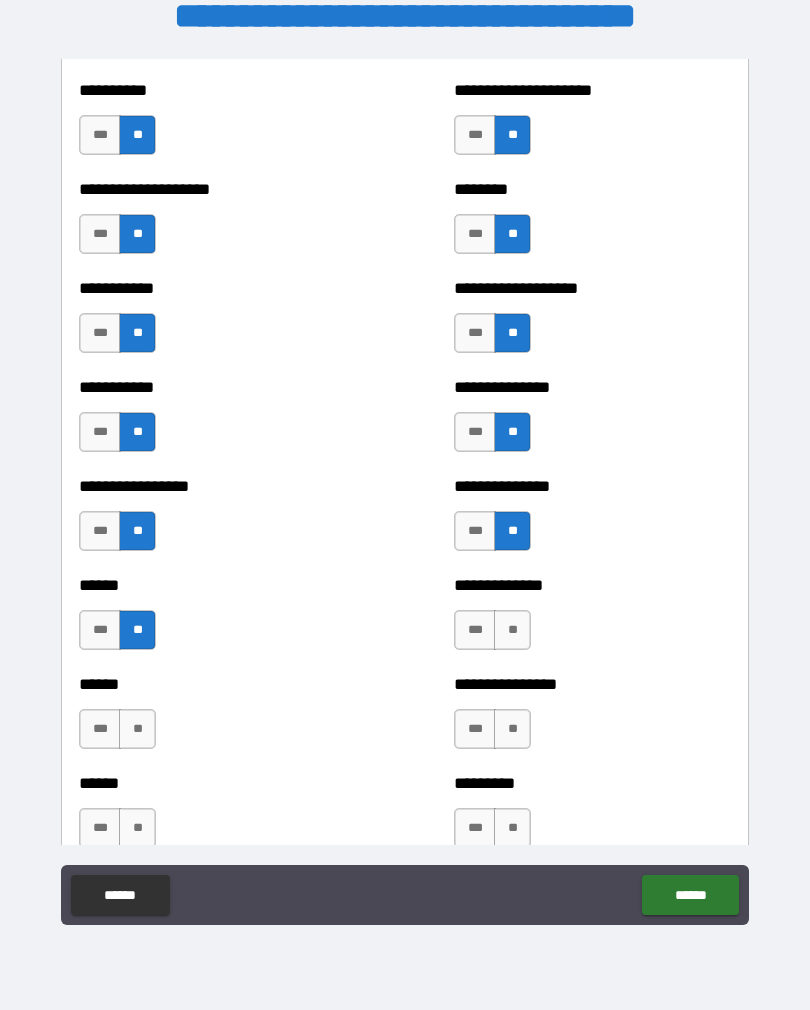 click on "**" at bounding box center (137, 729) 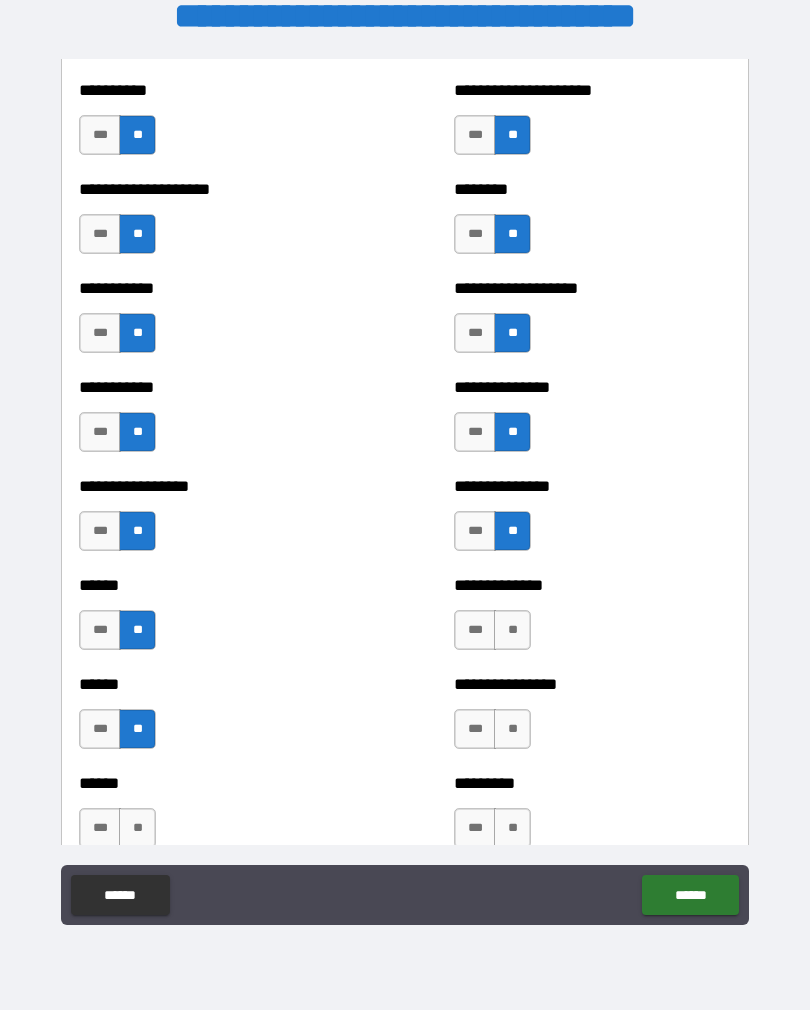 click on "**" at bounding box center [137, 828] 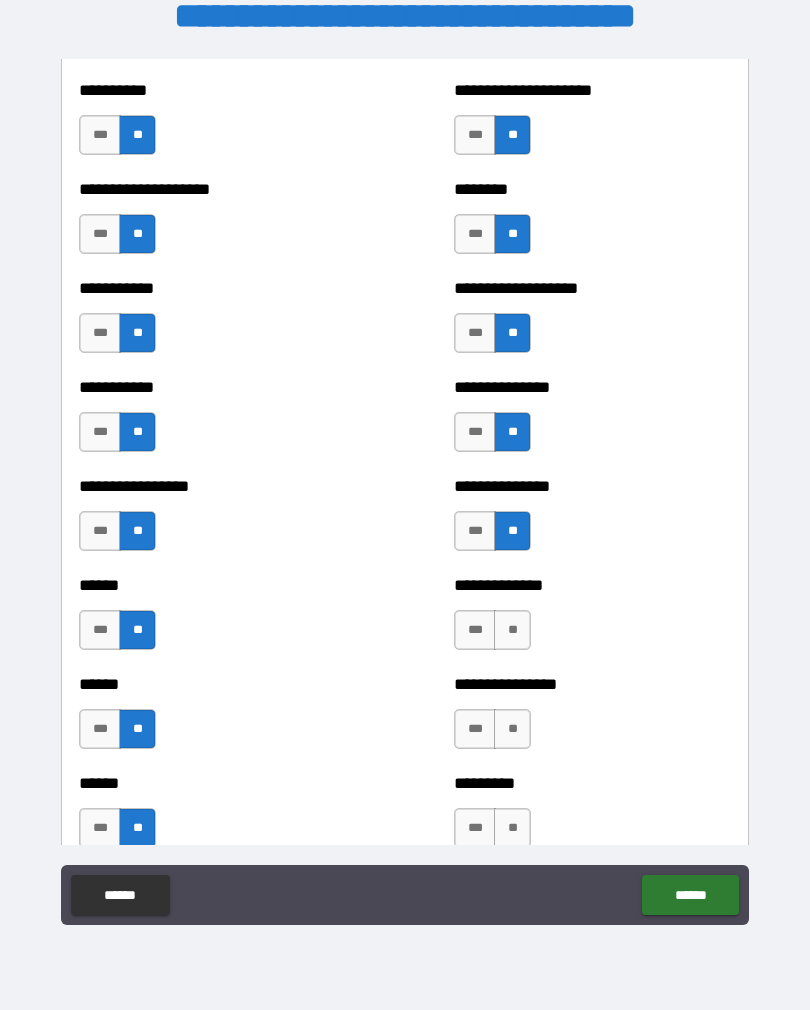 click on "**" at bounding box center [512, 630] 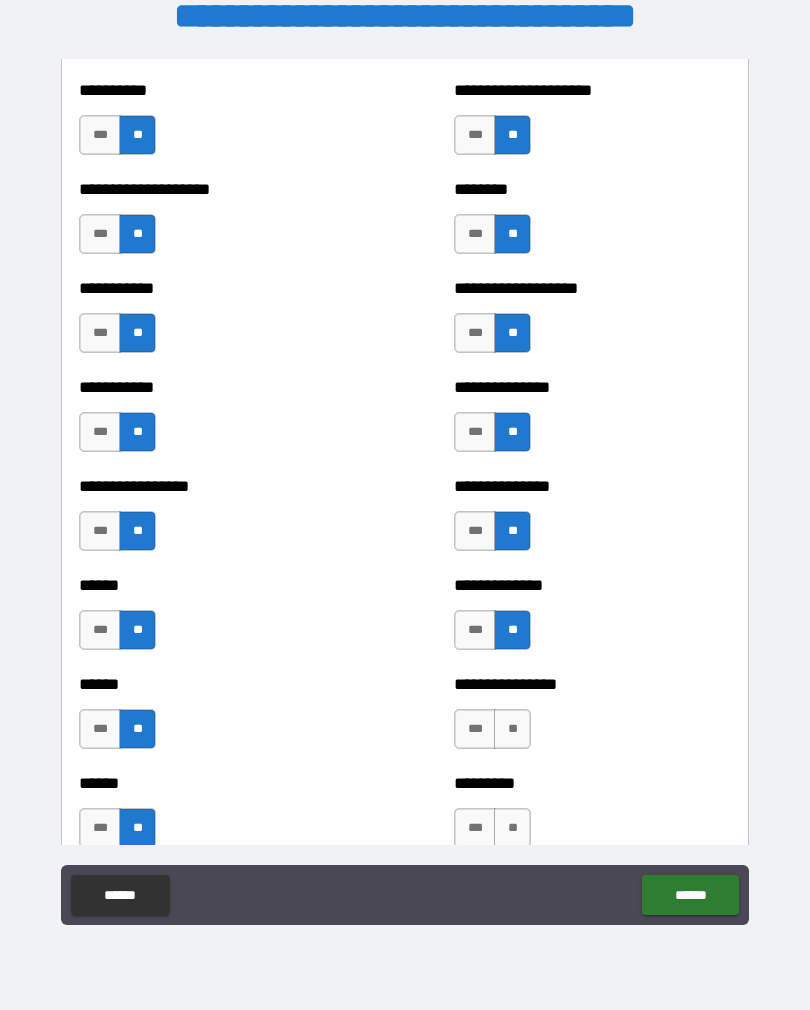click on "**" at bounding box center (512, 729) 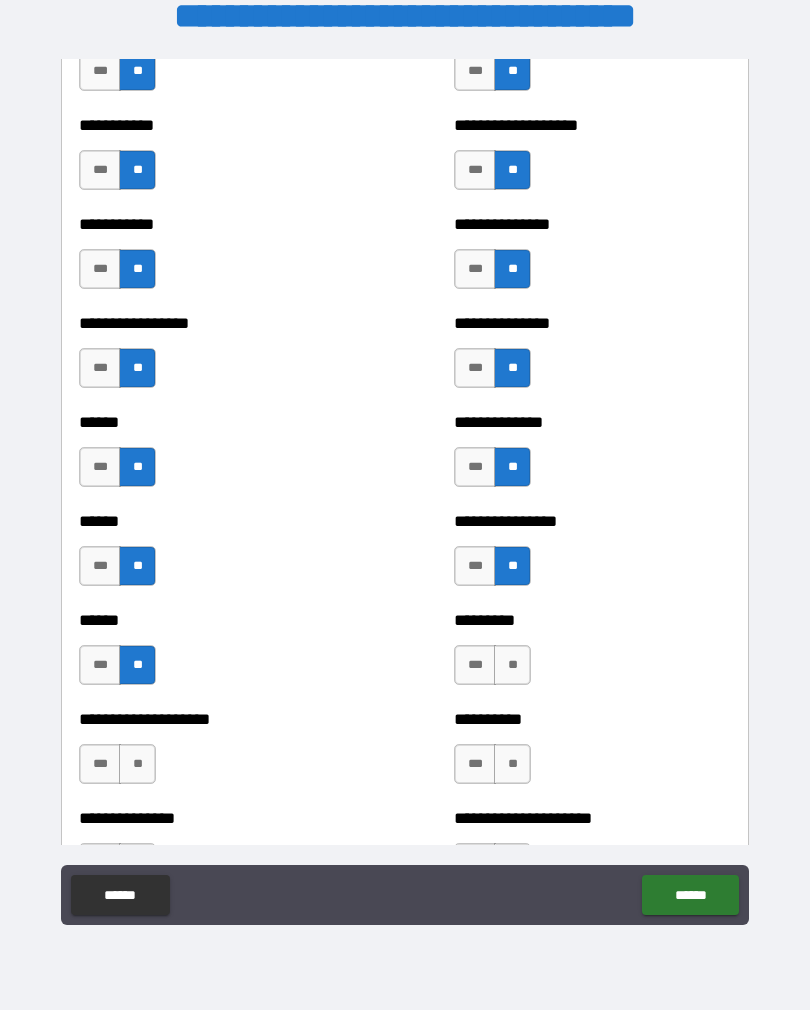 scroll, scrollTop: 2710, scrollLeft: 0, axis: vertical 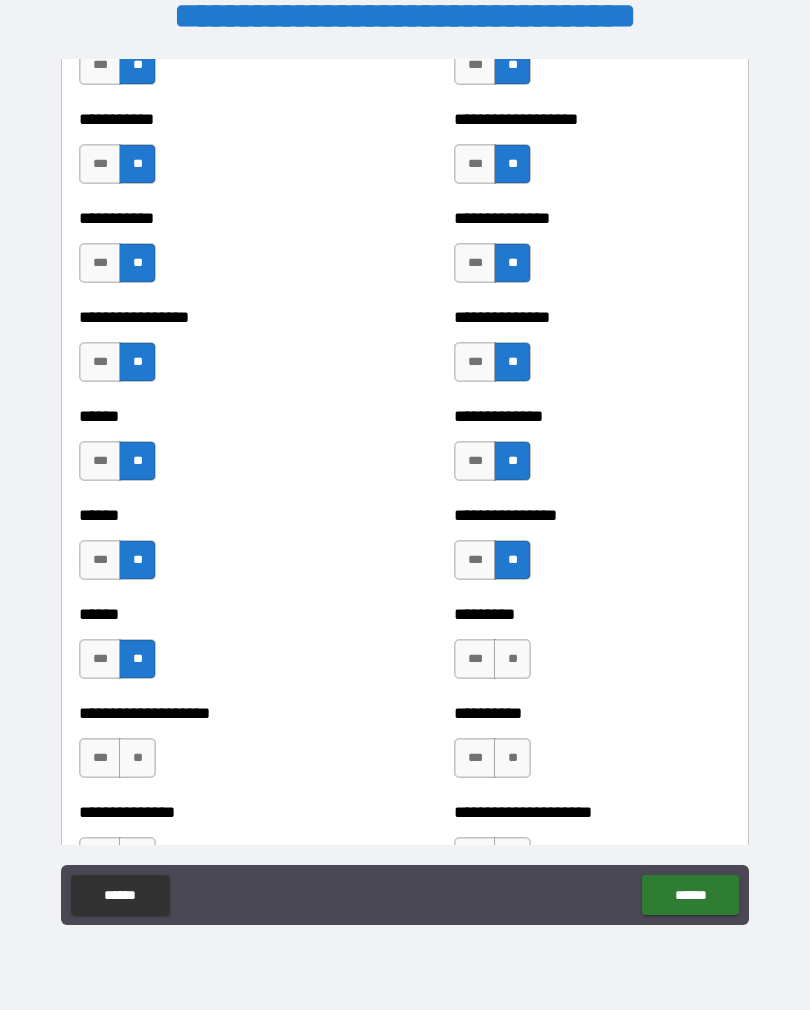 click on "**" at bounding box center (512, 659) 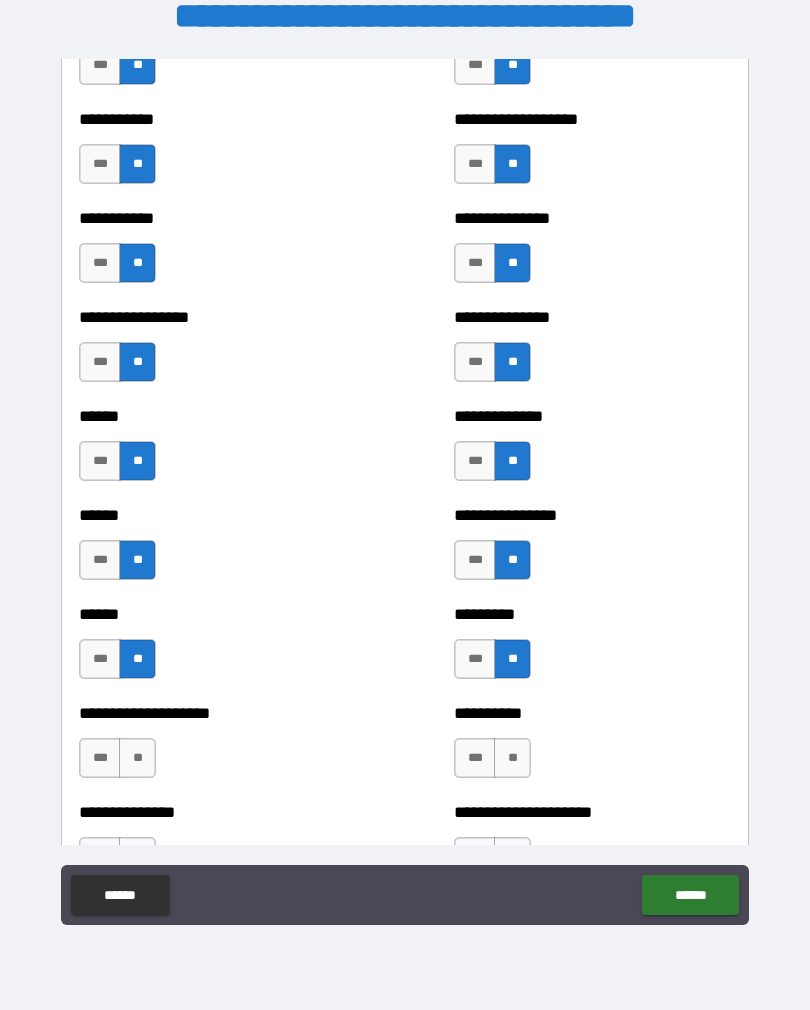 click on "**" at bounding box center [512, 758] 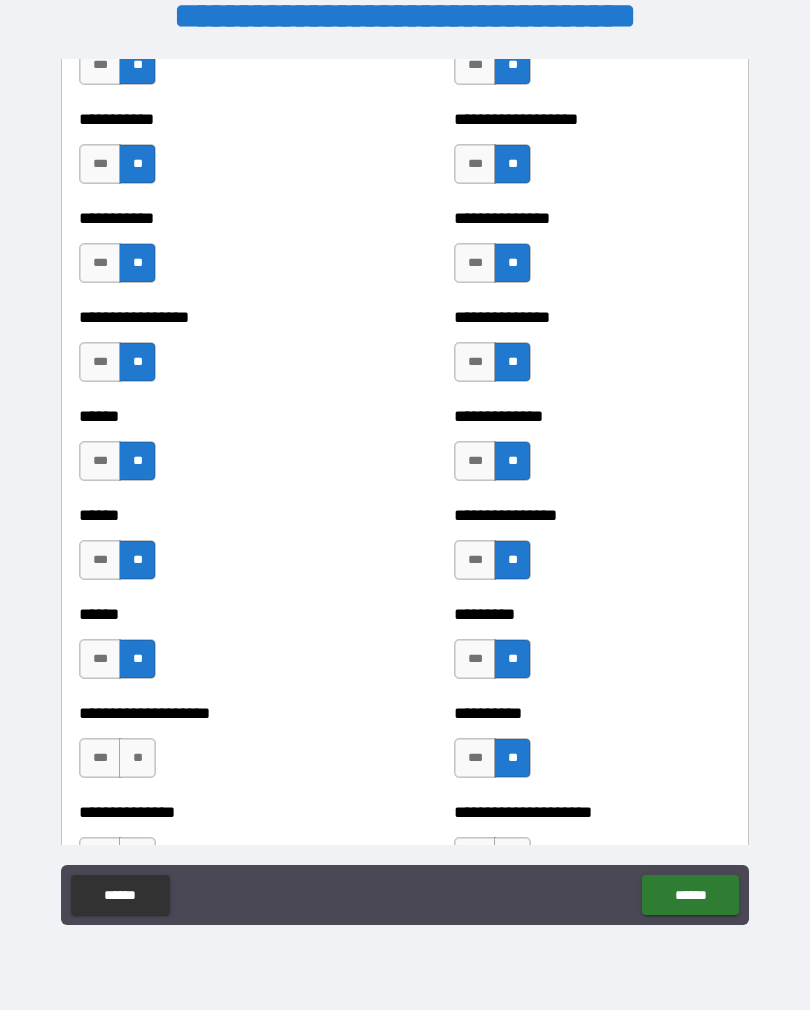 click on "**" at bounding box center (137, 758) 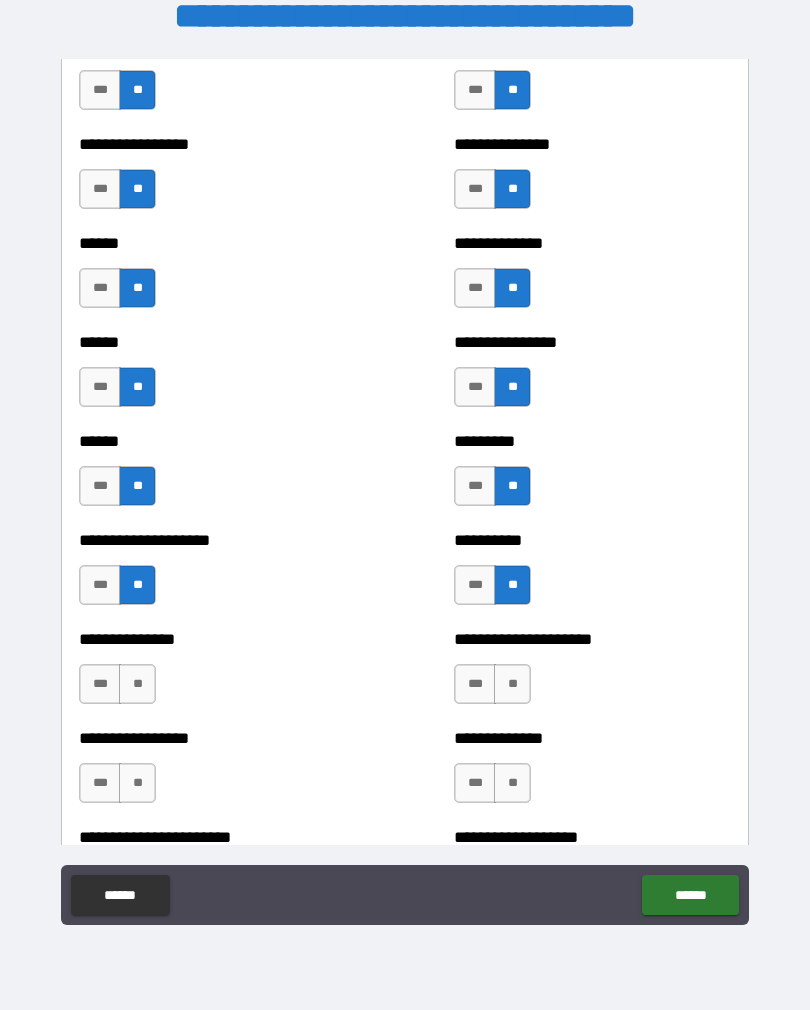 scroll, scrollTop: 2926, scrollLeft: 0, axis: vertical 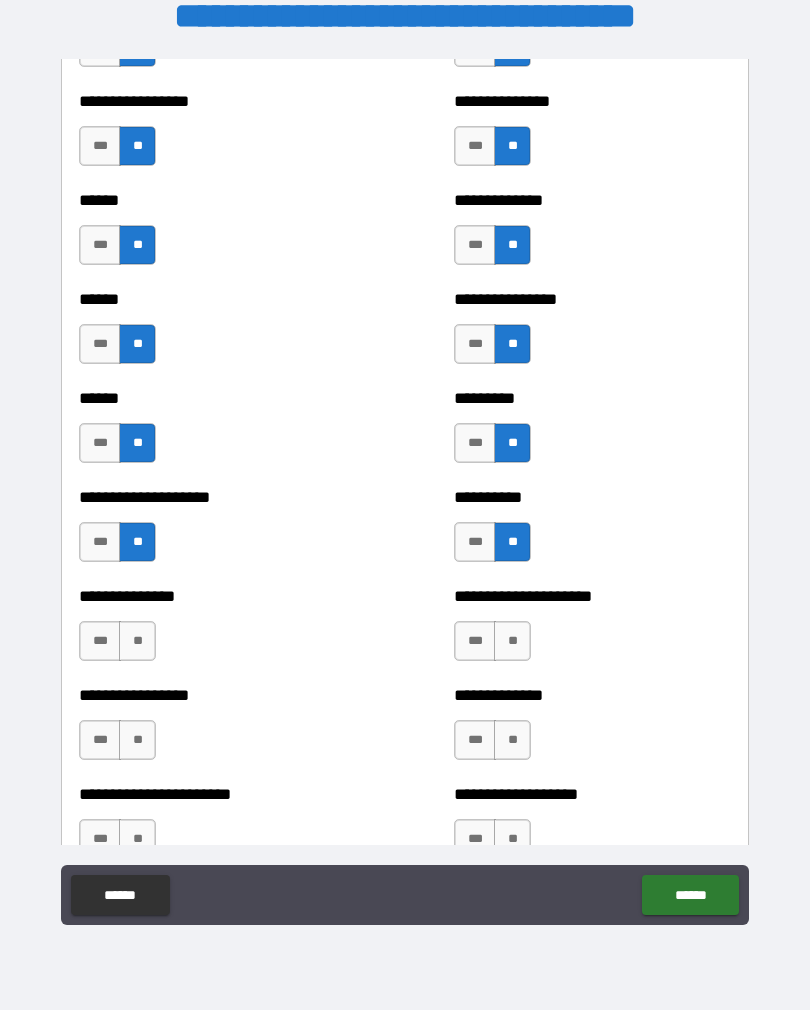 click on "**" at bounding box center (512, 641) 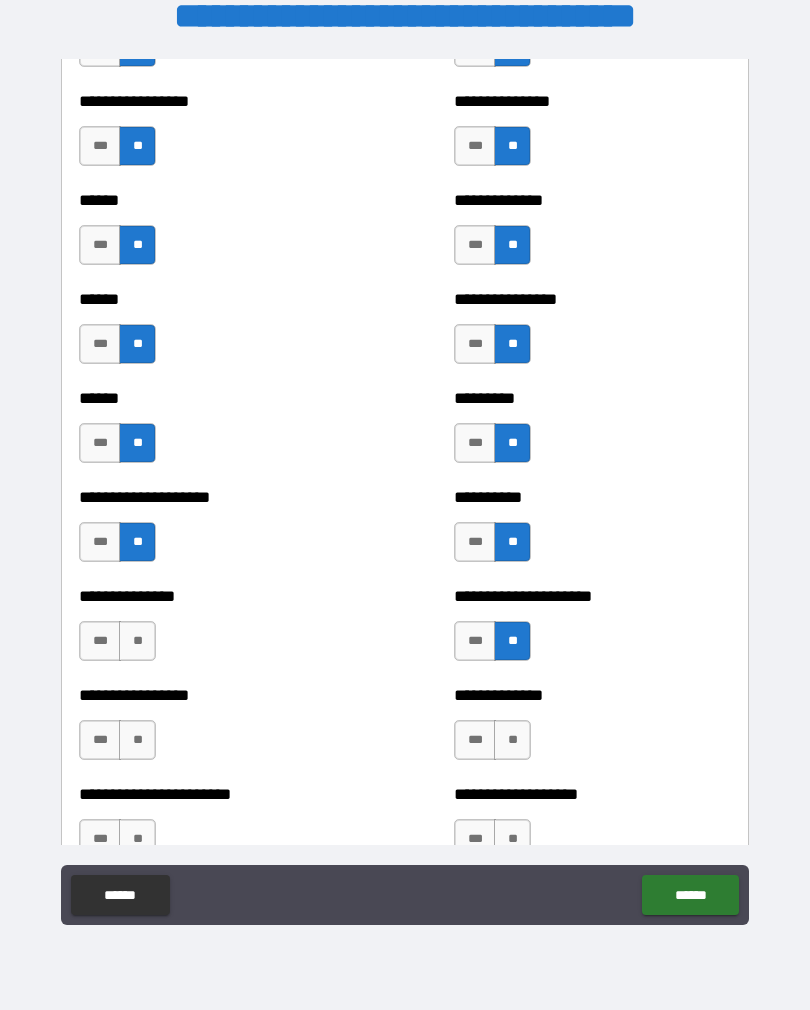 click on "**" at bounding box center [512, 740] 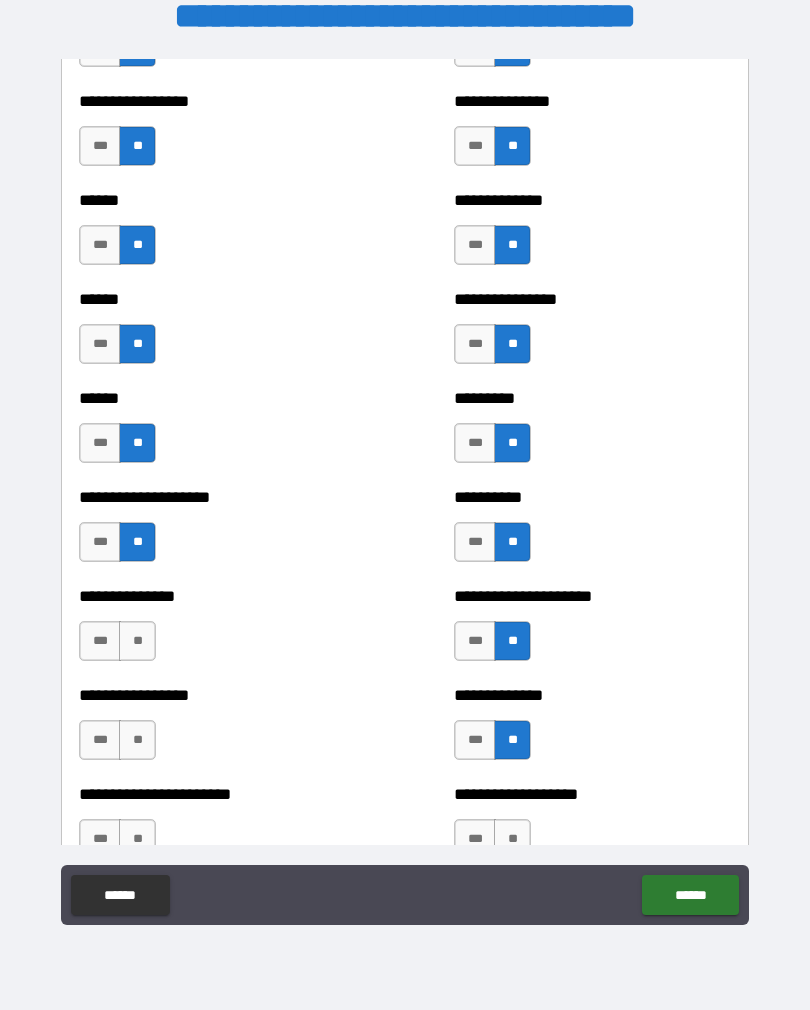 click on "**" at bounding box center [137, 641] 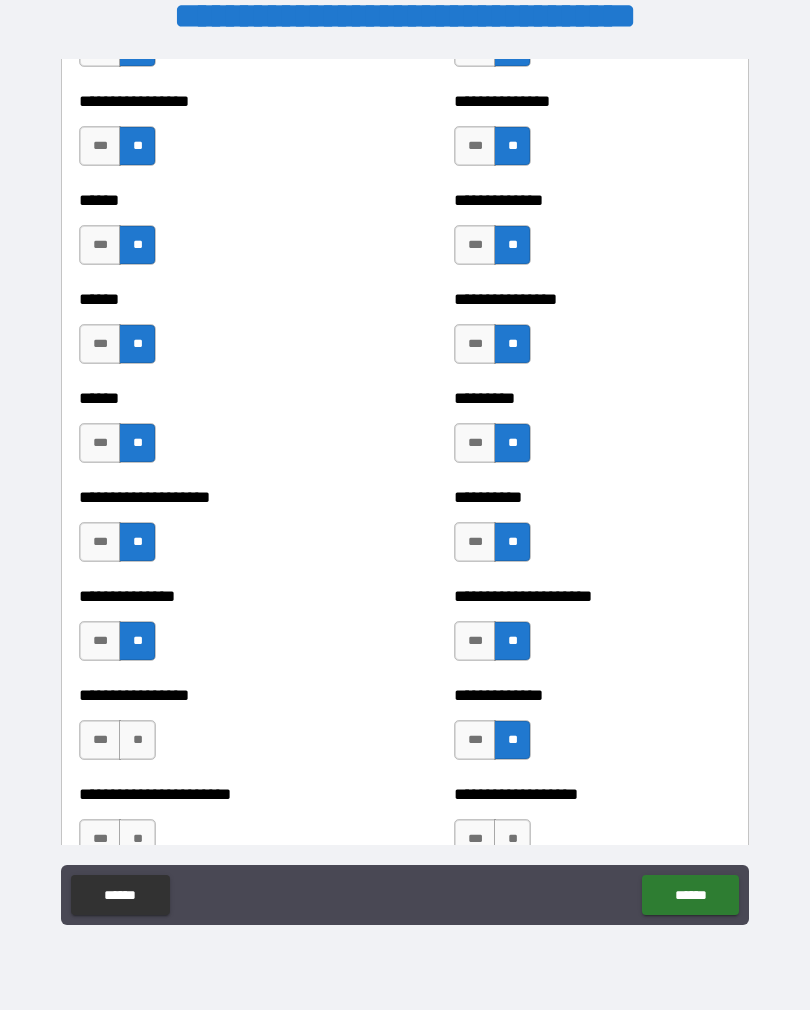 click on "**" at bounding box center [137, 740] 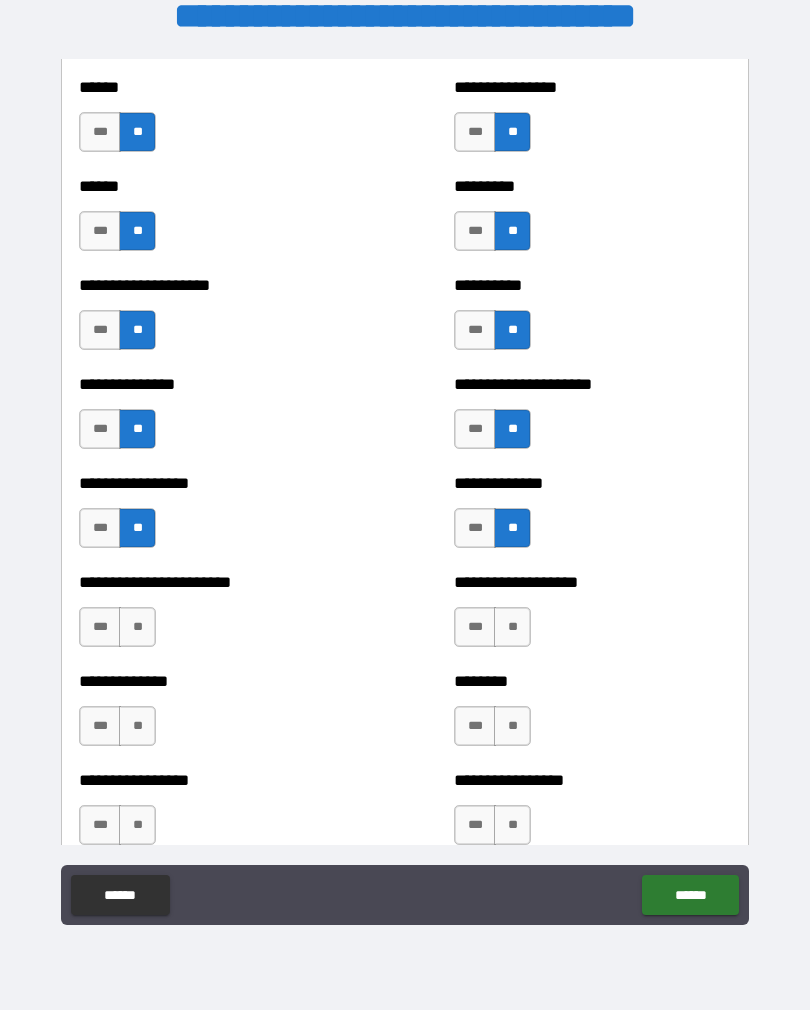 scroll, scrollTop: 3141, scrollLeft: 0, axis: vertical 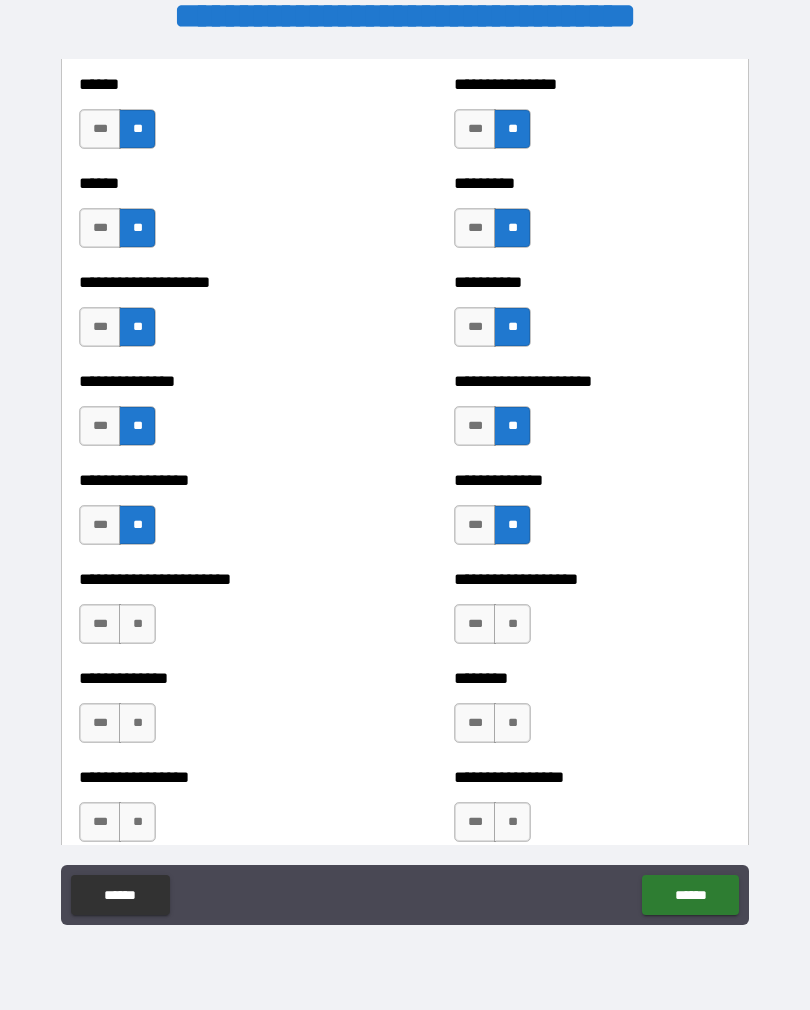 click on "**" at bounding box center (137, 624) 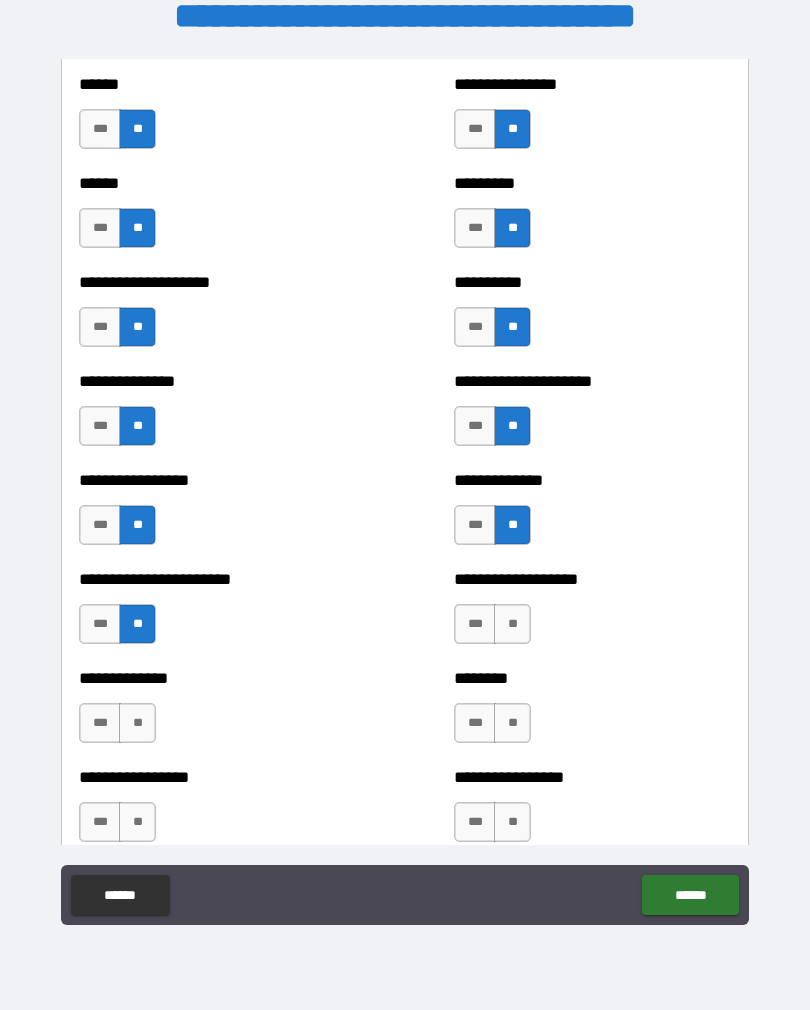 click on "**" at bounding box center (137, 723) 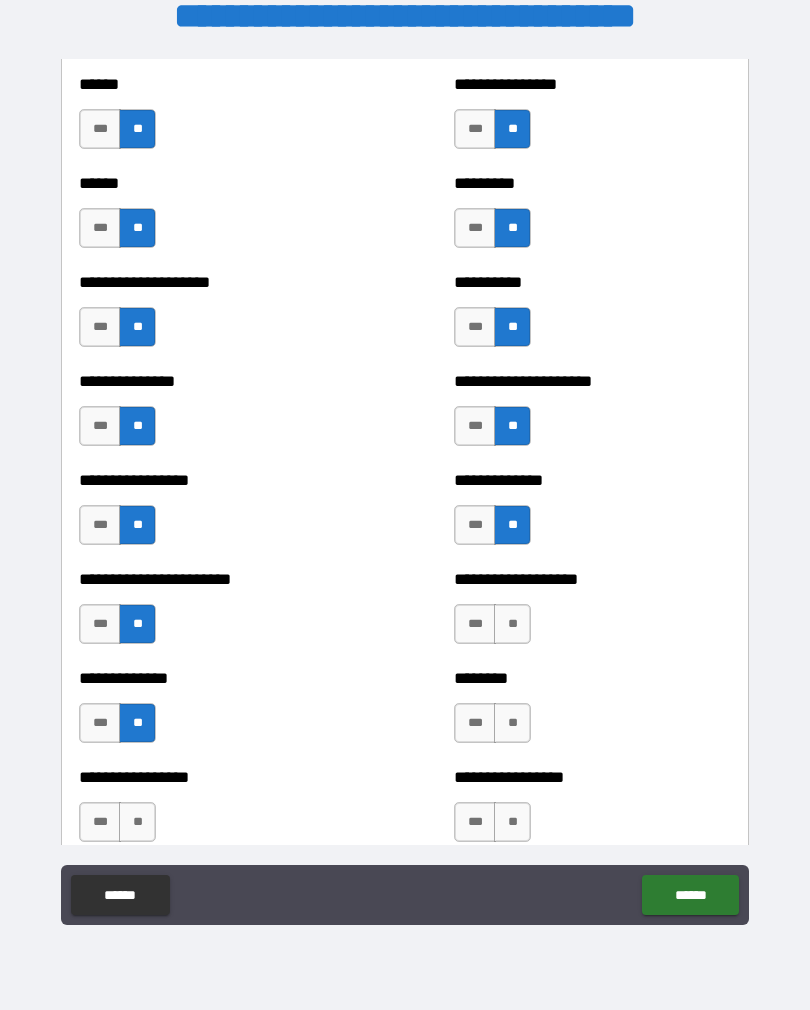 click on "**" at bounding box center [512, 624] 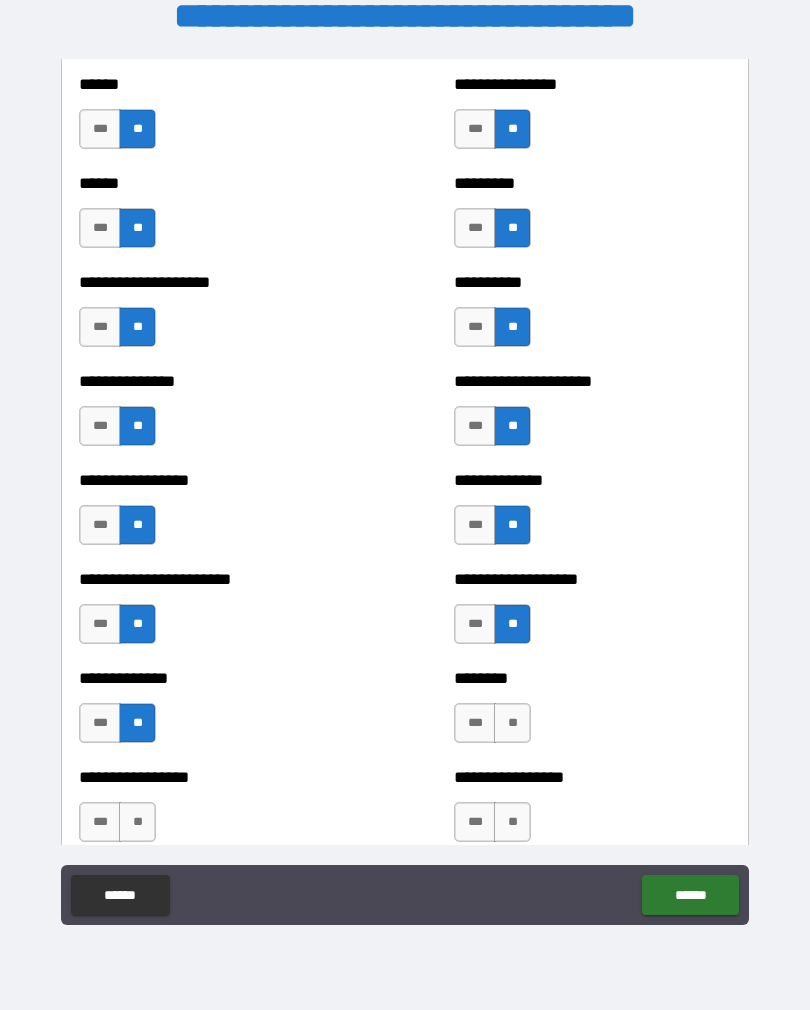 click on "**" at bounding box center [512, 723] 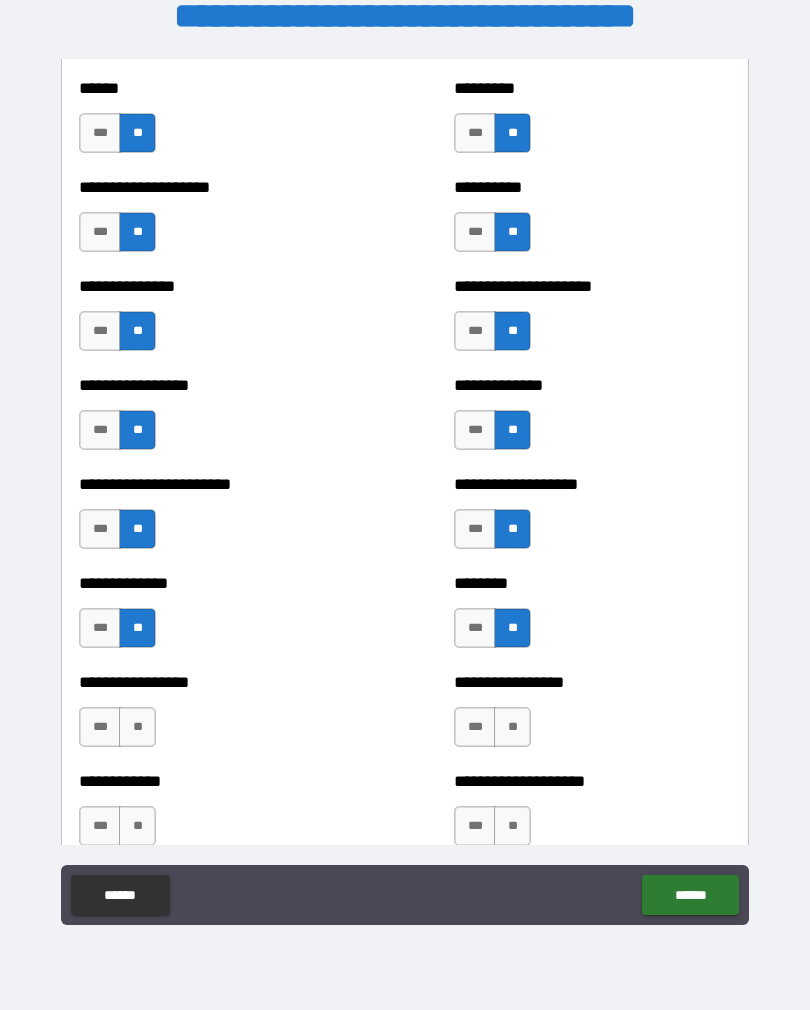 scroll, scrollTop: 3241, scrollLeft: 0, axis: vertical 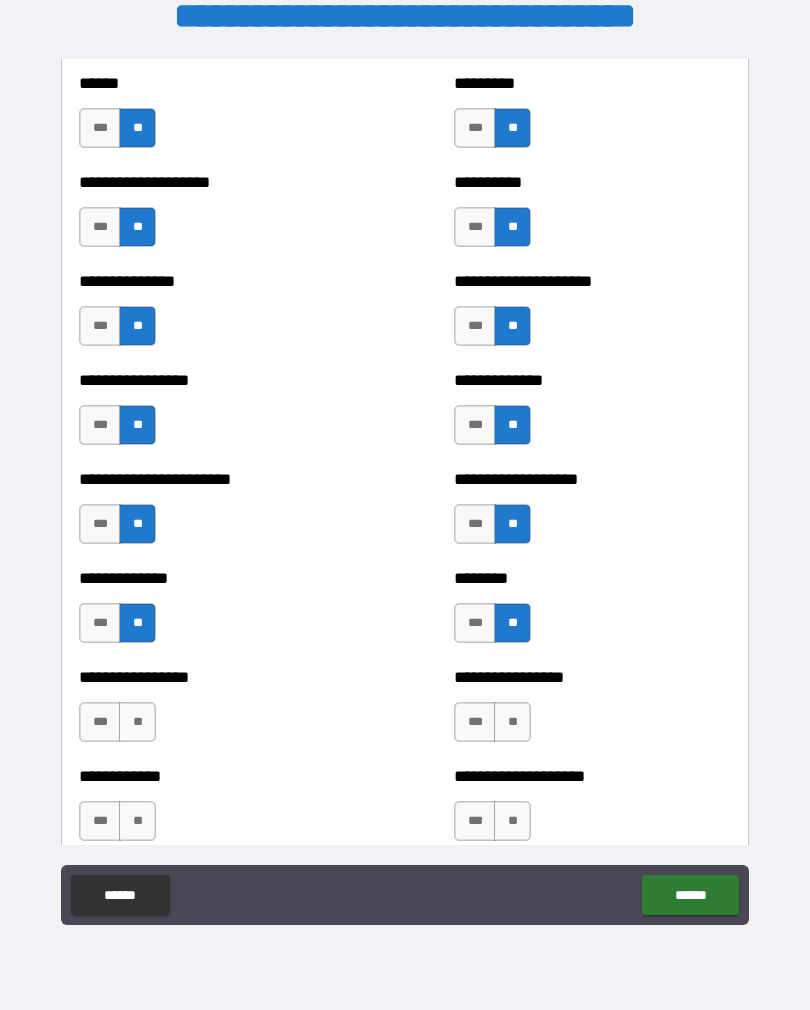 click on "**" at bounding box center [512, 722] 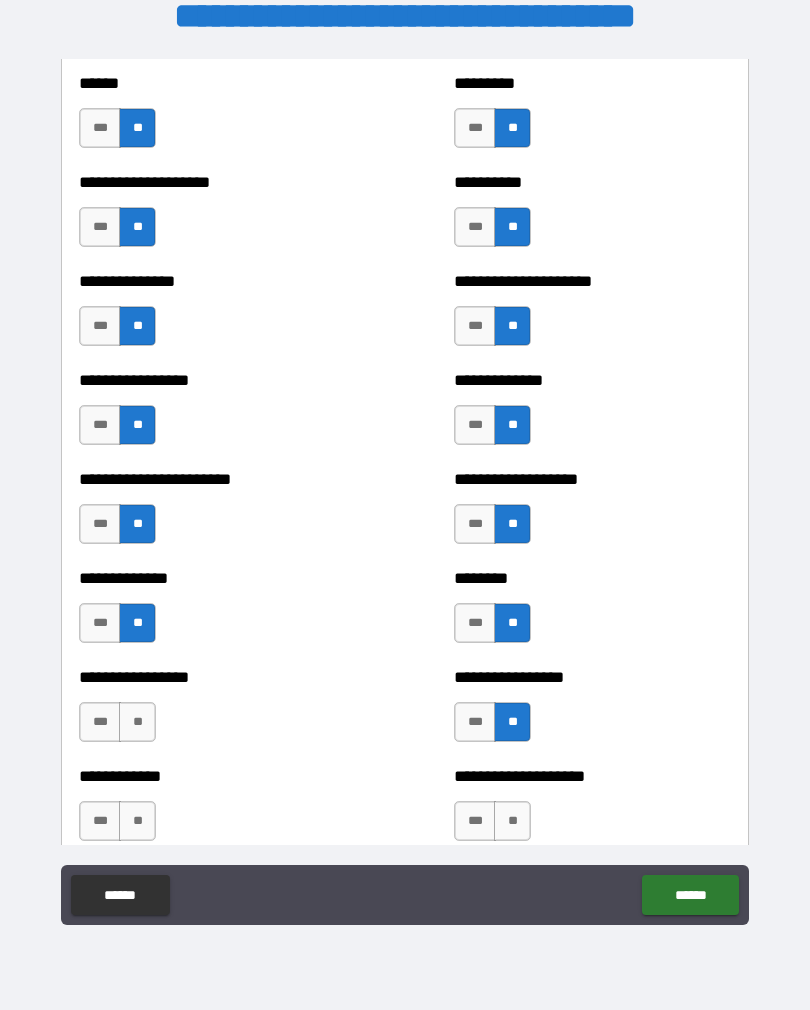 click on "**" at bounding box center [512, 821] 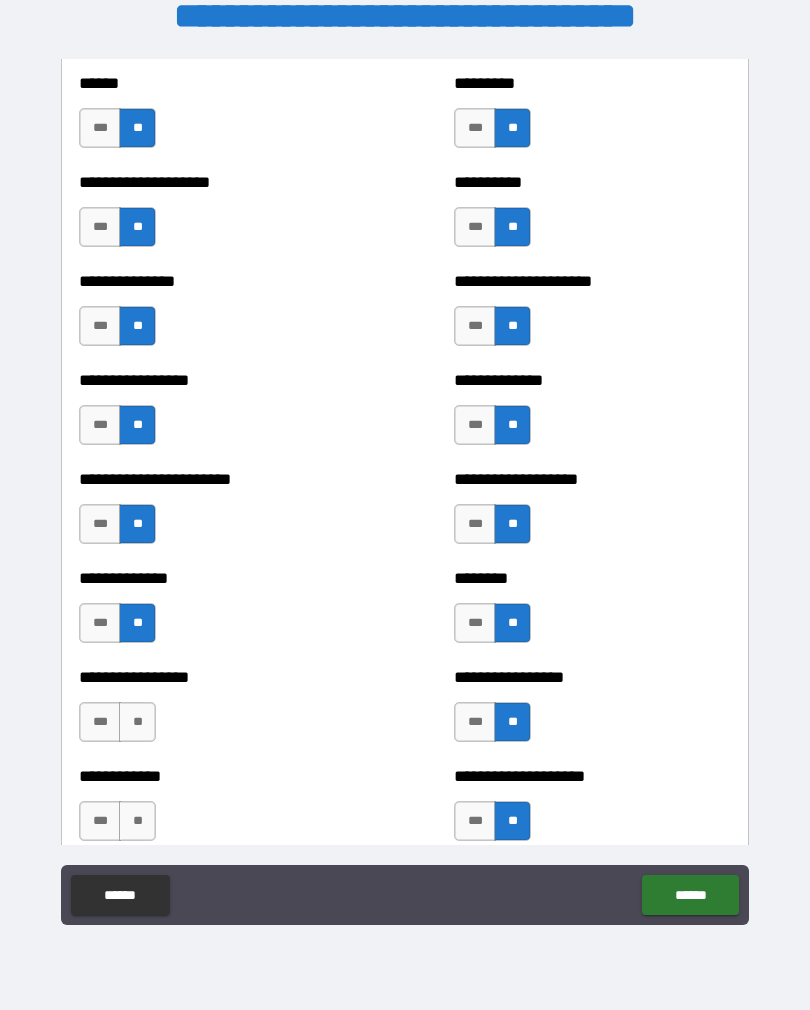 click on "**" at bounding box center [137, 722] 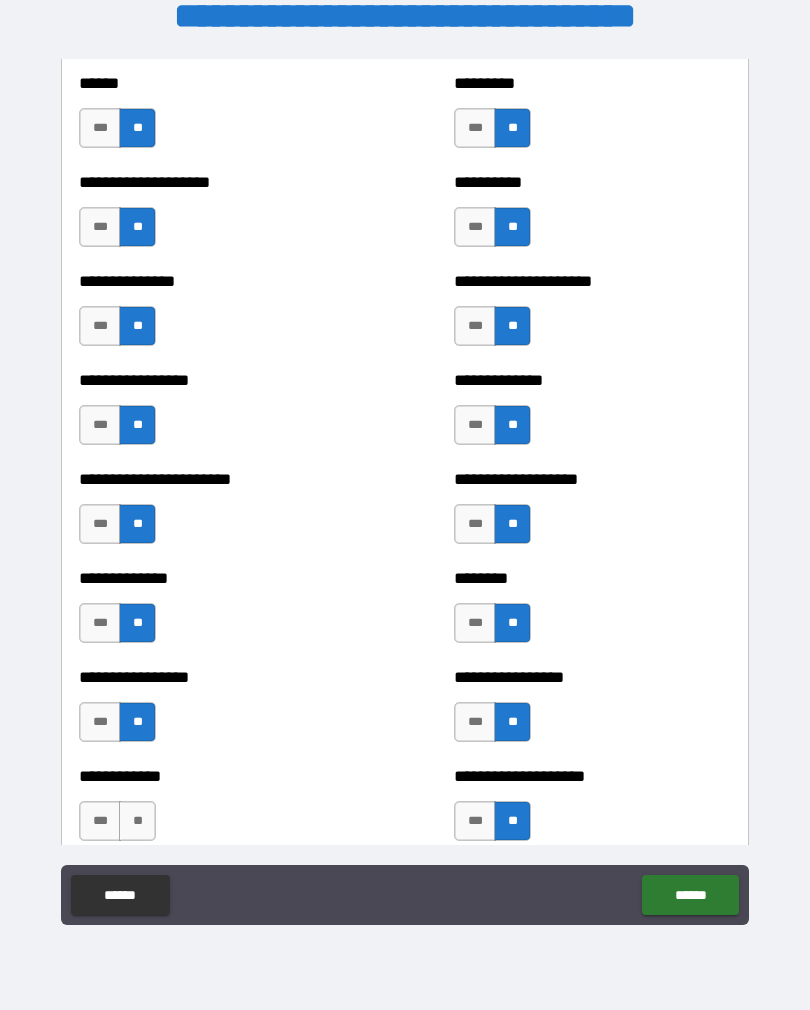 click on "**" at bounding box center [137, 821] 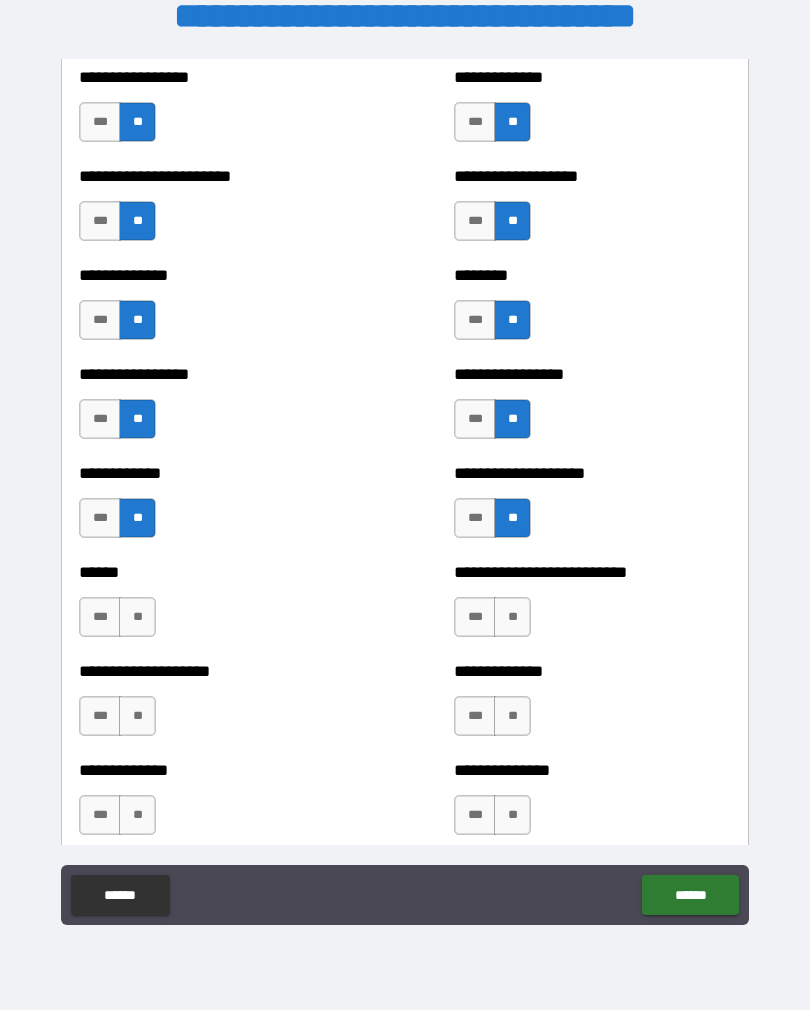 scroll, scrollTop: 3551, scrollLeft: 0, axis: vertical 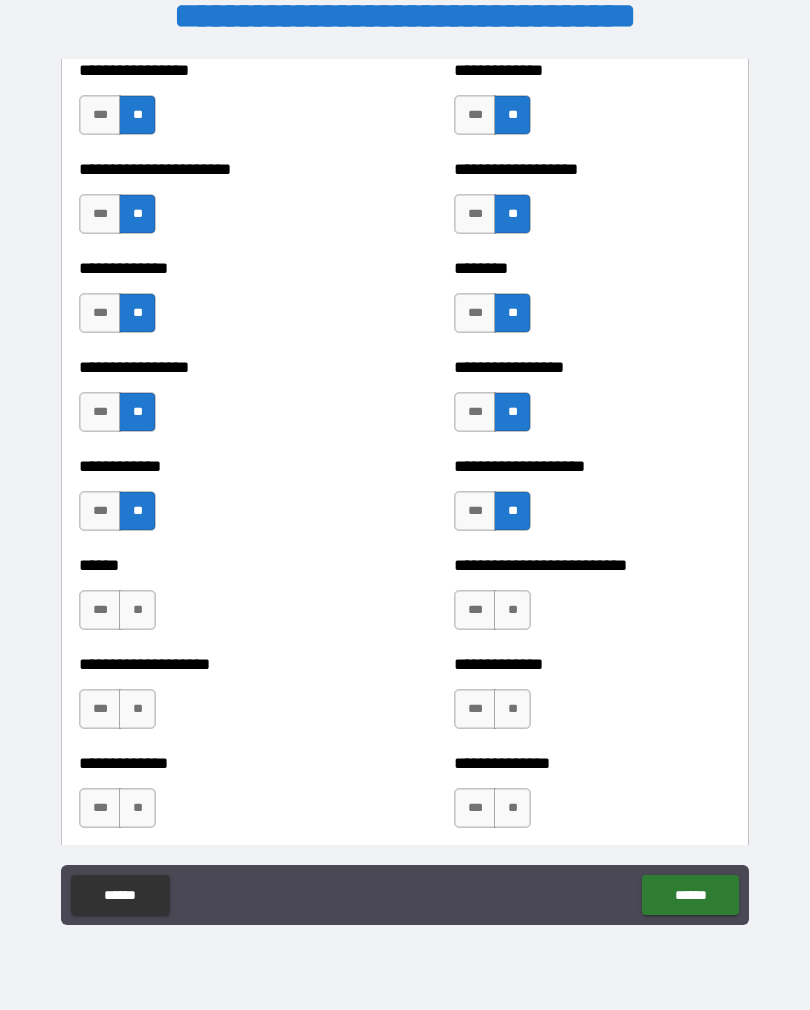 click on "**" at bounding box center (137, 610) 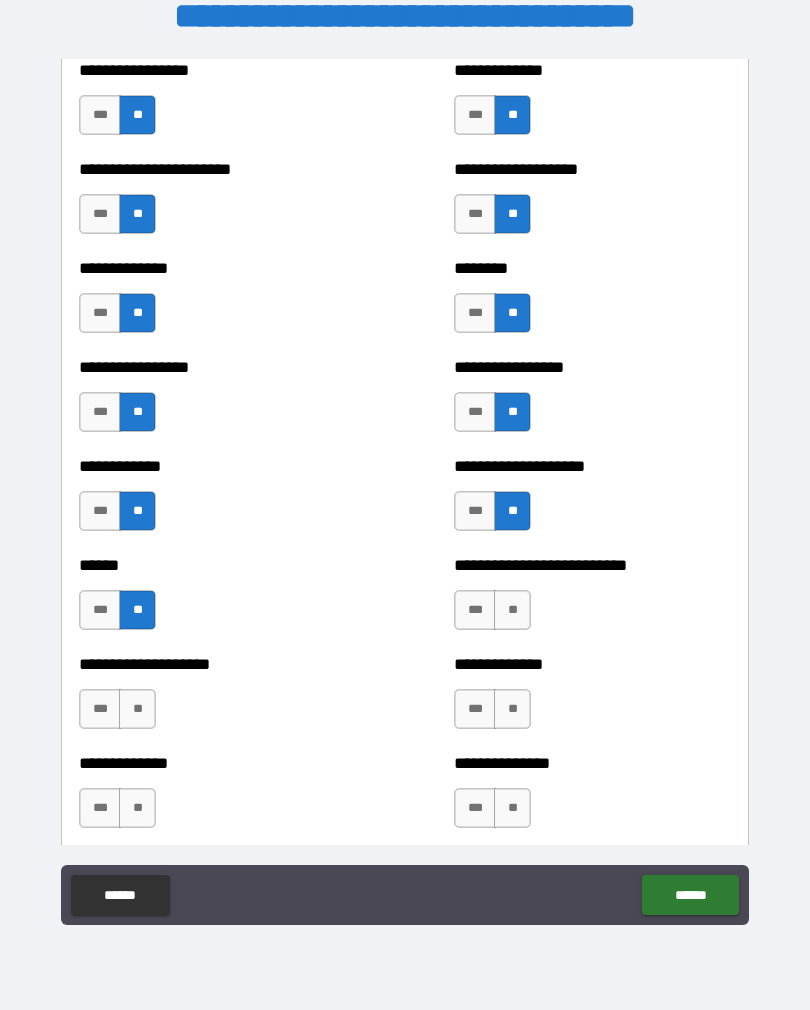 click on "**" at bounding box center (137, 709) 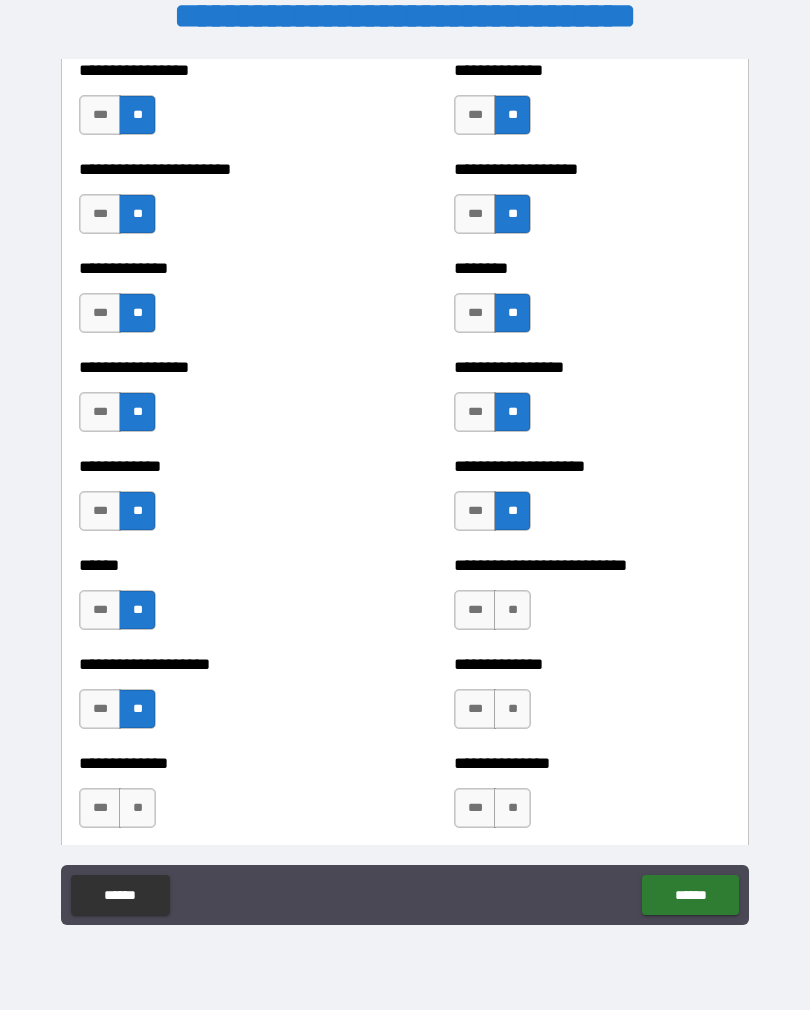 click on "**" at bounding box center [137, 808] 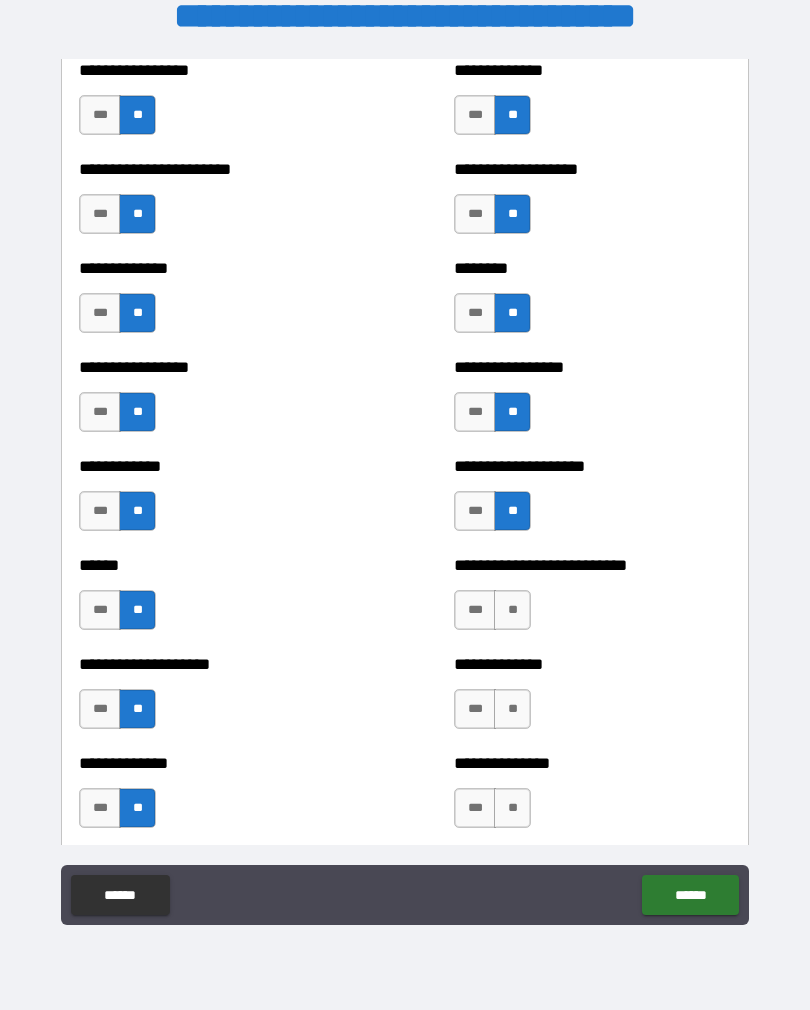 click on "**" at bounding box center (512, 610) 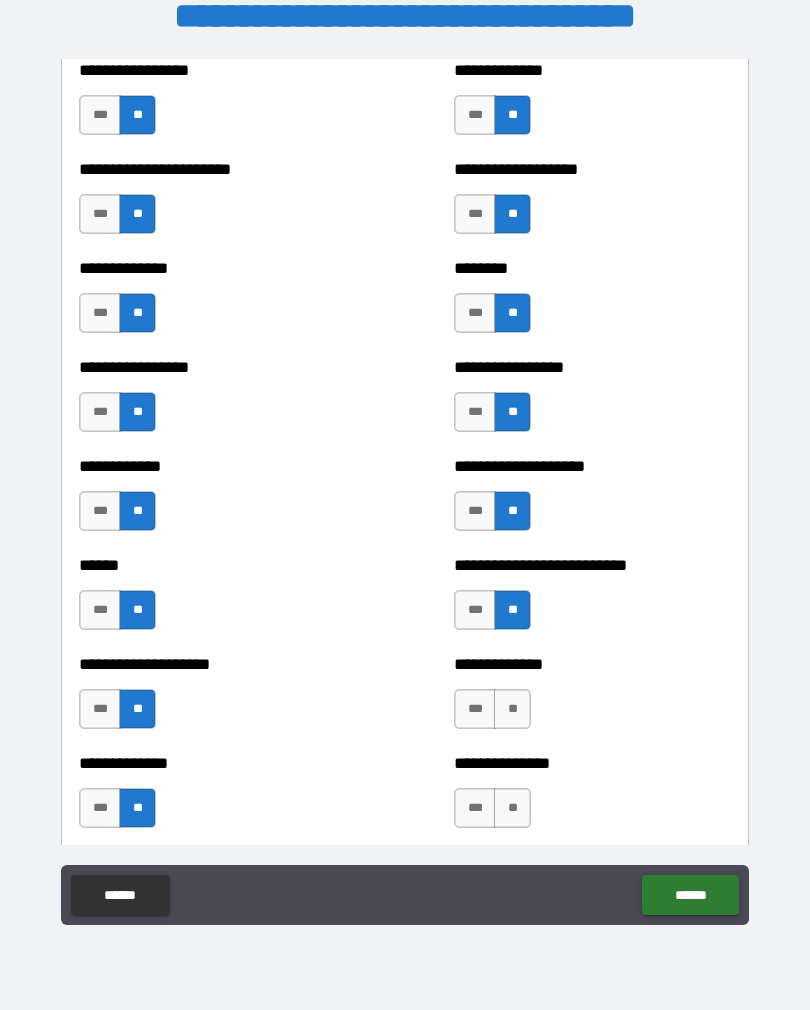 click on "**" at bounding box center (512, 709) 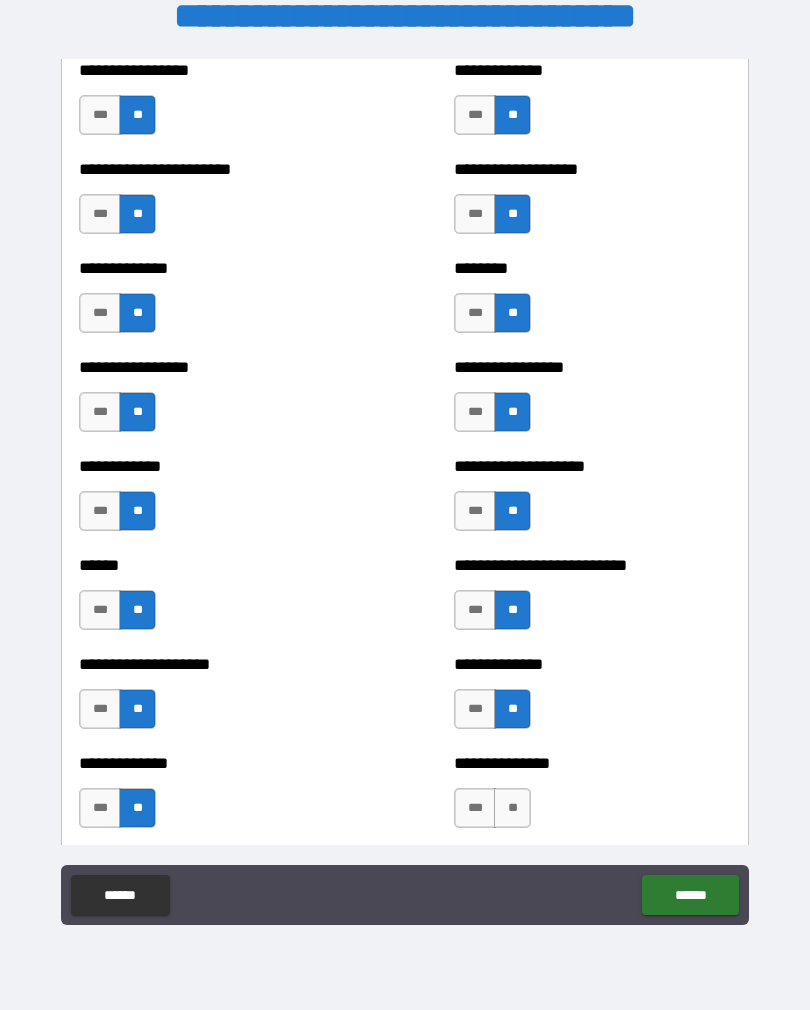 click on "**" at bounding box center (512, 808) 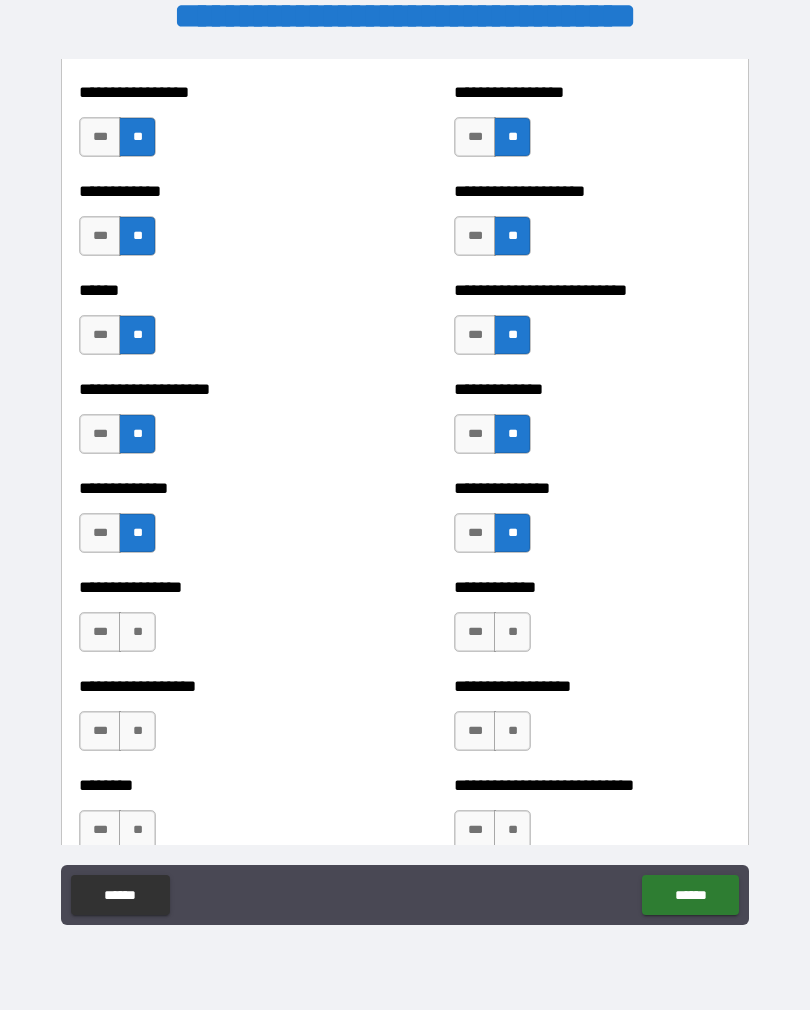 scroll, scrollTop: 3871, scrollLeft: 0, axis: vertical 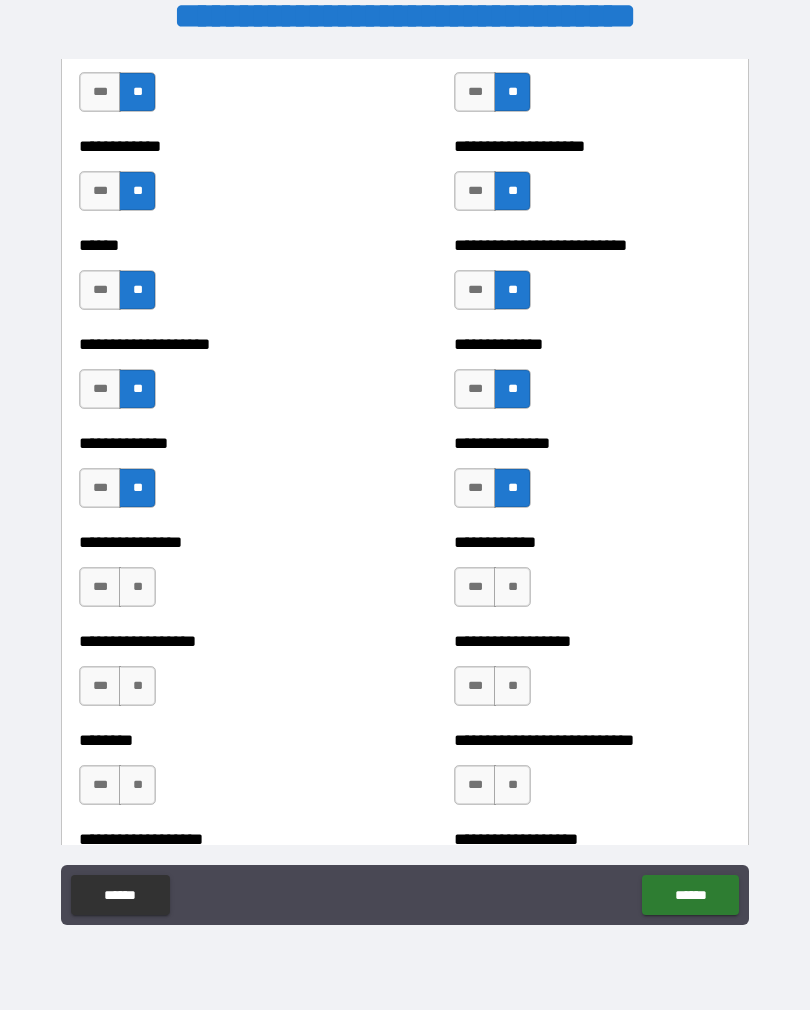 click on "**" at bounding box center (512, 587) 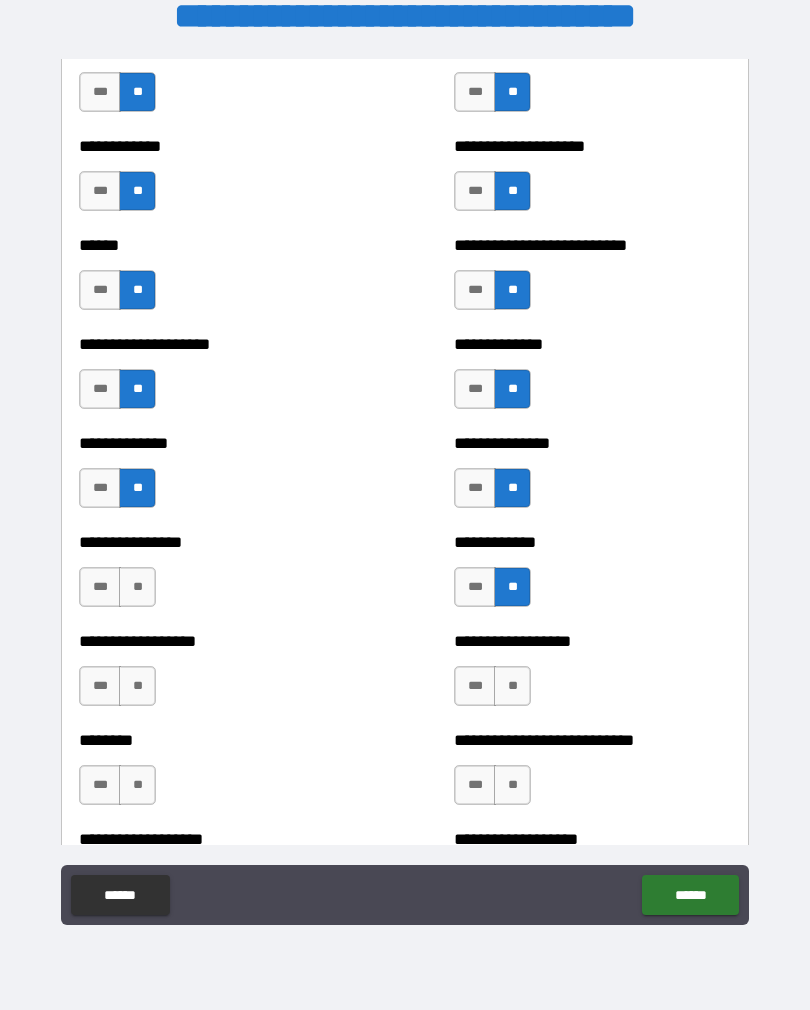 click on "**" at bounding box center [512, 686] 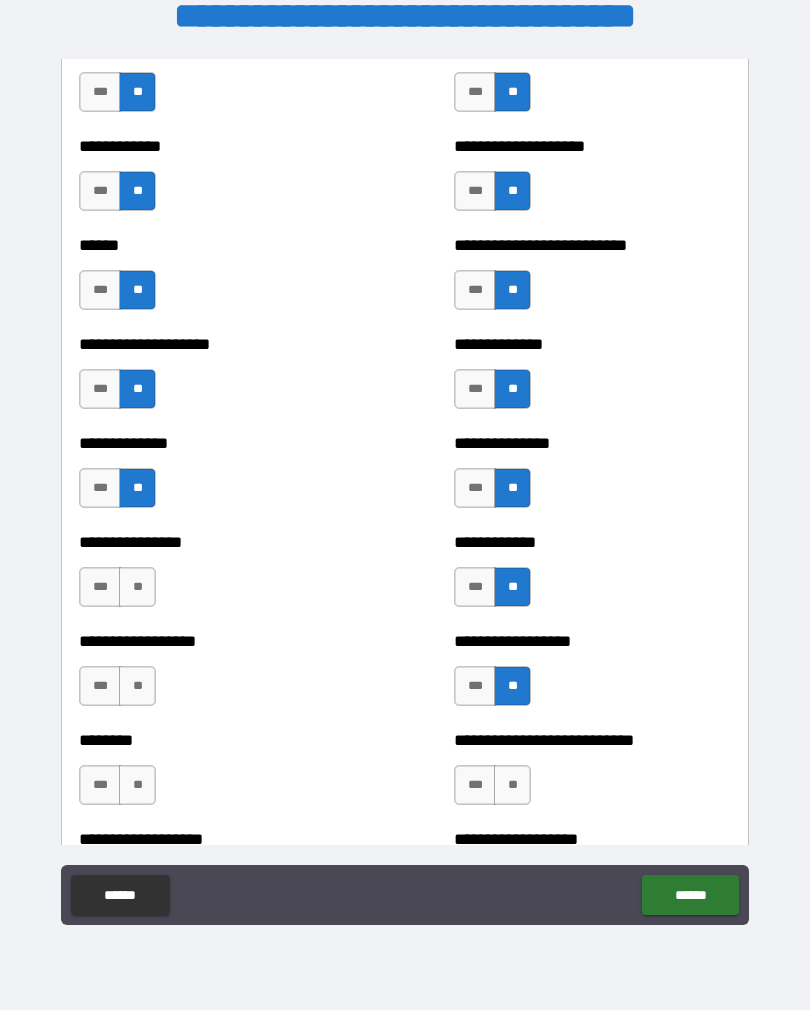click on "**" at bounding box center (512, 785) 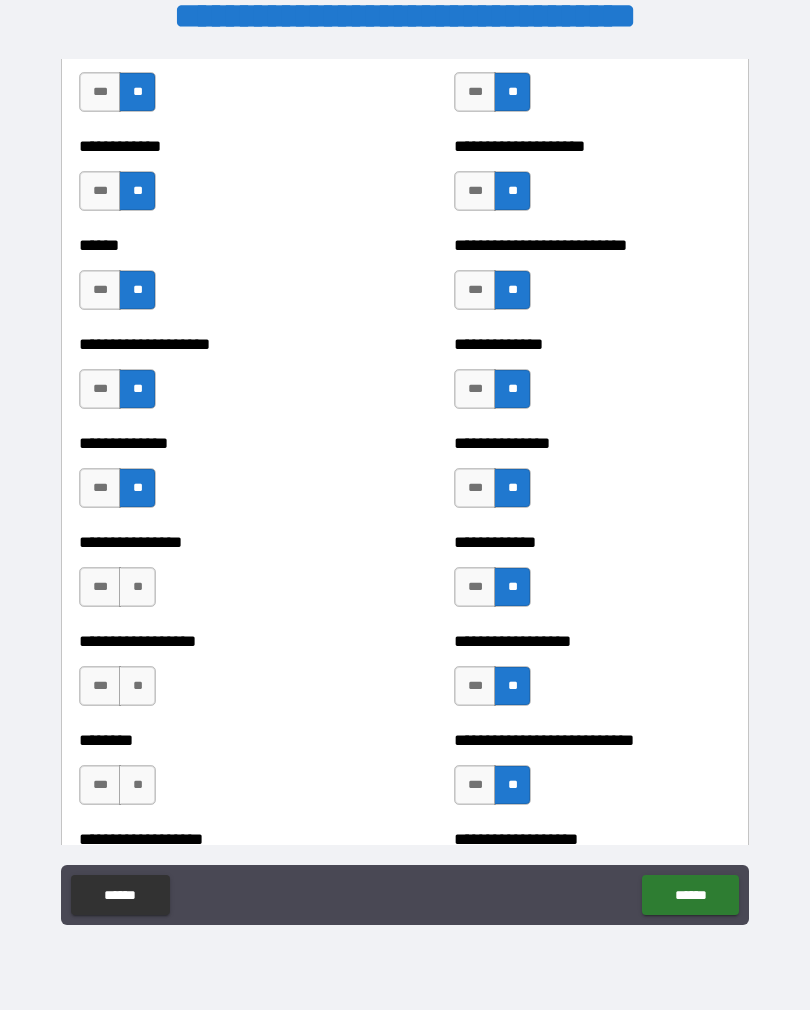 click on "**" at bounding box center [137, 587] 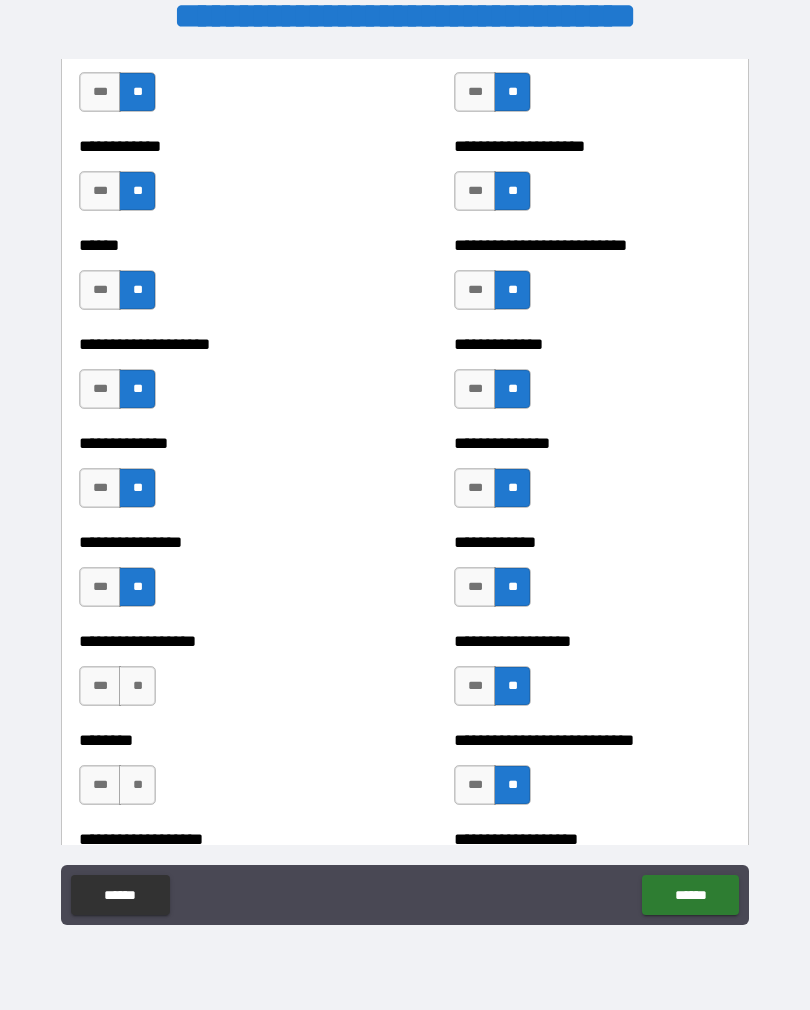 click on "**" at bounding box center (137, 686) 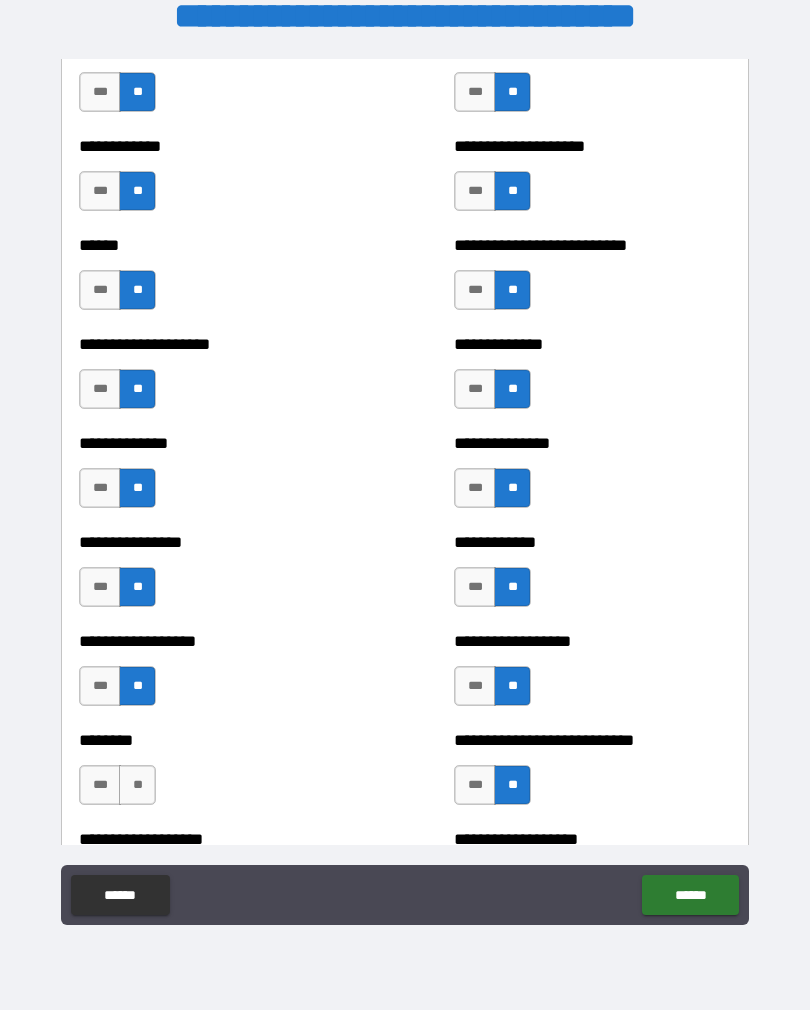 click on "**" at bounding box center [137, 785] 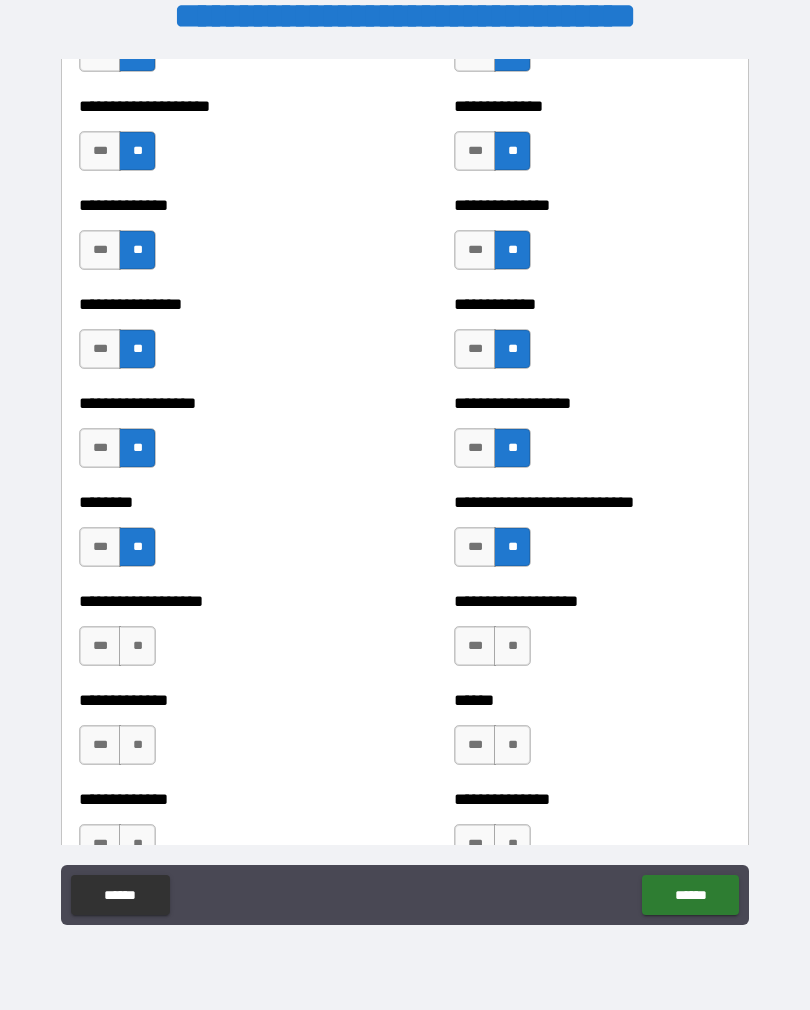 scroll, scrollTop: 4121, scrollLeft: 0, axis: vertical 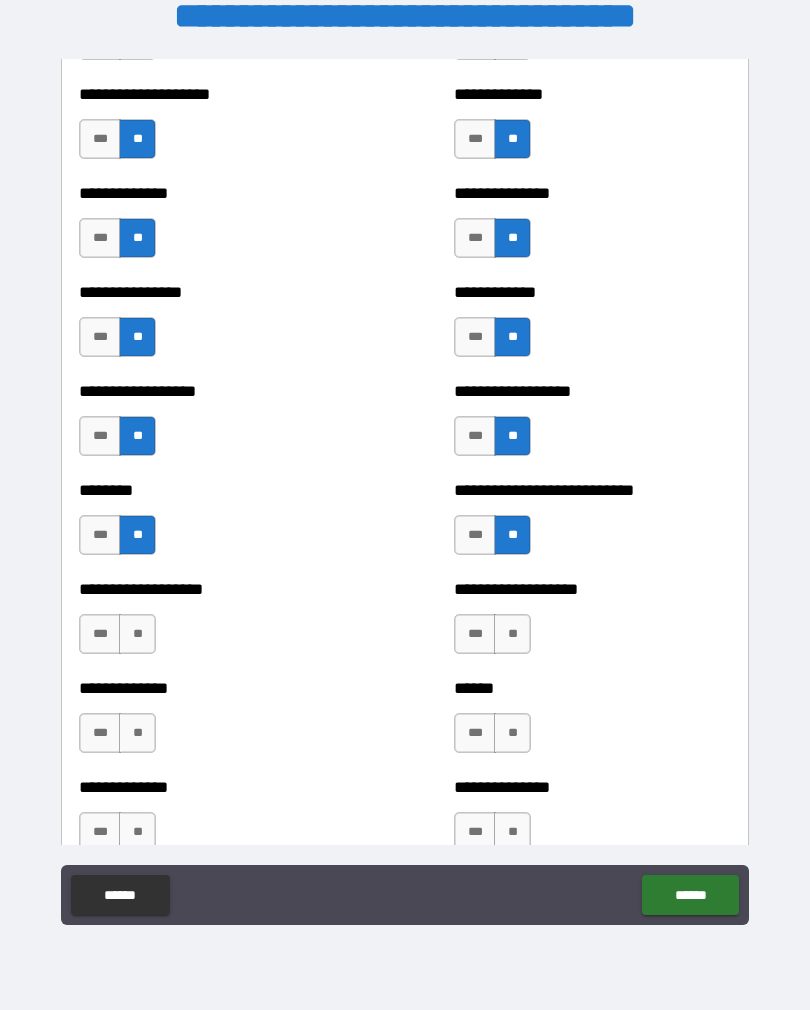 click on "**" at bounding box center (137, 634) 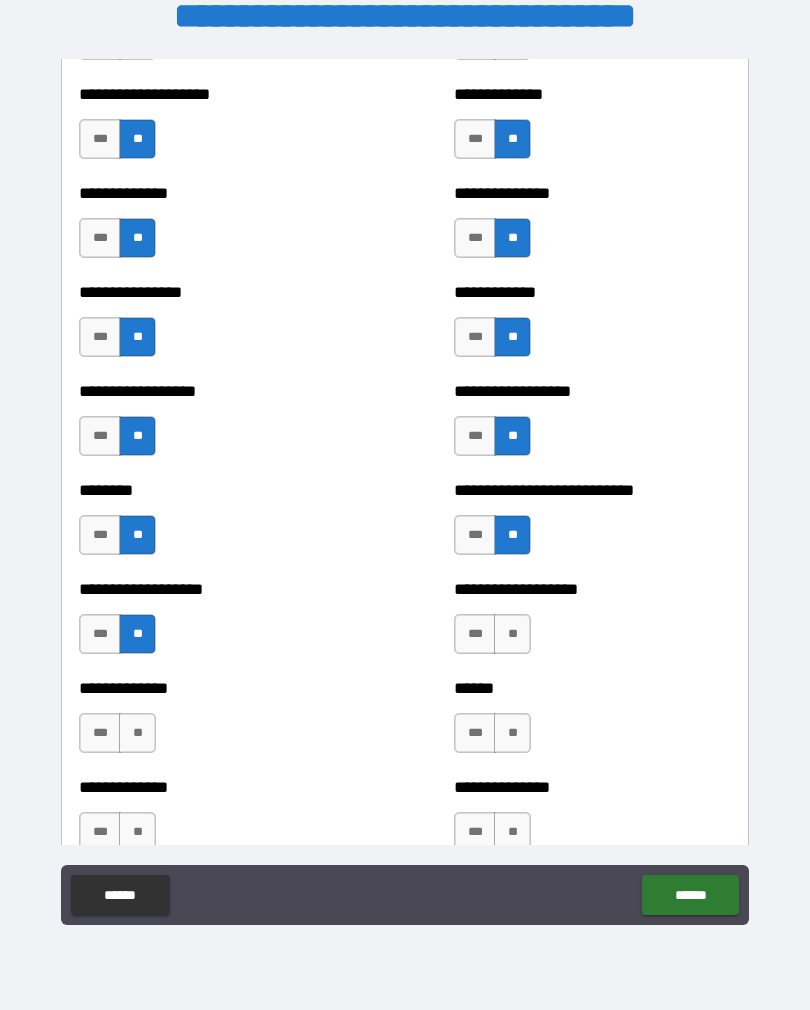 click on "**" at bounding box center (137, 733) 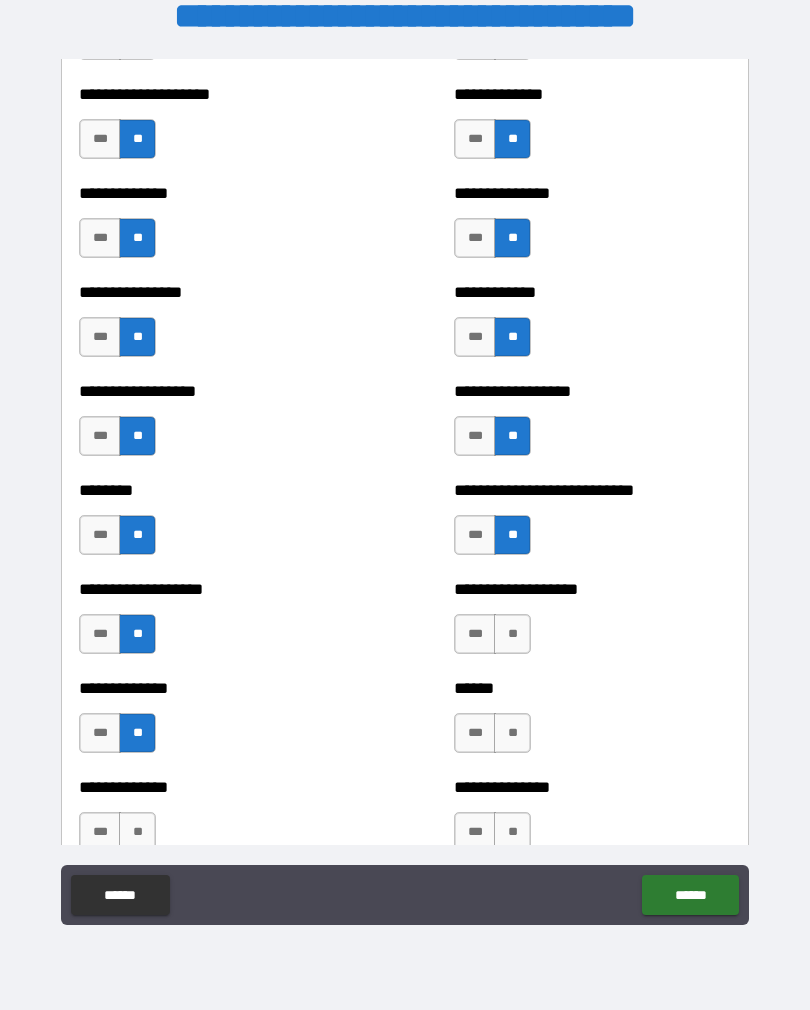 click on "**" at bounding box center (137, 832) 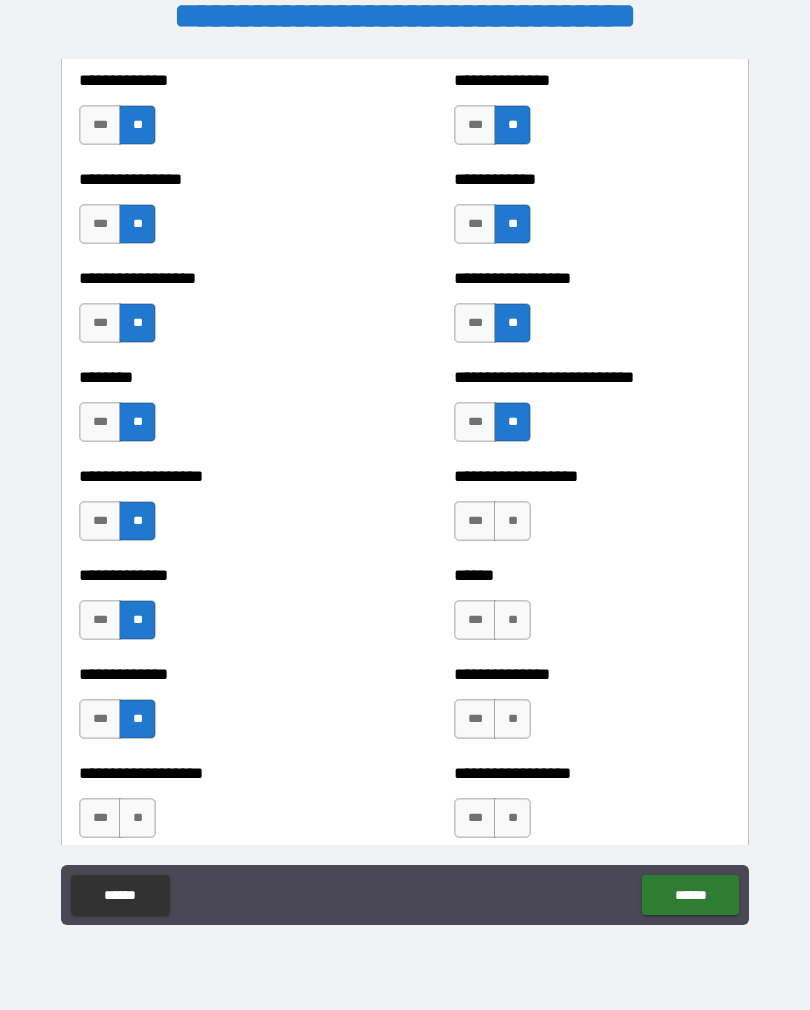 scroll, scrollTop: 4301, scrollLeft: 0, axis: vertical 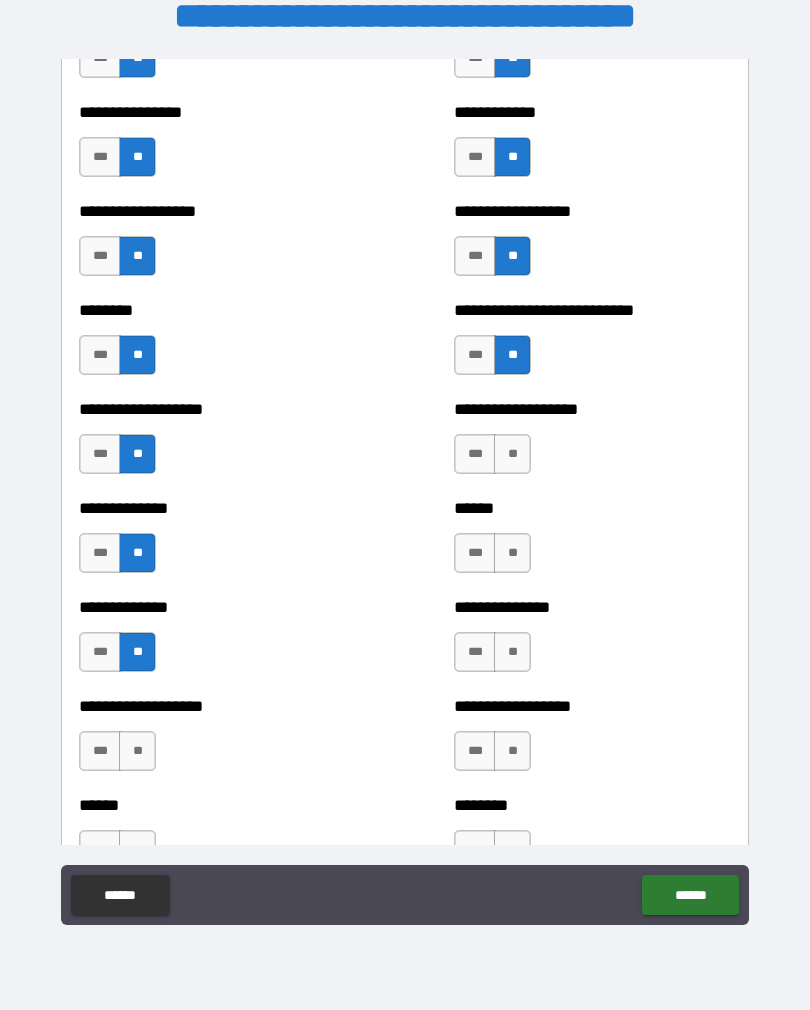 click on "**" at bounding box center (512, 454) 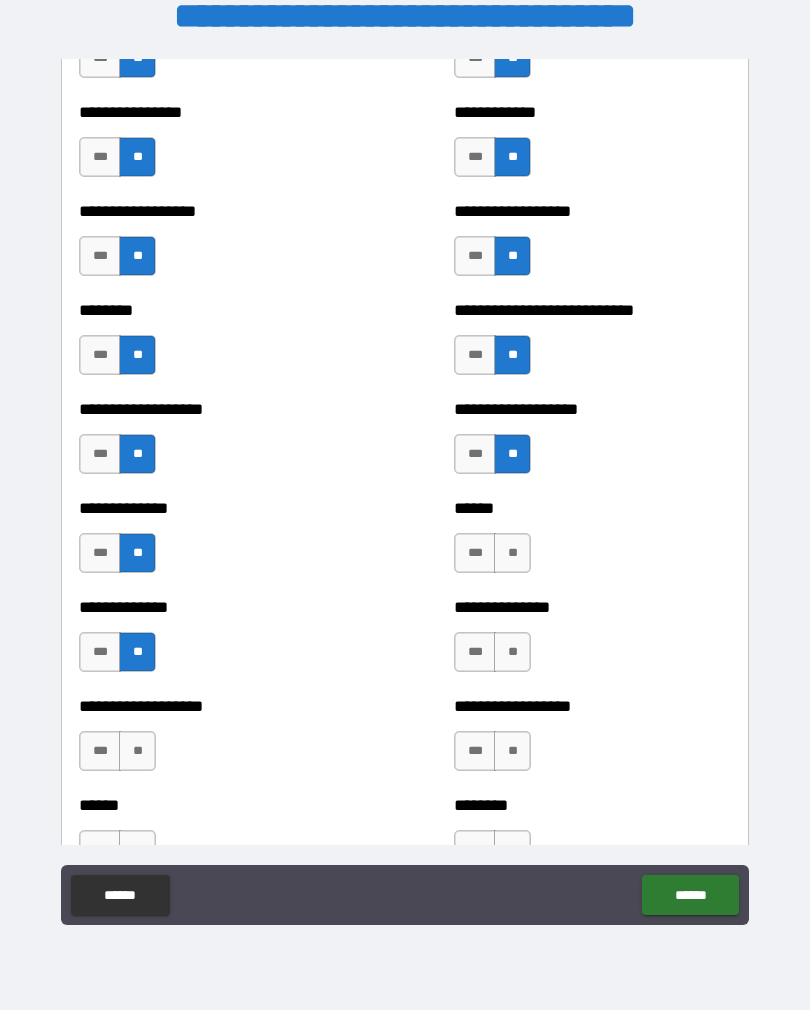 click on "**" at bounding box center (512, 553) 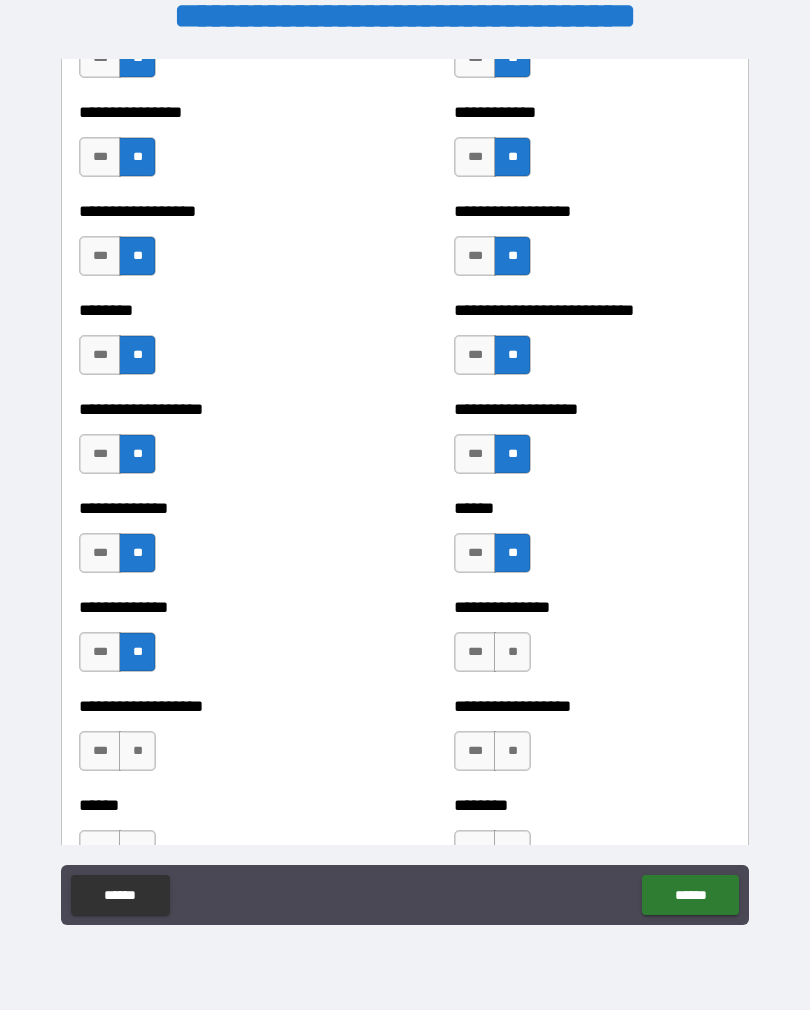 click on "**" at bounding box center [512, 652] 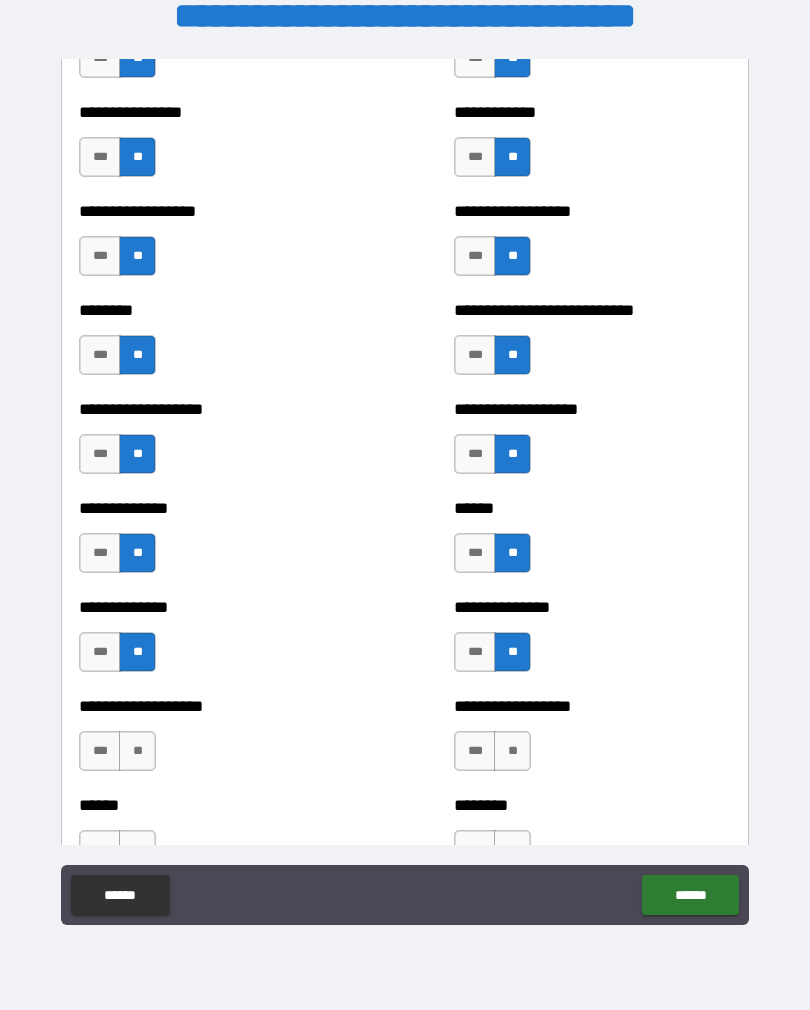 click on "**" at bounding box center [512, 751] 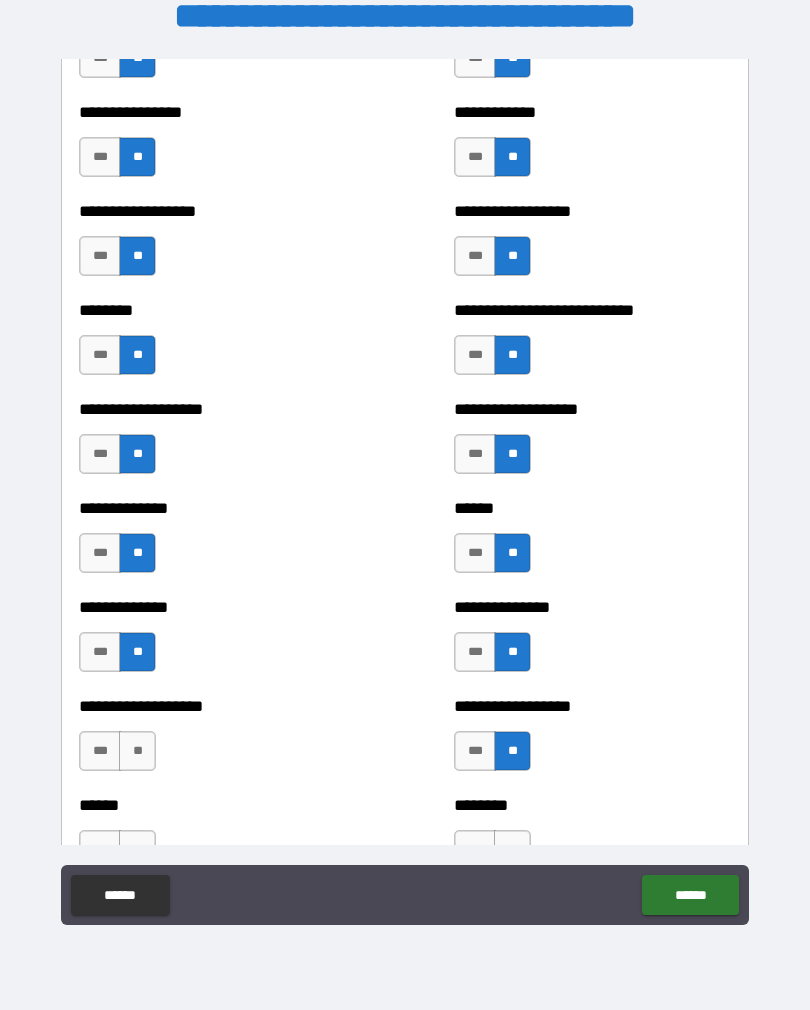 click on "**********" at bounding box center (217, 741) 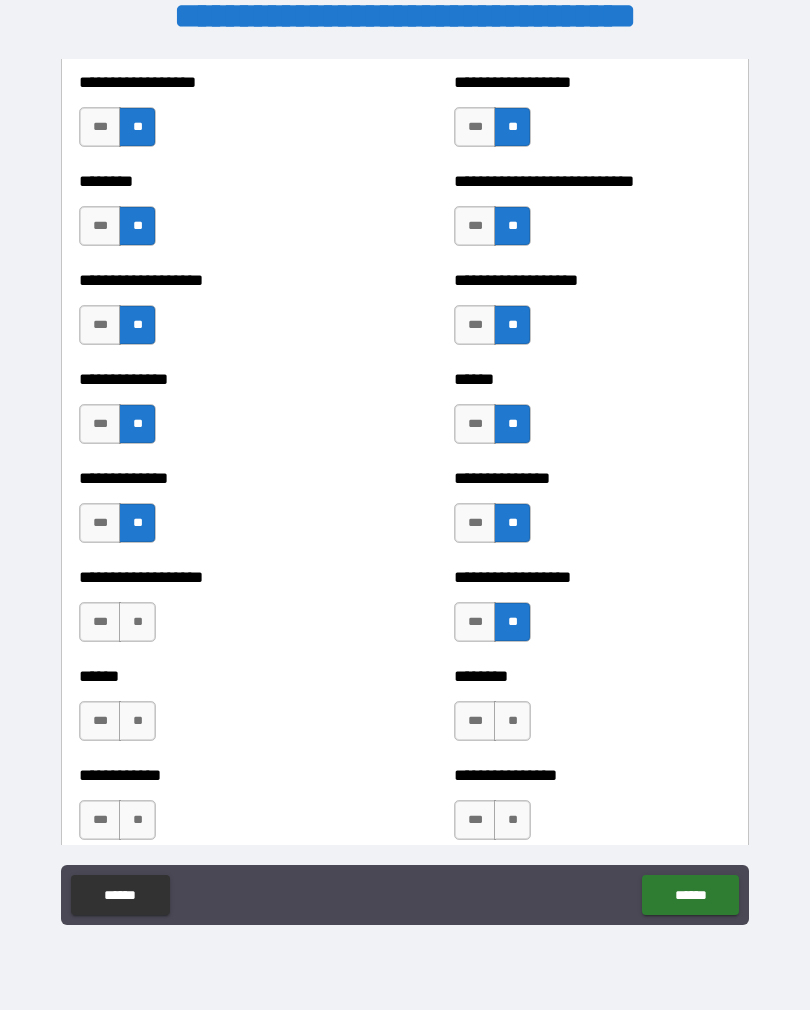 scroll, scrollTop: 4533, scrollLeft: 0, axis: vertical 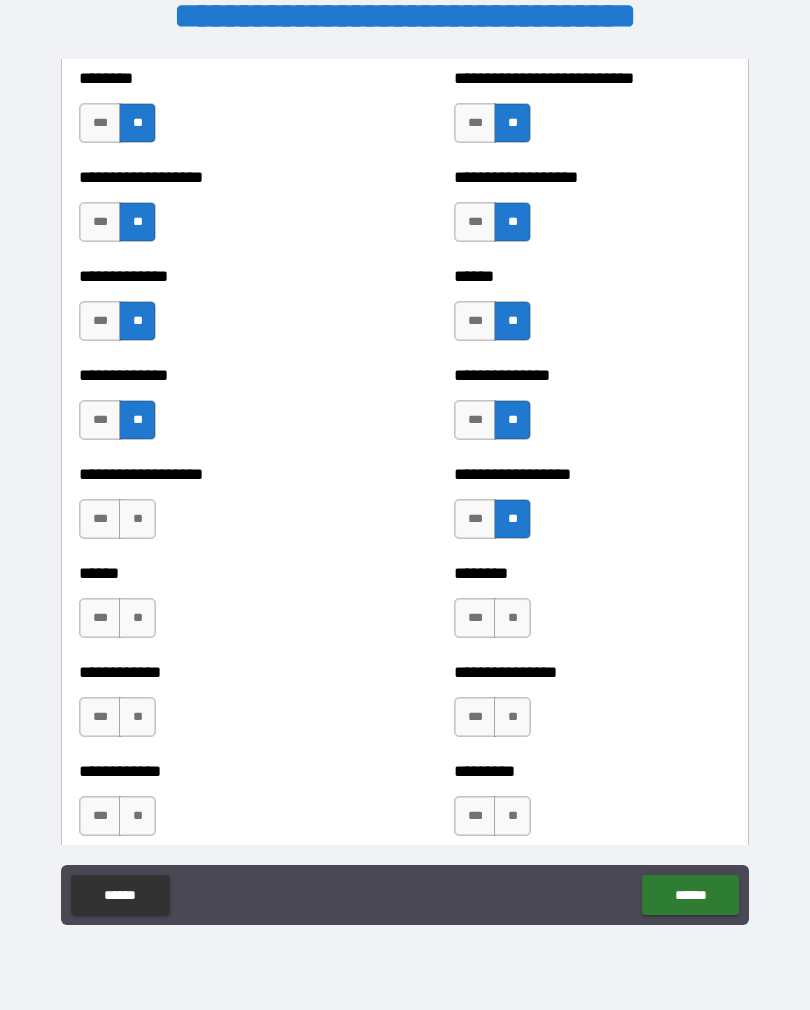 click on "**" at bounding box center (137, 618) 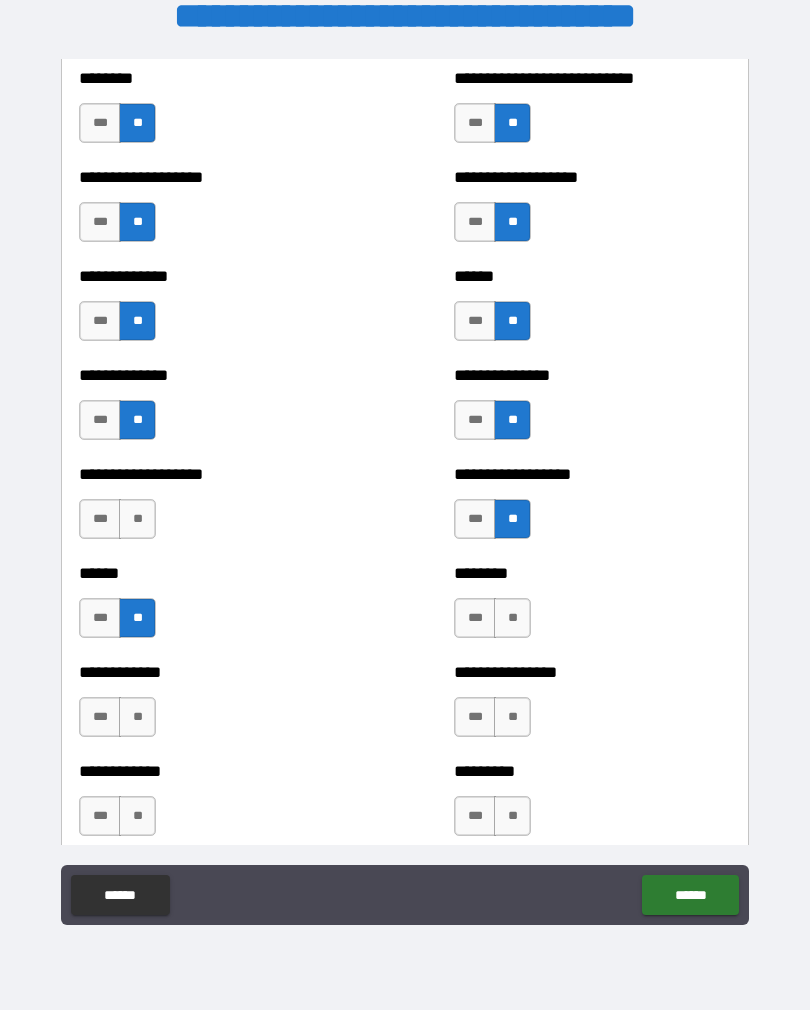 click on "**" at bounding box center (137, 519) 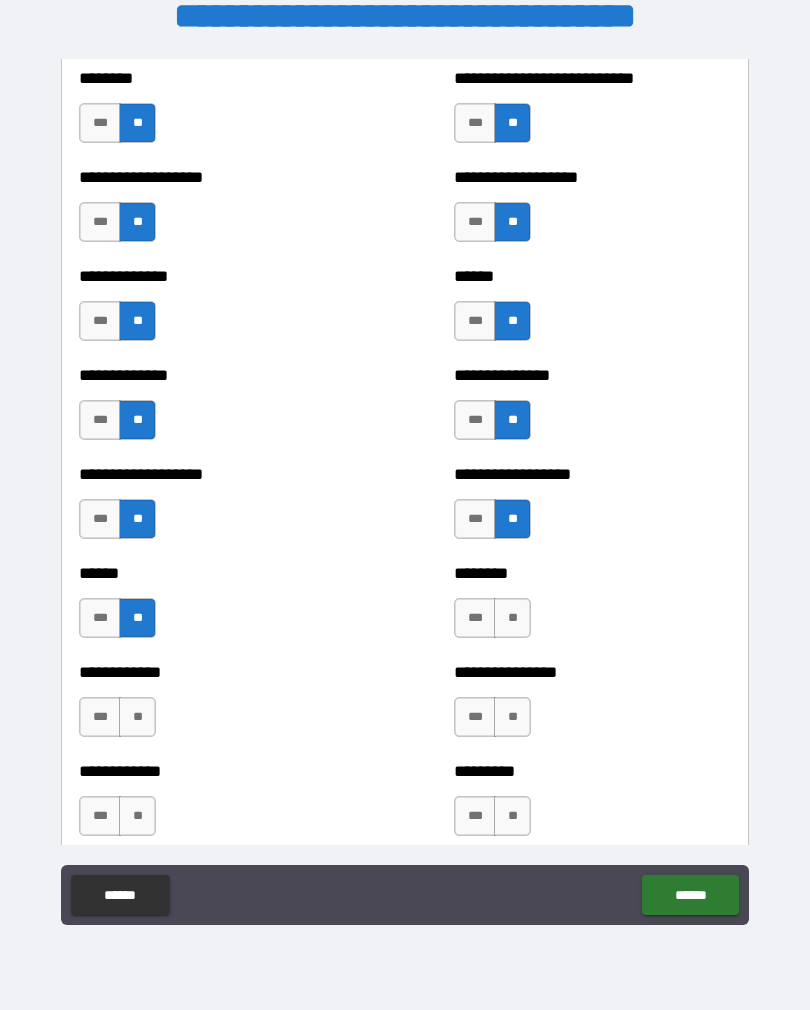 click on "**" at bounding box center [512, 618] 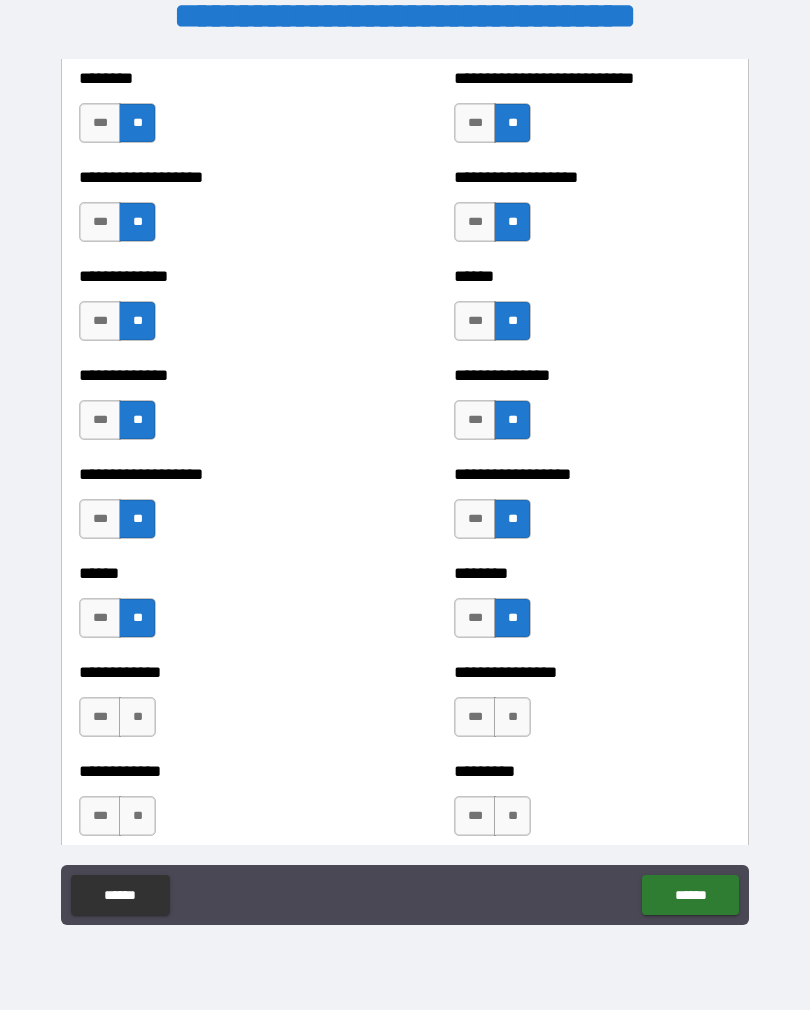 click on "**" at bounding box center [512, 717] 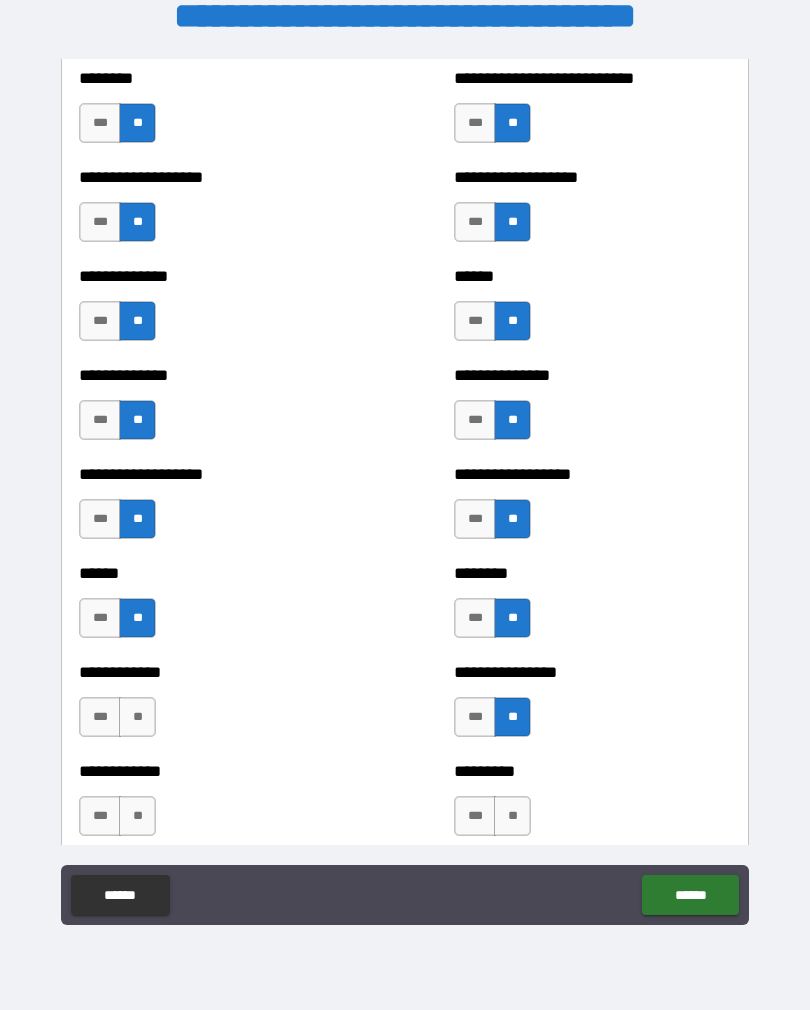 click on "**" at bounding box center [137, 717] 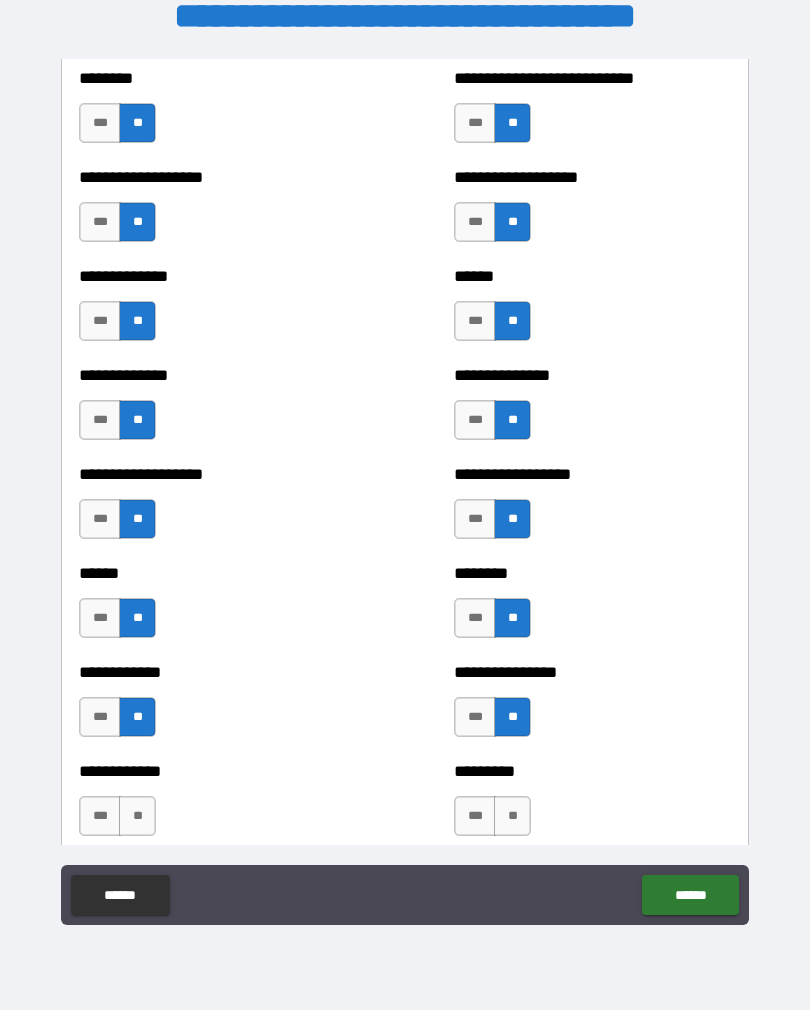 click on "**" at bounding box center (137, 816) 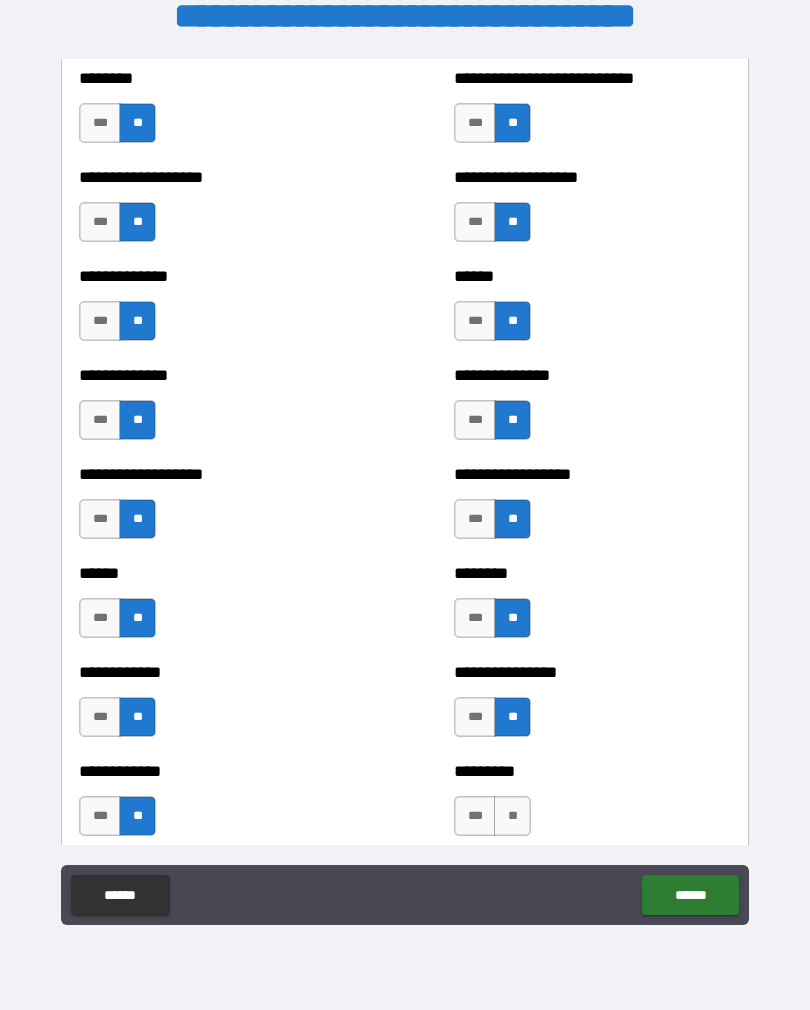 click on "**" at bounding box center [512, 816] 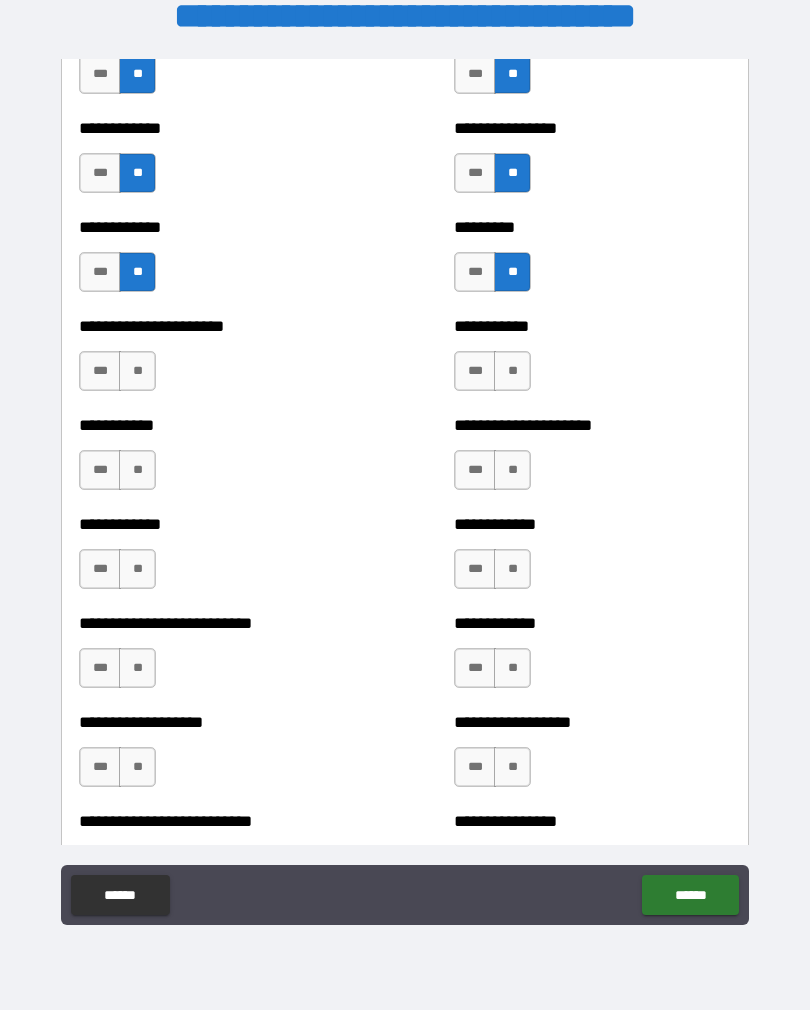 scroll, scrollTop: 5078, scrollLeft: 0, axis: vertical 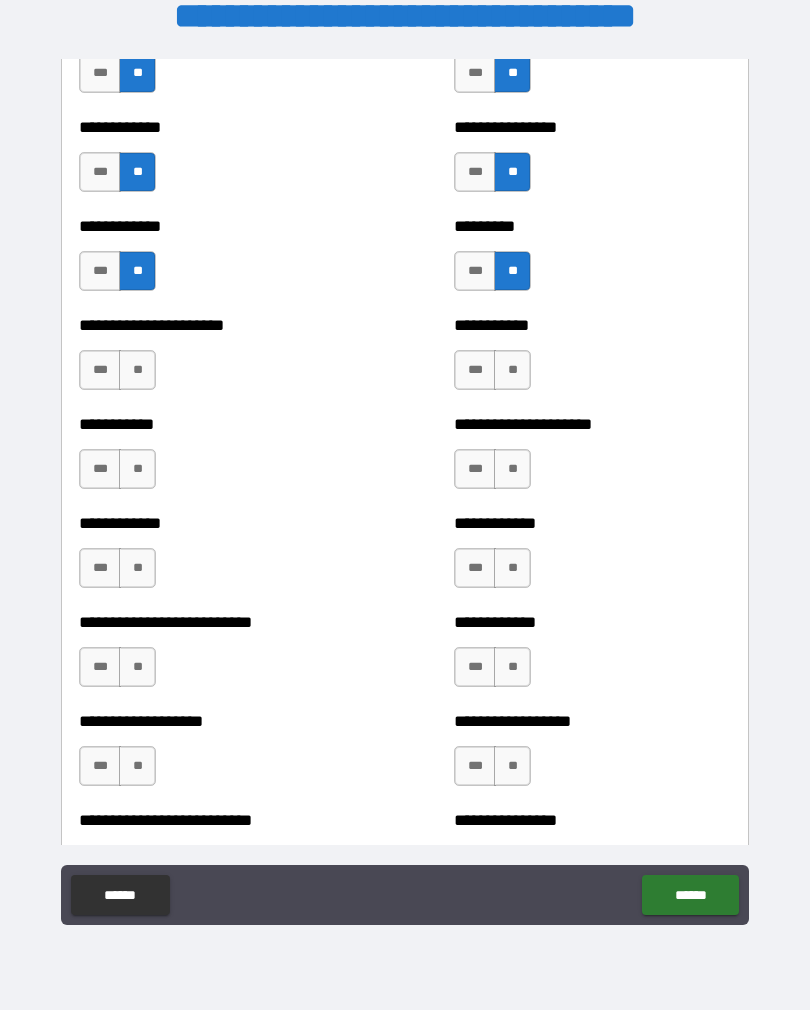 click on "**" at bounding box center [512, 370] 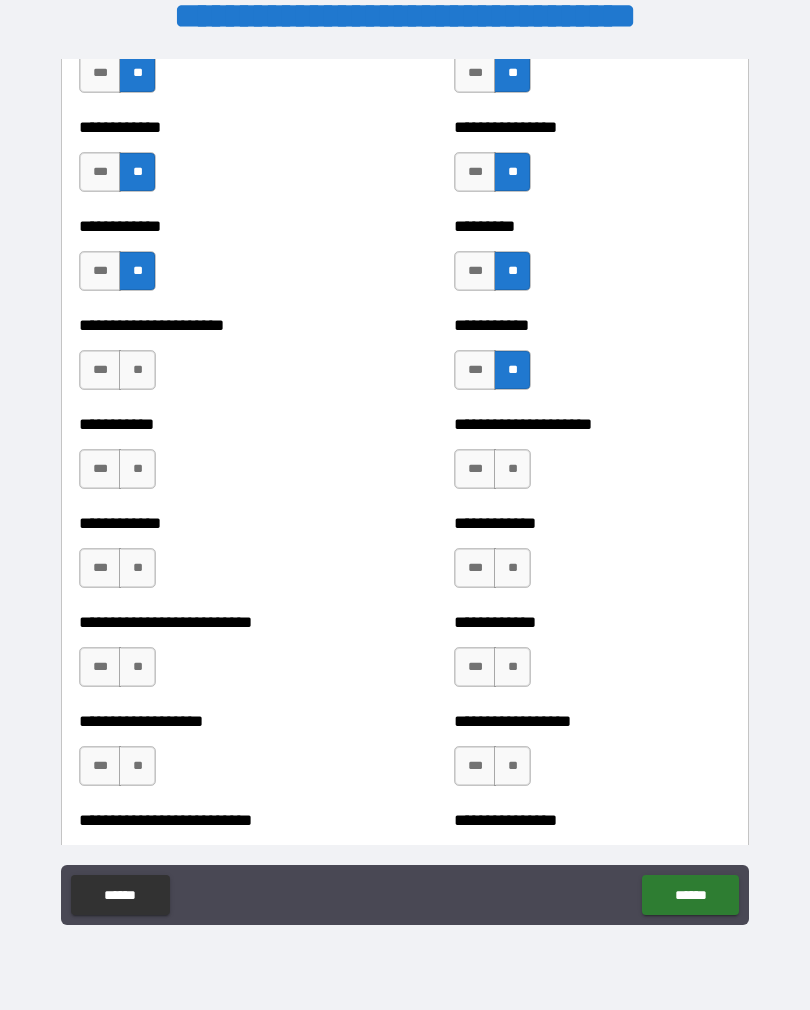 click on "**" at bounding box center (512, 469) 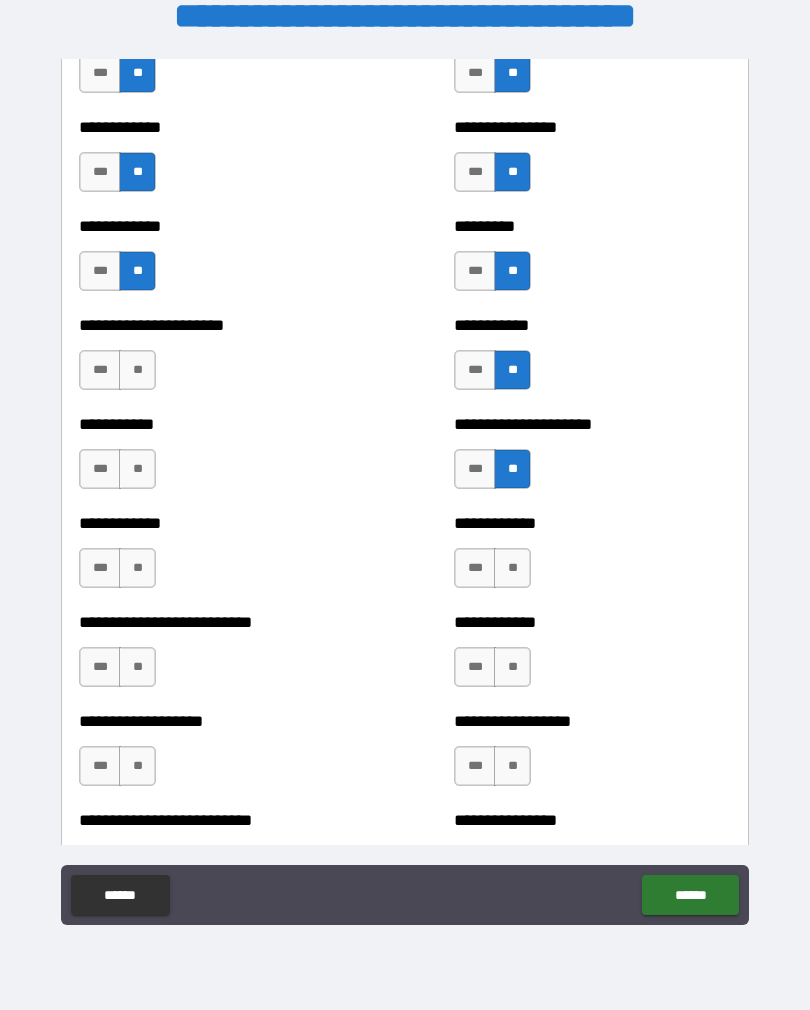click on "**" at bounding box center [137, 370] 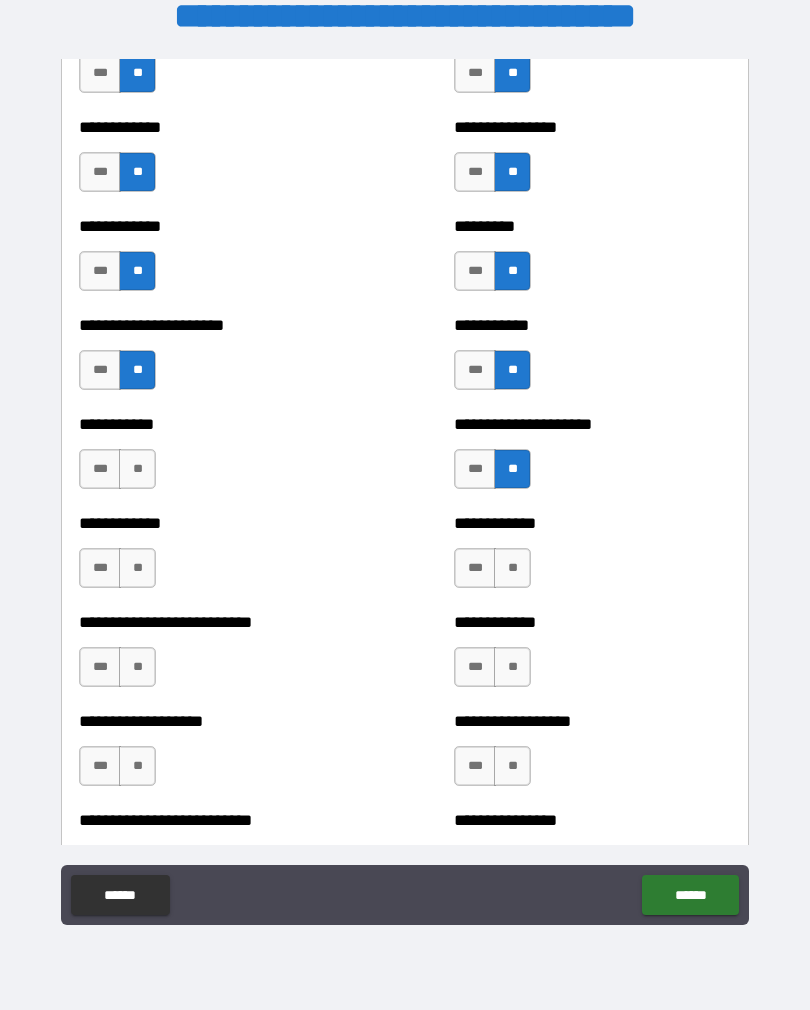 click on "***" at bounding box center [100, 469] 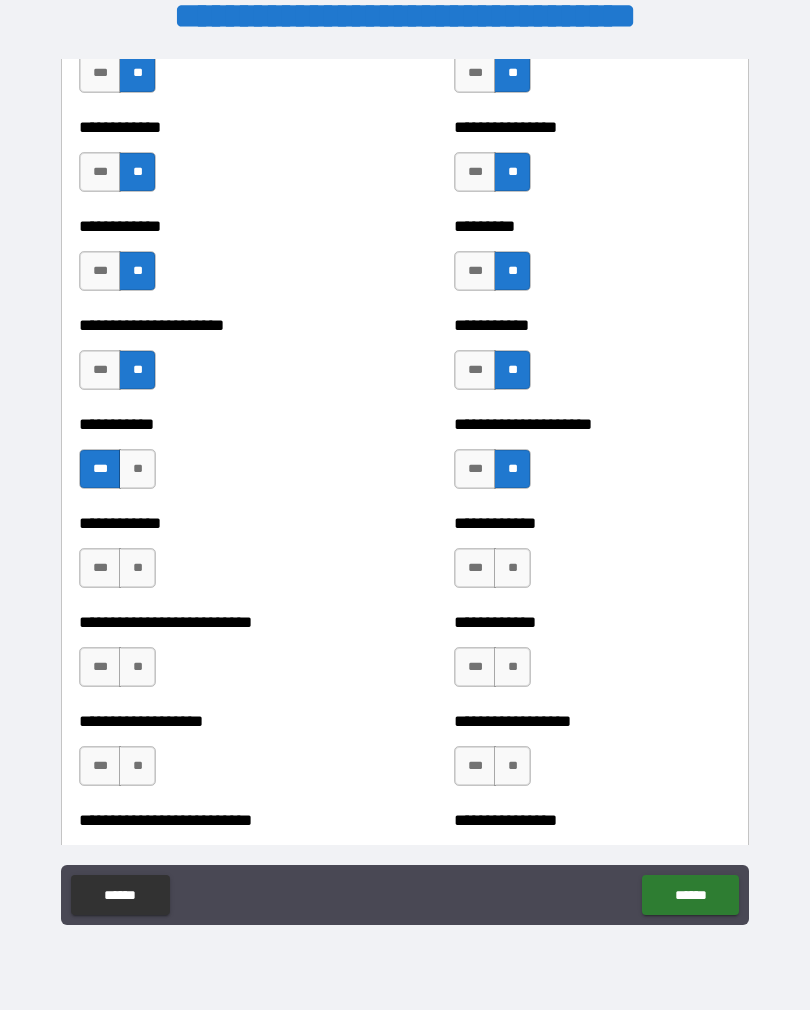 click on "***" at bounding box center (100, 469) 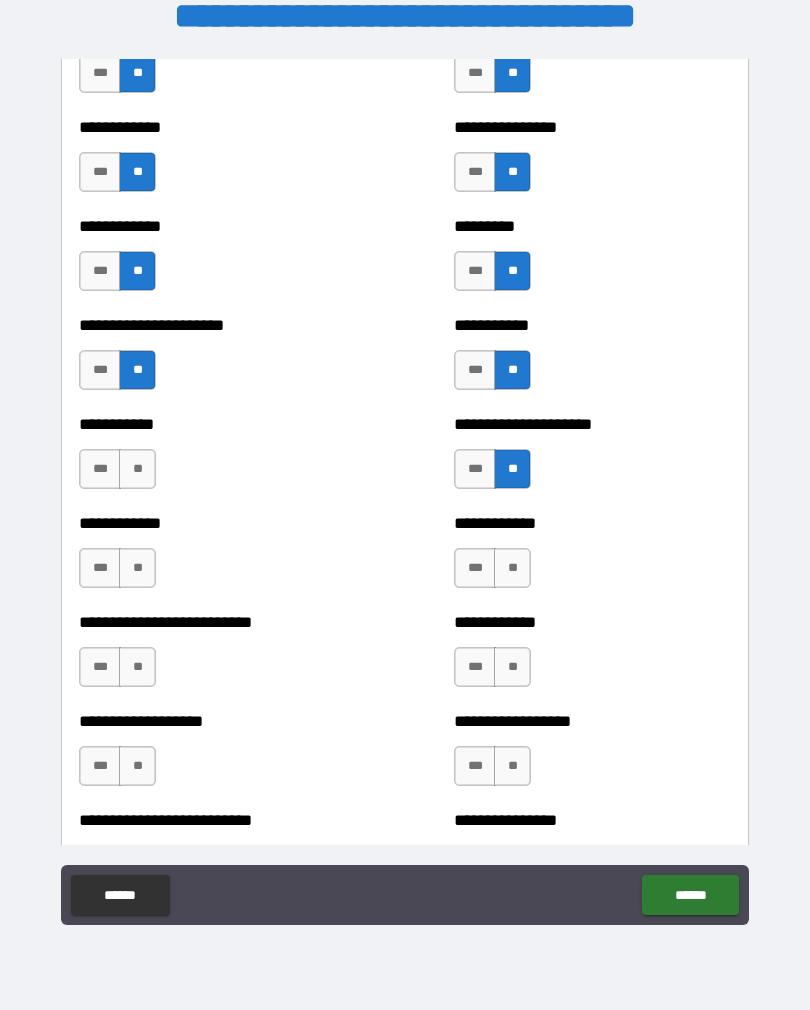 click on "**" at bounding box center (137, 469) 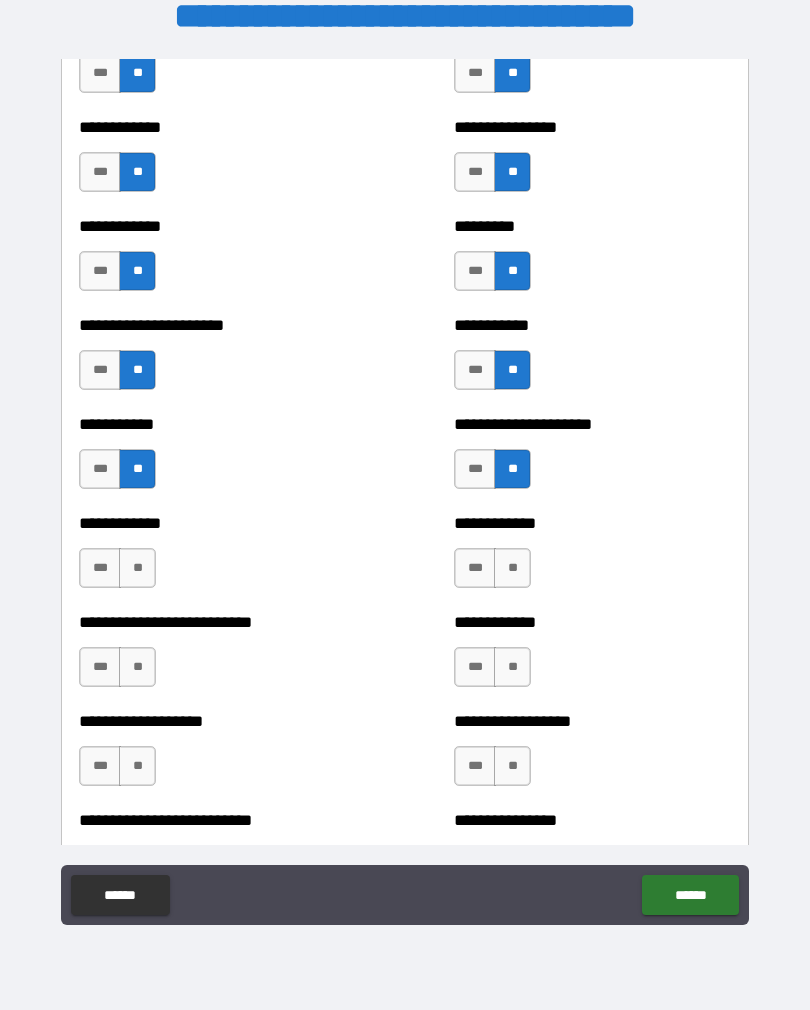 click on "**" at bounding box center (512, 568) 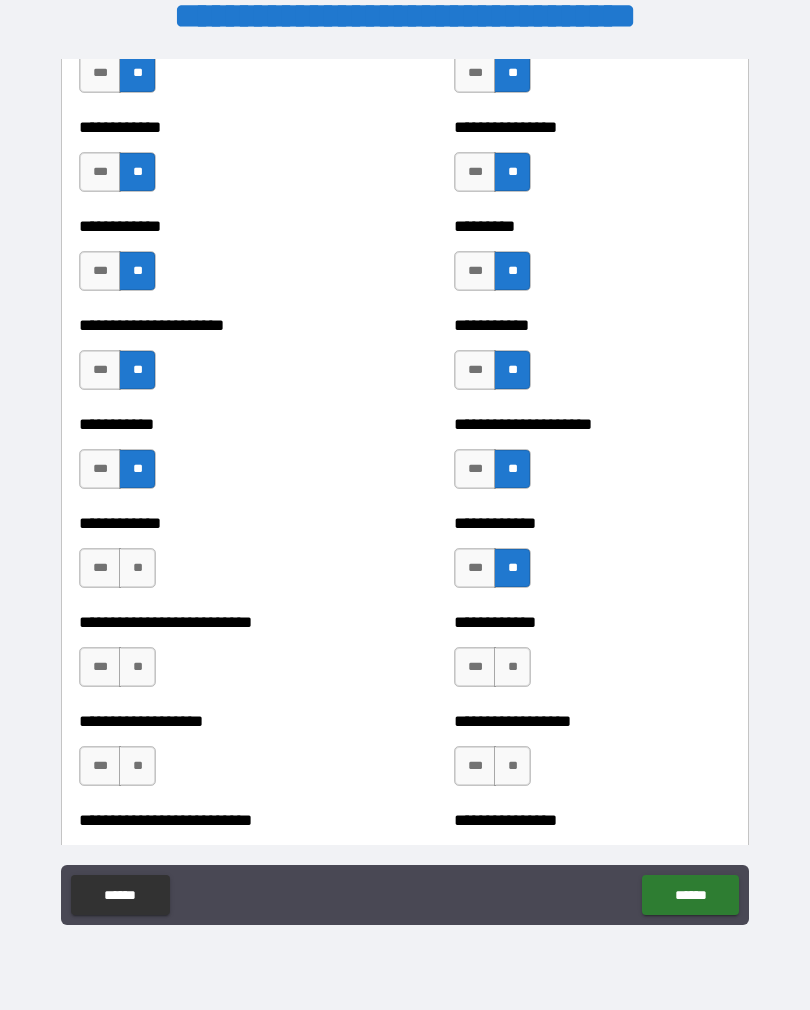 click on "**" at bounding box center (137, 568) 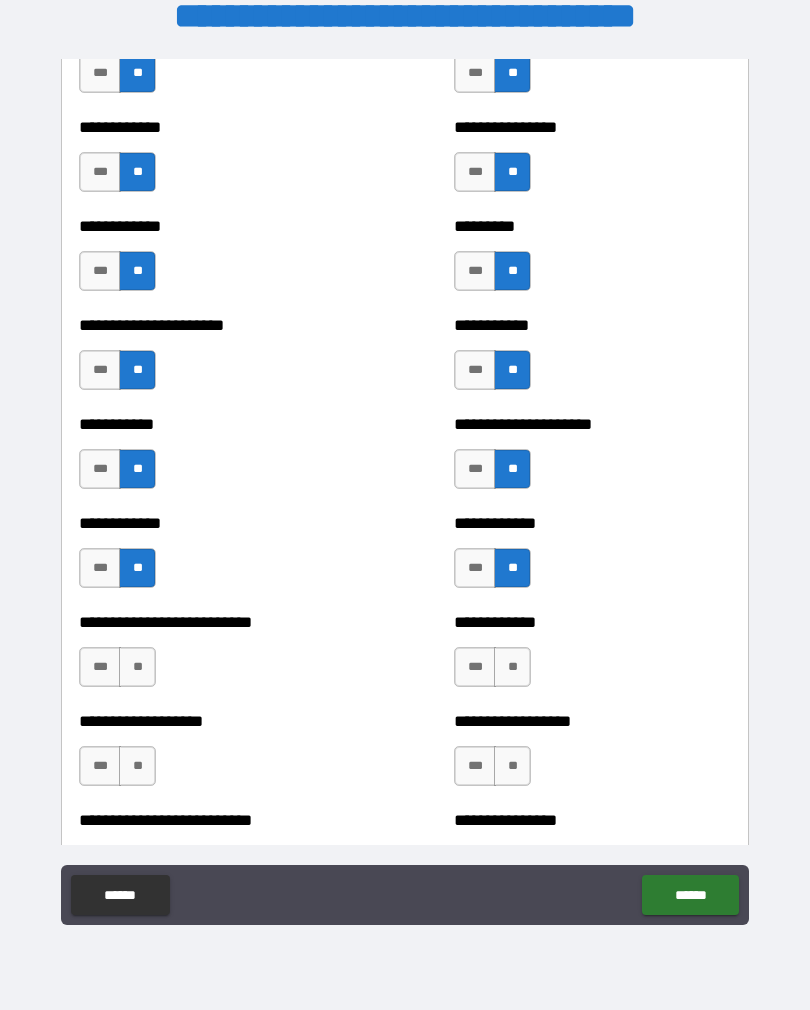 click on "**" at bounding box center (137, 667) 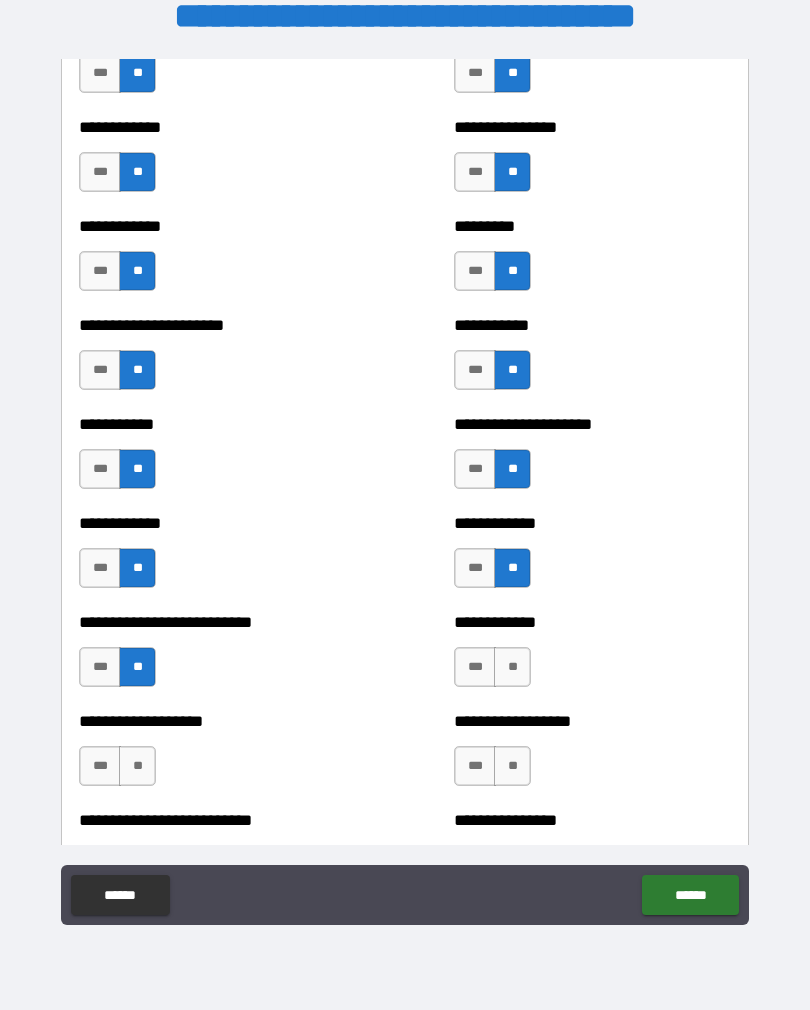 click on "**" at bounding box center [137, 766] 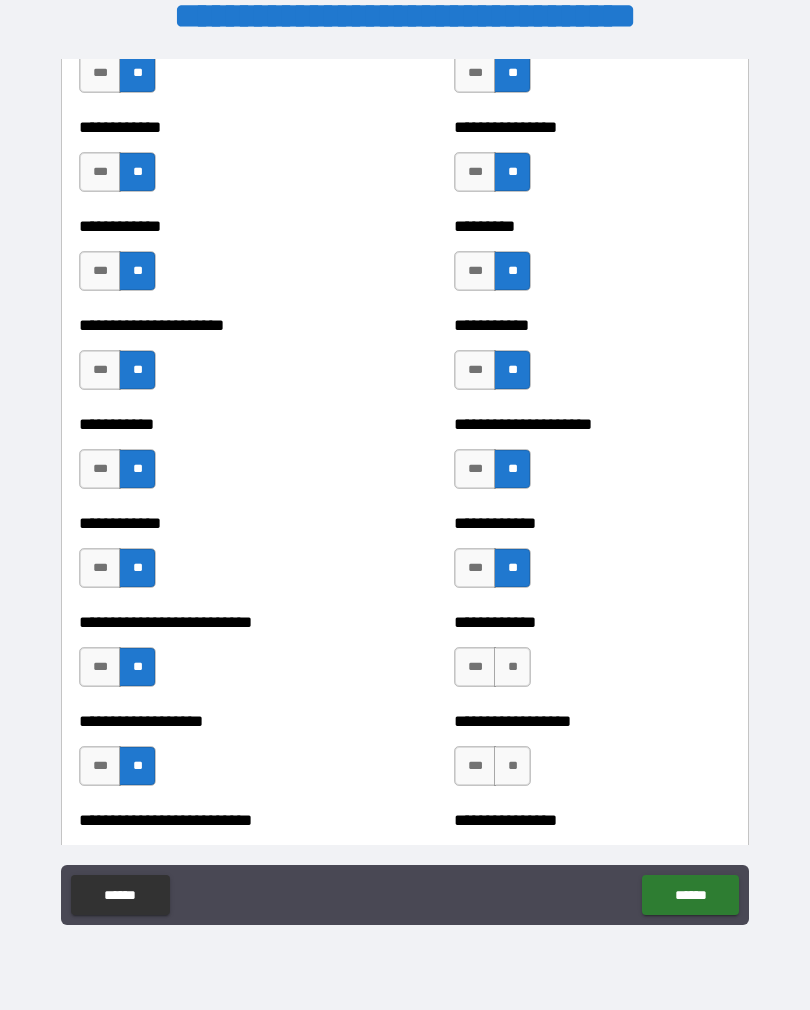 click on "**" at bounding box center [512, 667] 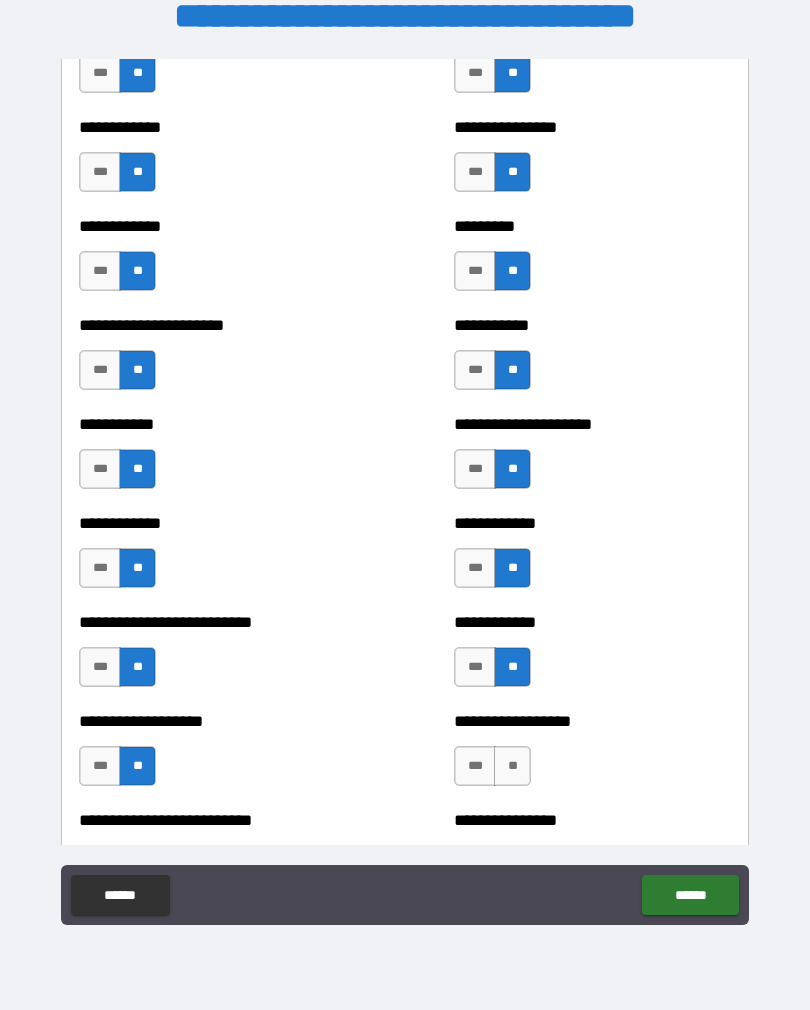 click on "**" at bounding box center (512, 766) 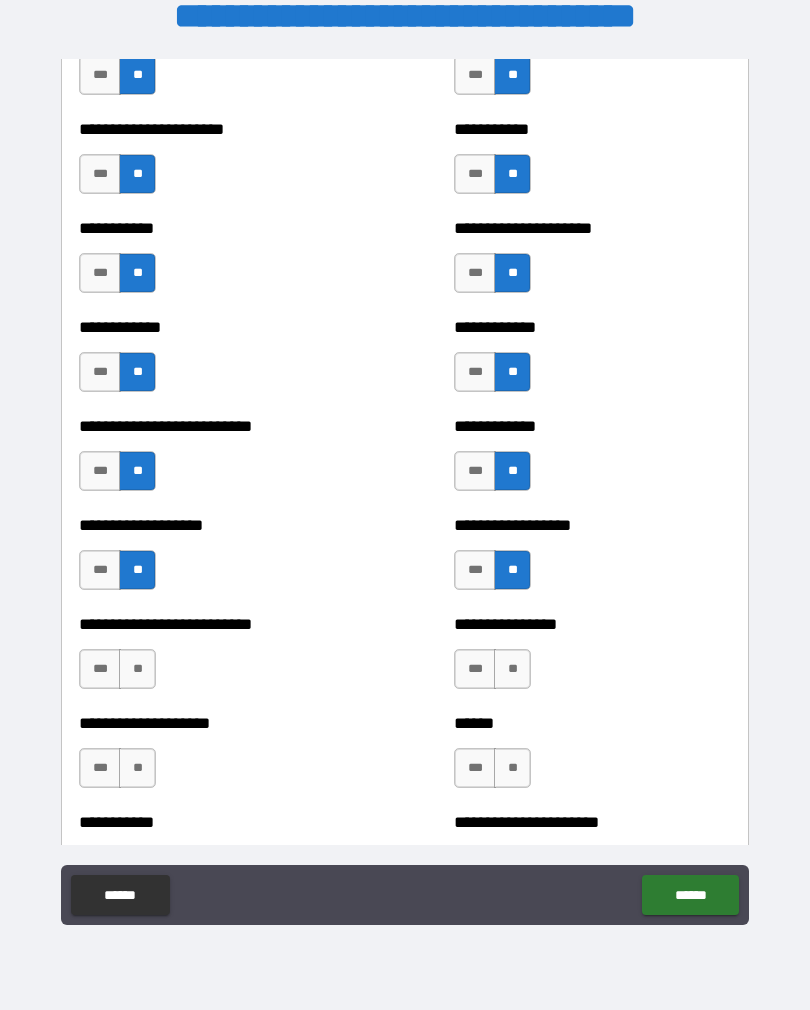 scroll, scrollTop: 5291, scrollLeft: 0, axis: vertical 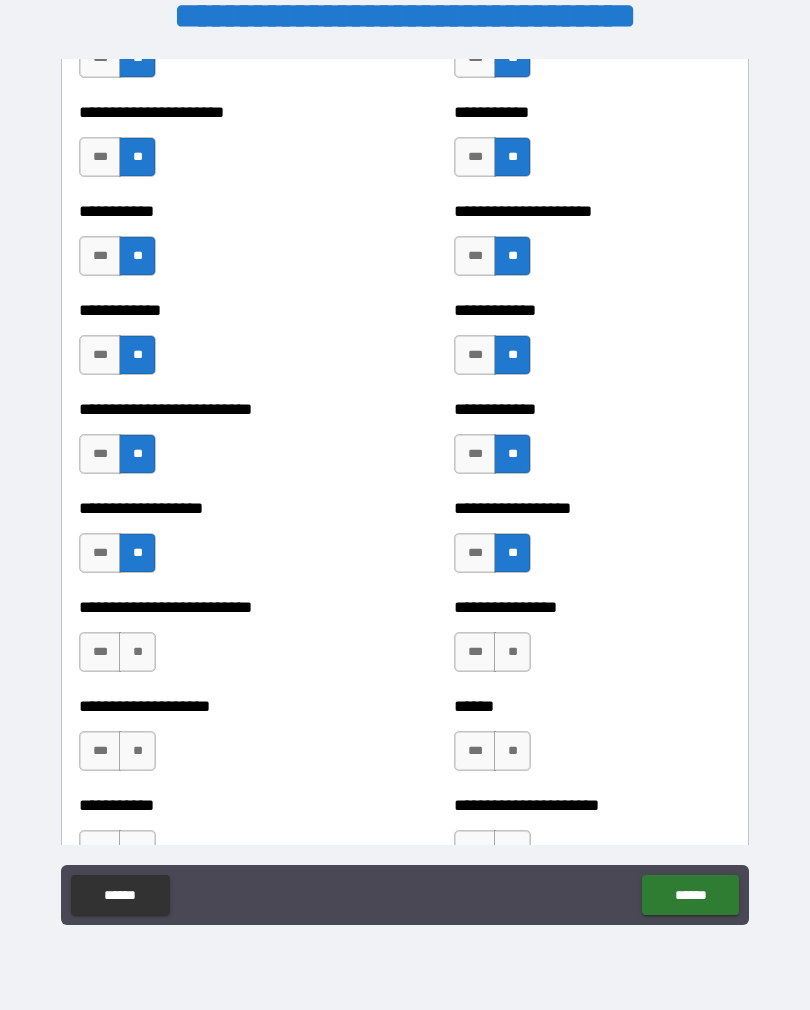 click on "**" at bounding box center (512, 652) 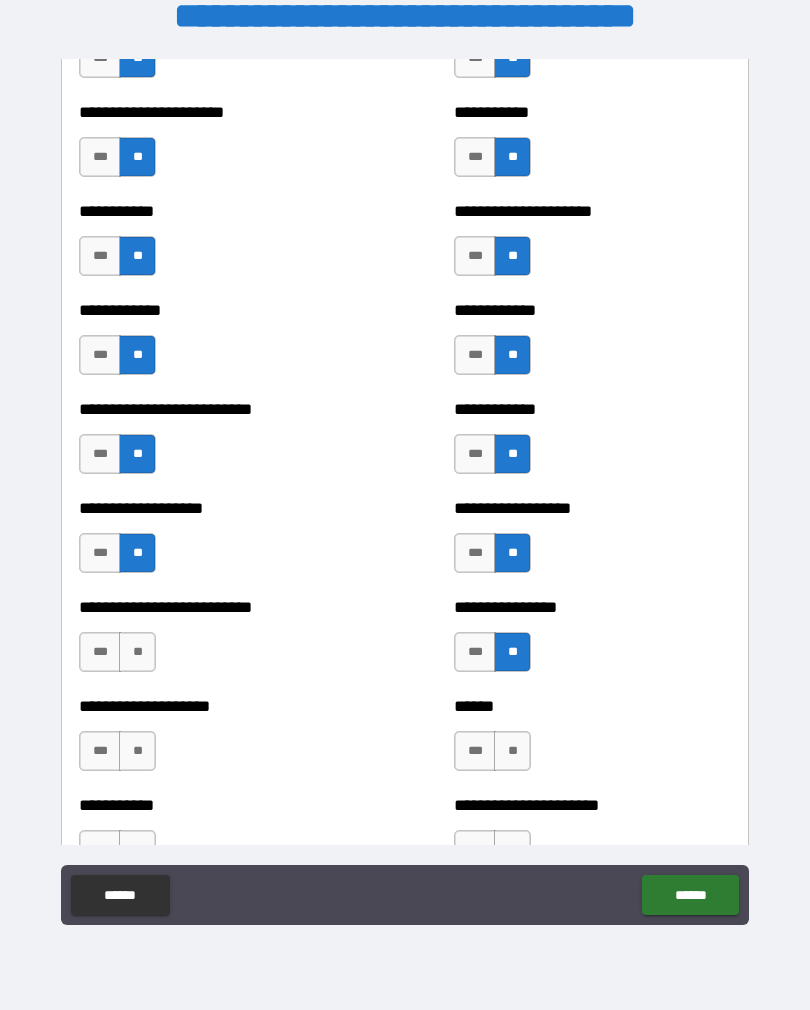 click on "**" at bounding box center [512, 751] 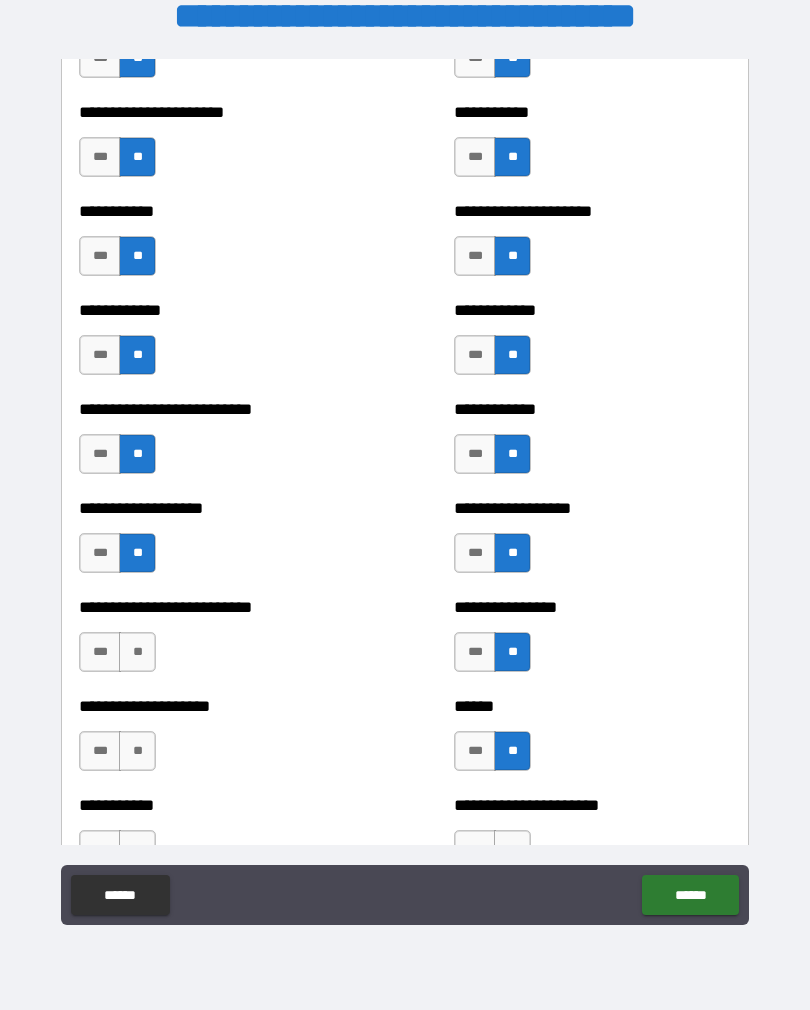 click on "**" at bounding box center [137, 652] 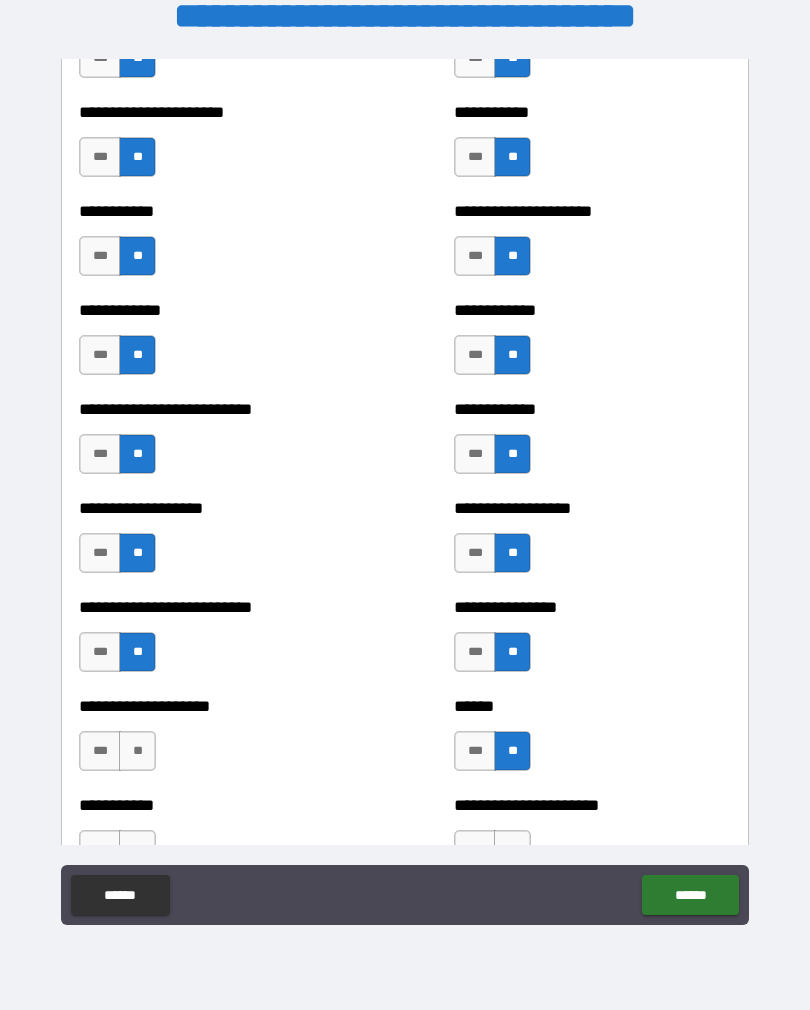 click on "**" at bounding box center [137, 751] 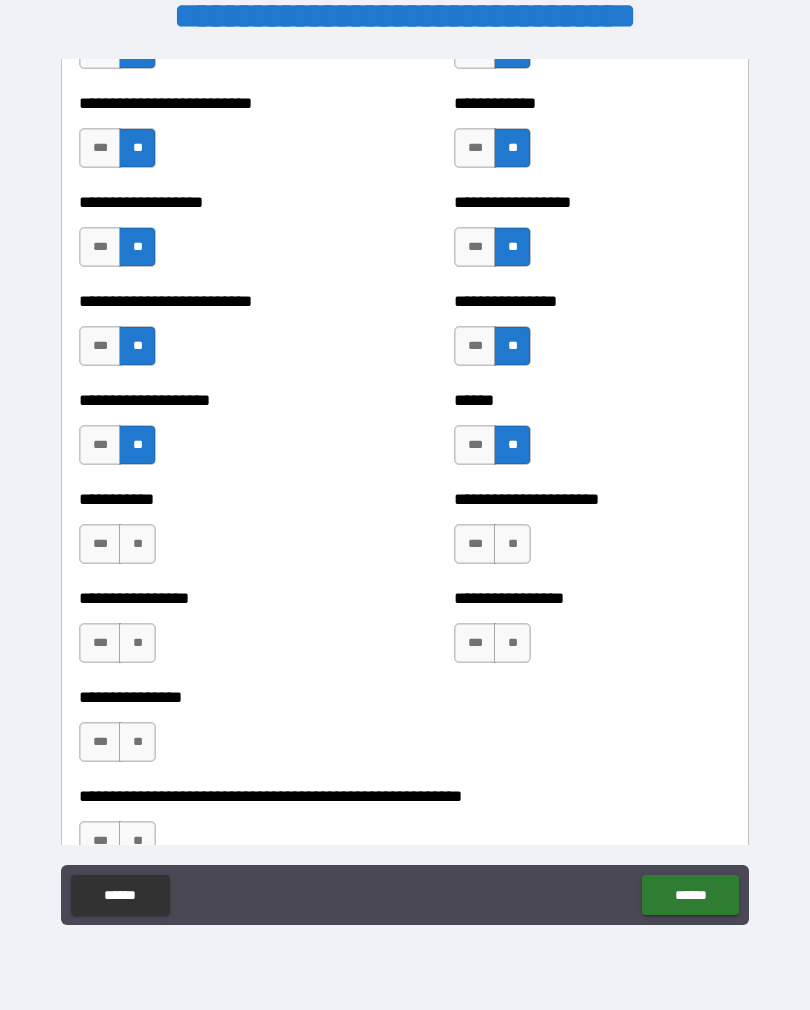 scroll, scrollTop: 5622, scrollLeft: 0, axis: vertical 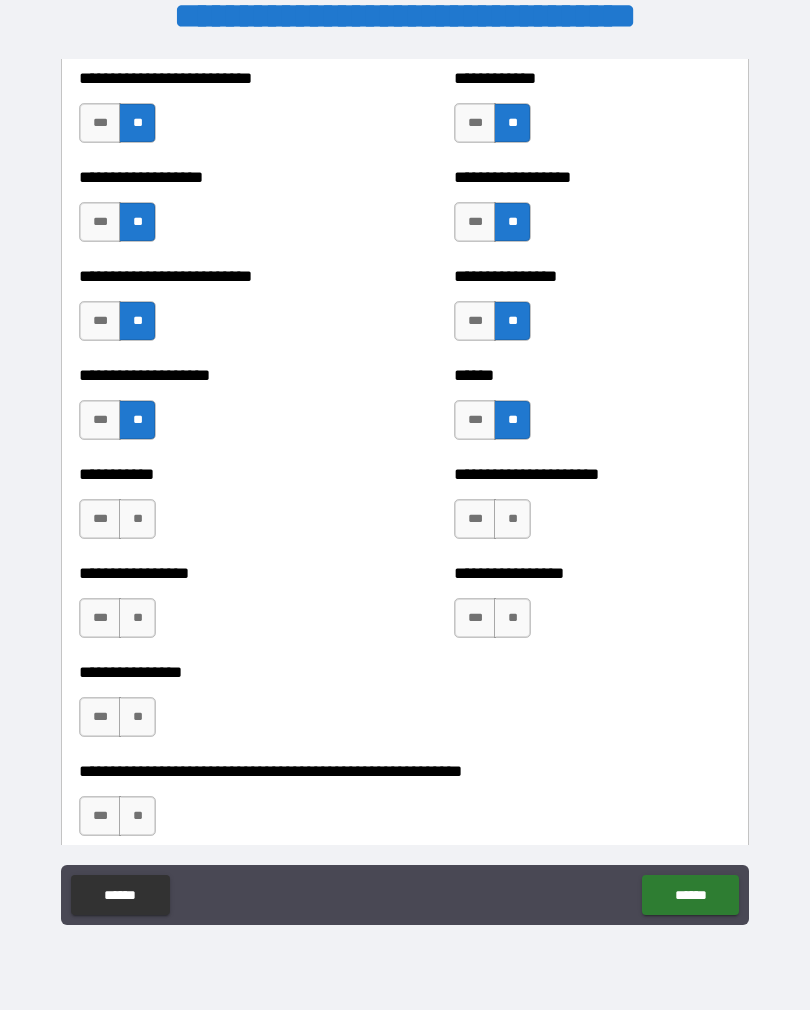 click on "**" at bounding box center (137, 519) 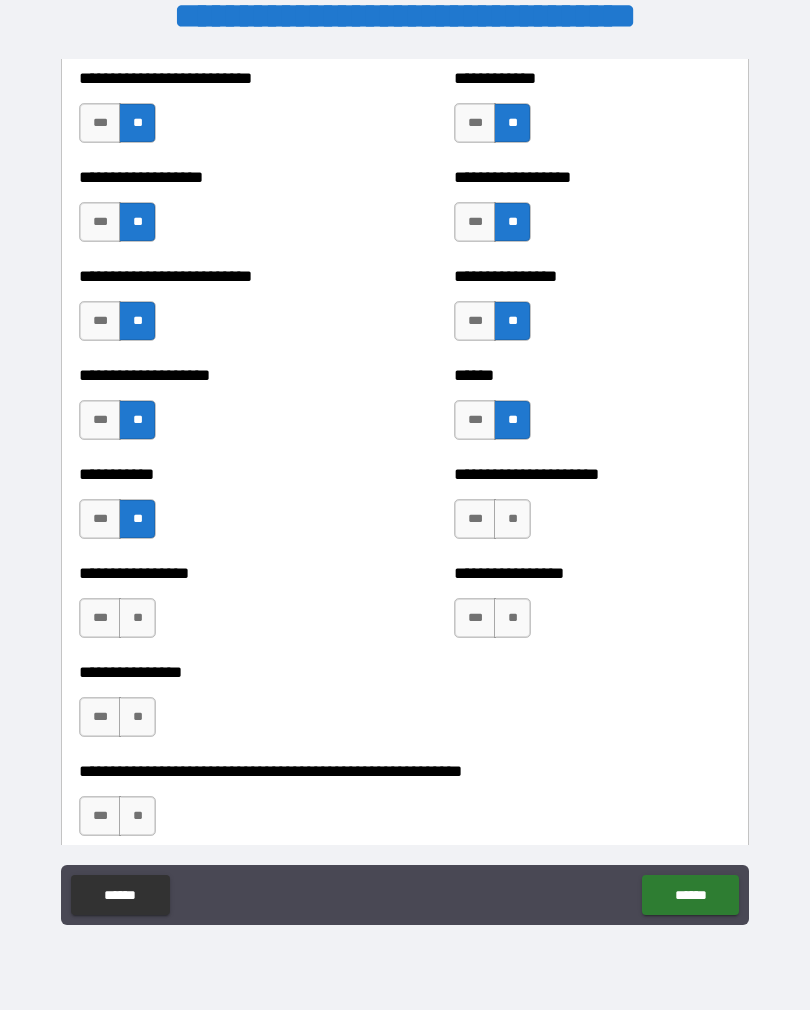 click on "**" at bounding box center [137, 618] 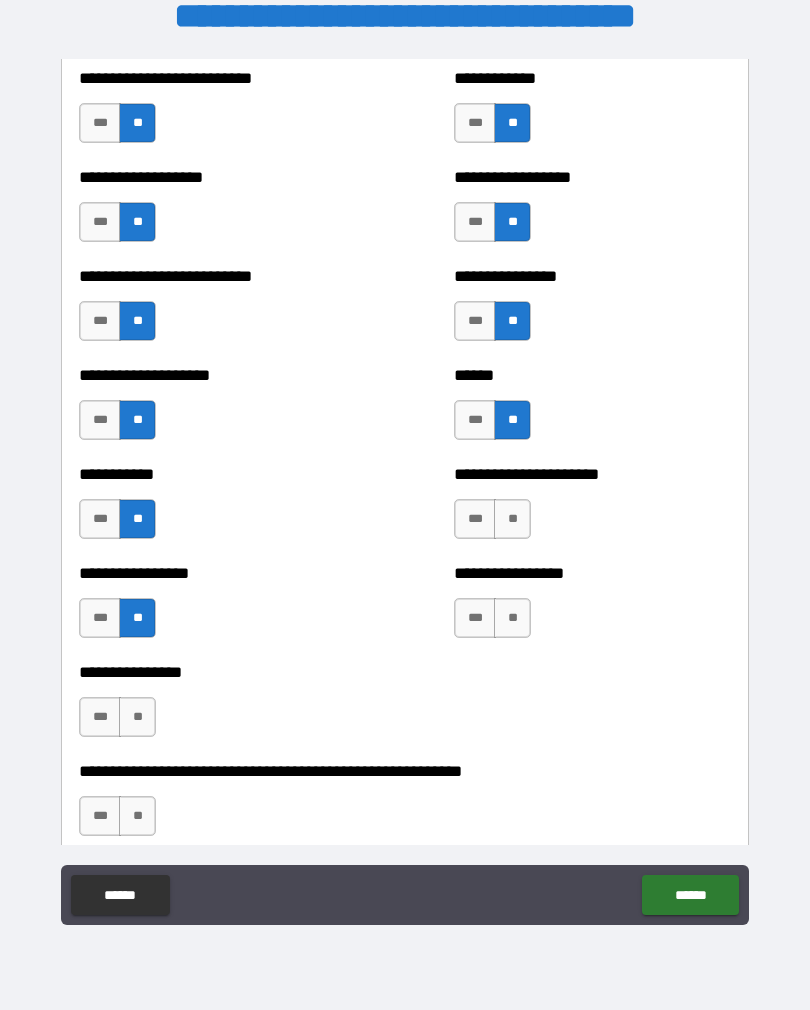 click on "**" at bounding box center [137, 717] 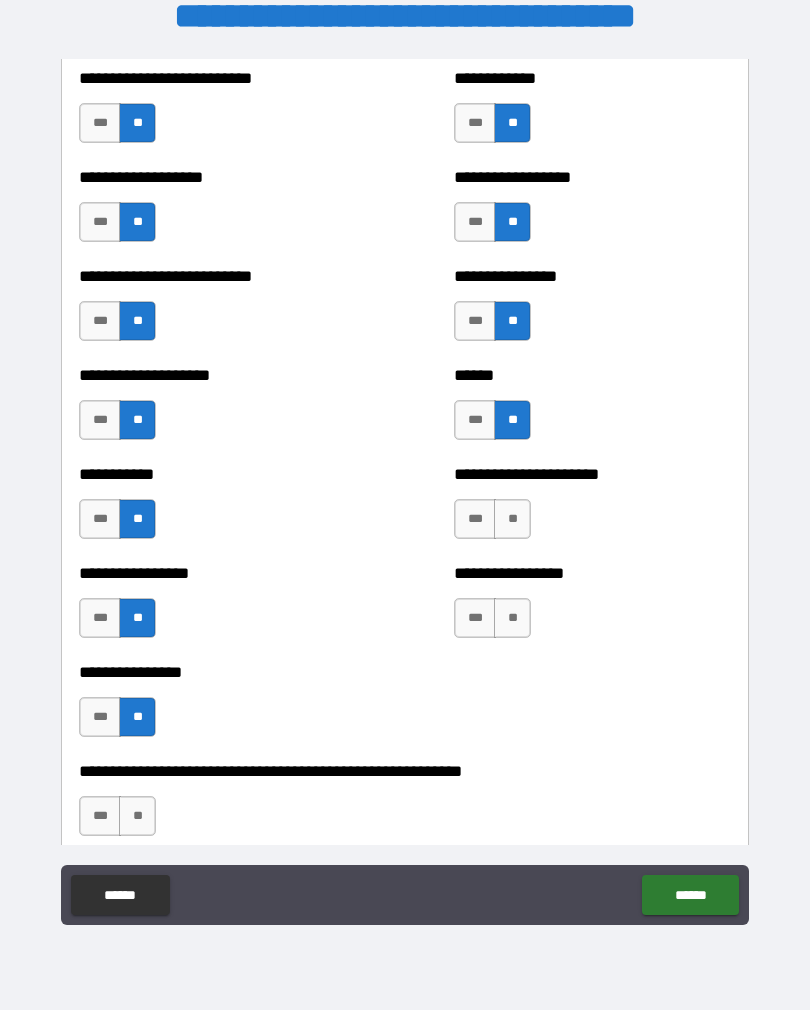 click on "**" at bounding box center (137, 816) 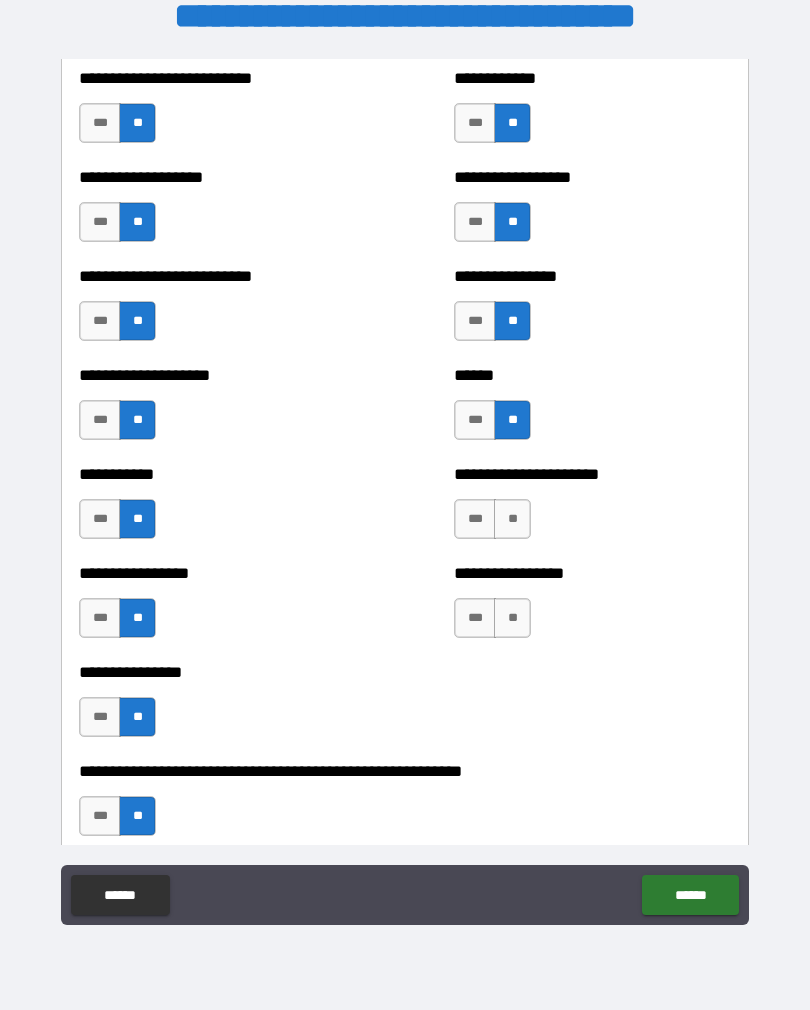 click on "**" at bounding box center [512, 618] 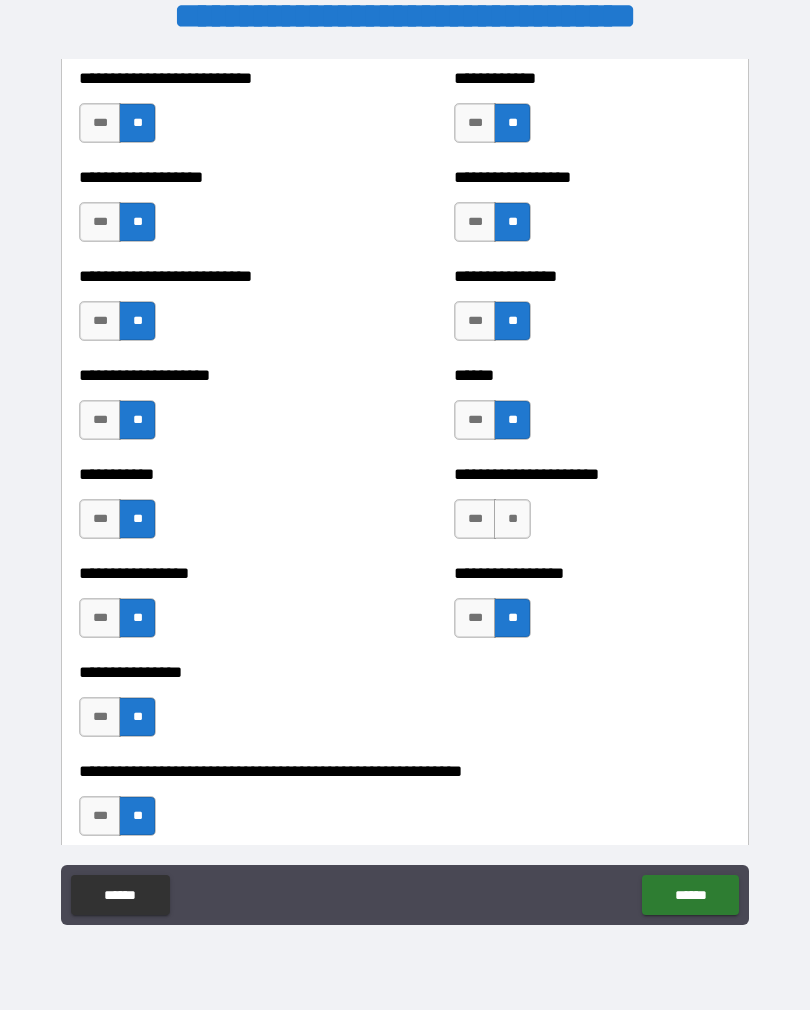 click on "**" at bounding box center (512, 519) 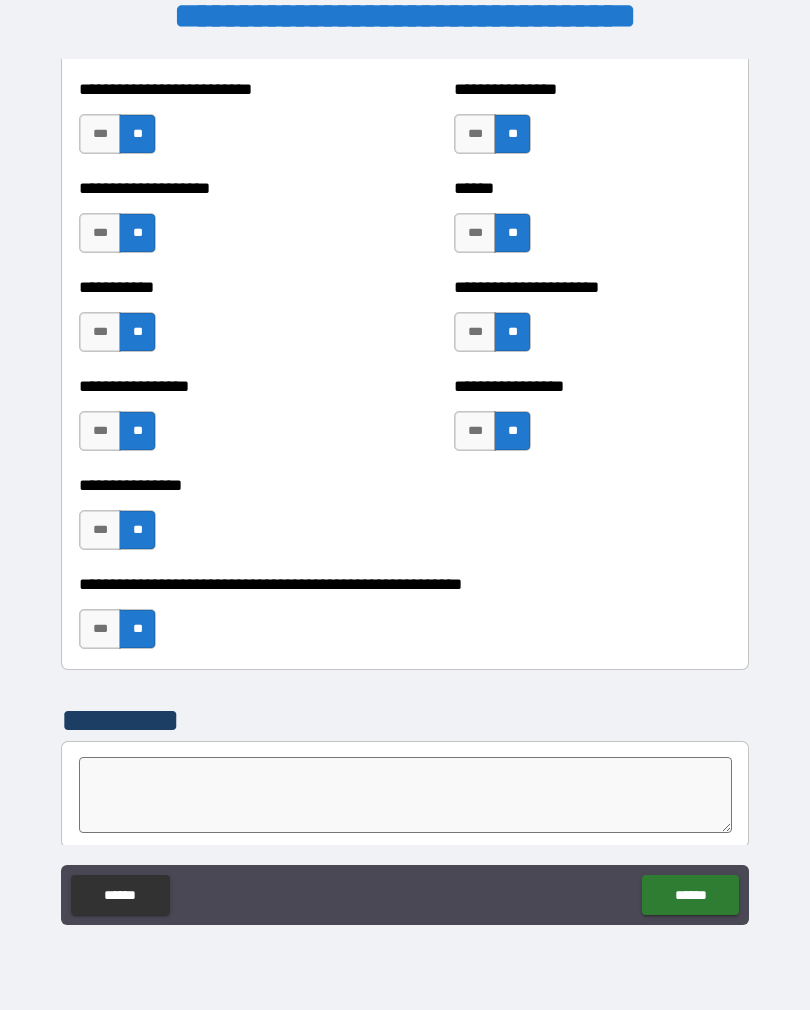 scroll, scrollTop: 5846, scrollLeft: 0, axis: vertical 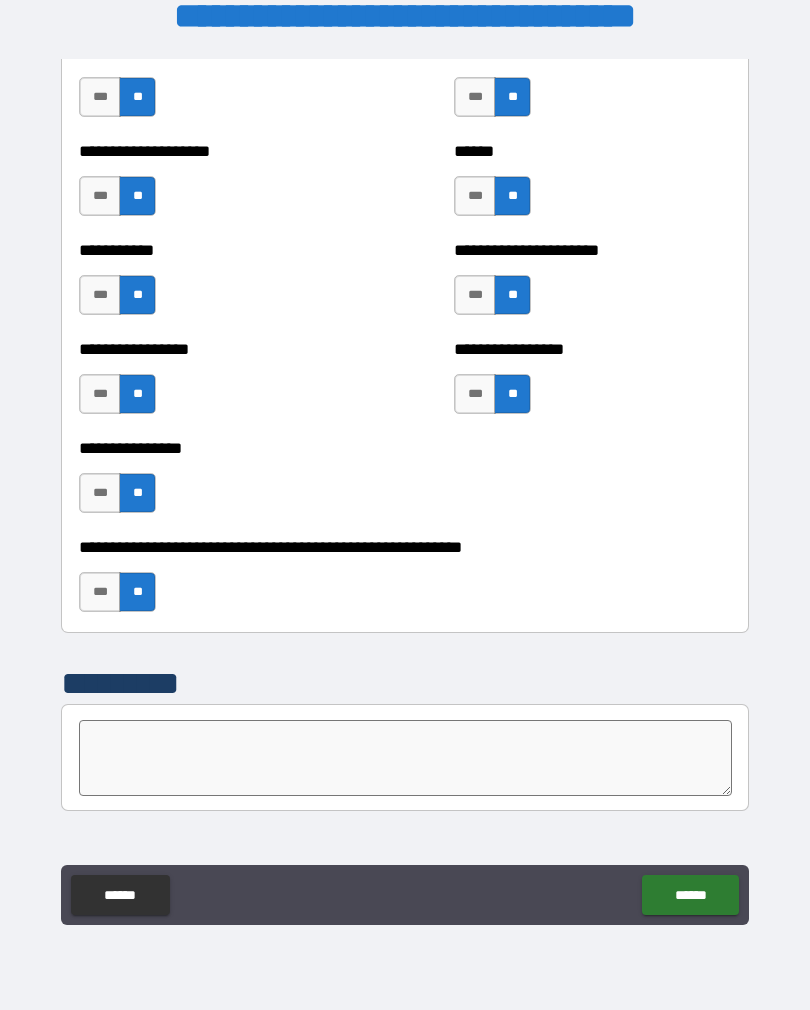 click on "******" at bounding box center [690, 895] 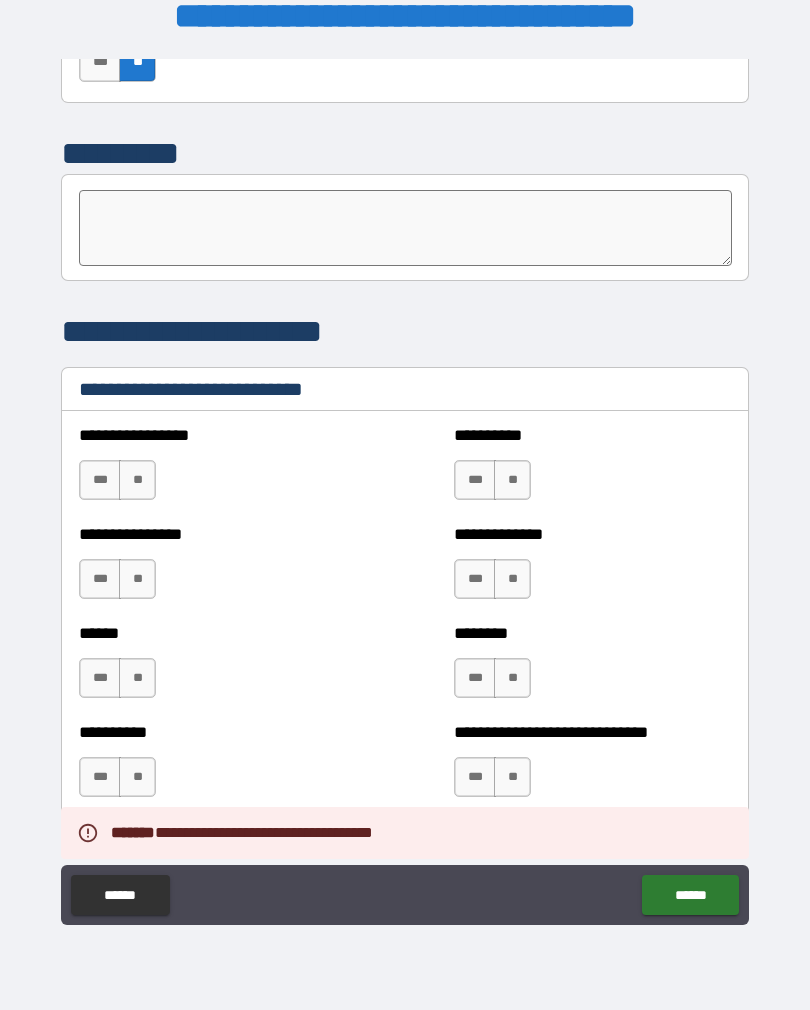 scroll, scrollTop: 6380, scrollLeft: 0, axis: vertical 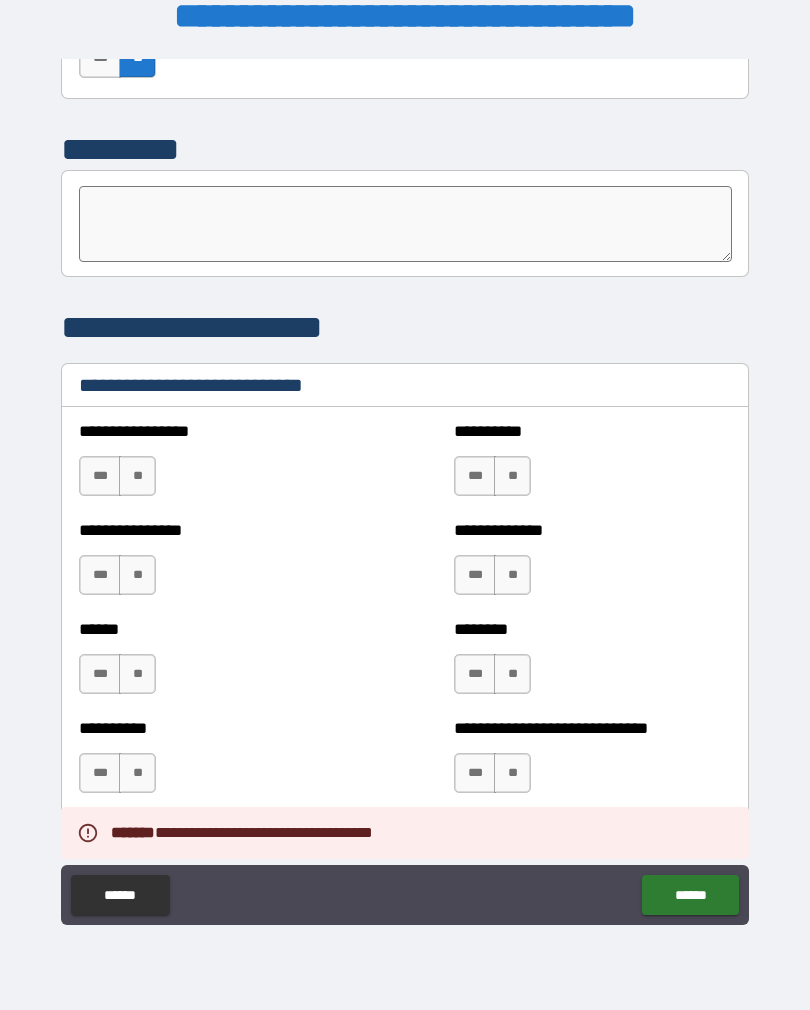 click on "**" at bounding box center [137, 476] 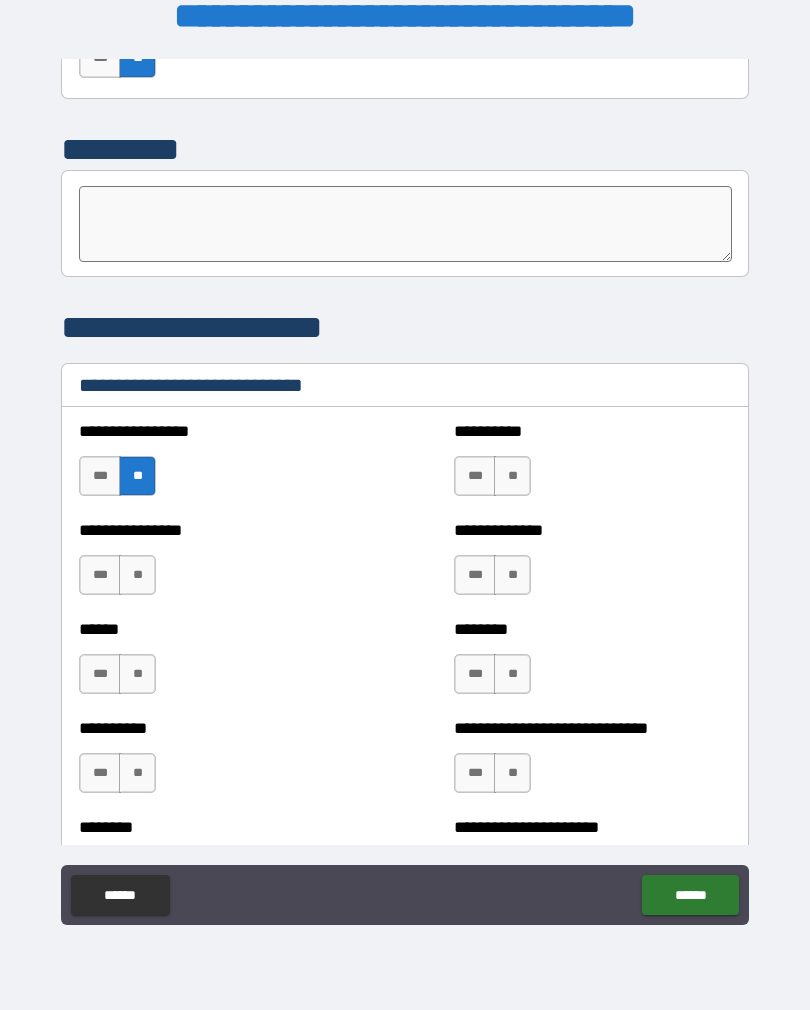 click on "***" at bounding box center [100, 476] 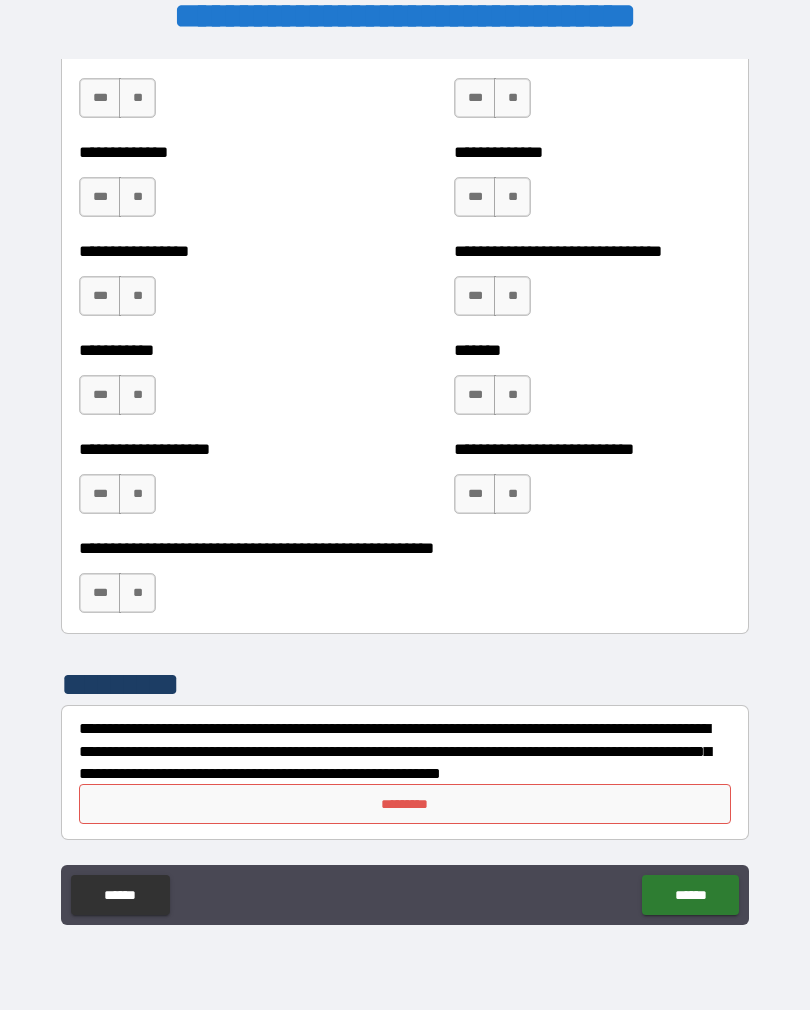 scroll, scrollTop: 7748, scrollLeft: 0, axis: vertical 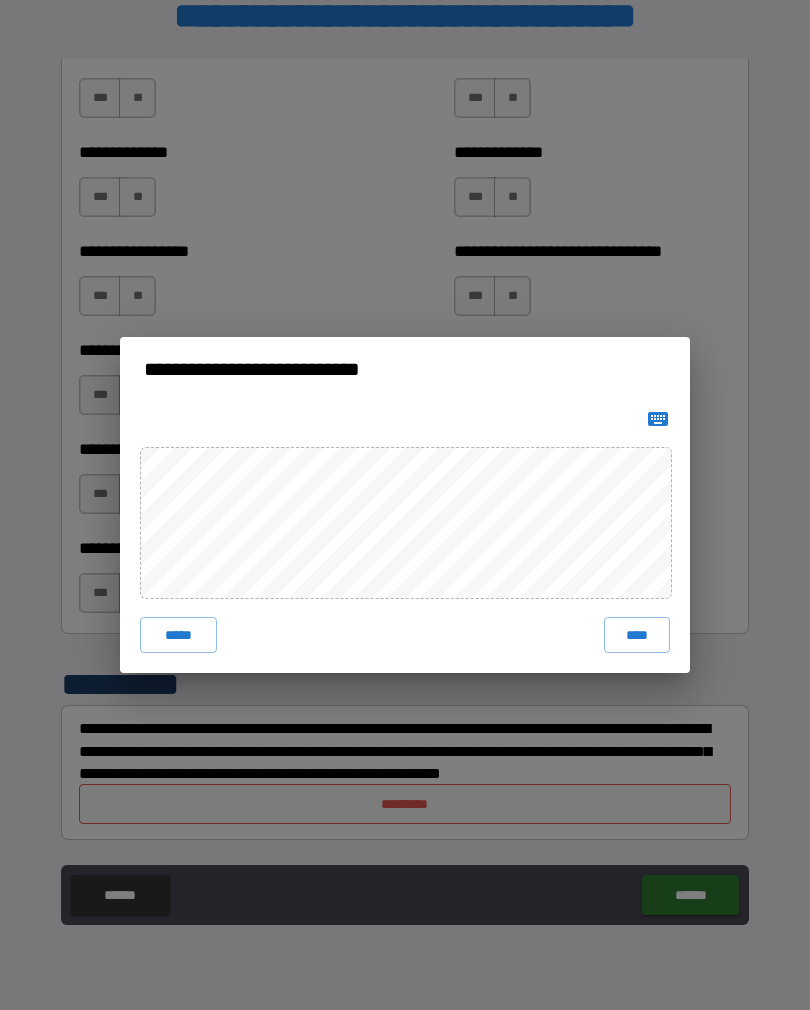 click on "****" at bounding box center (637, 635) 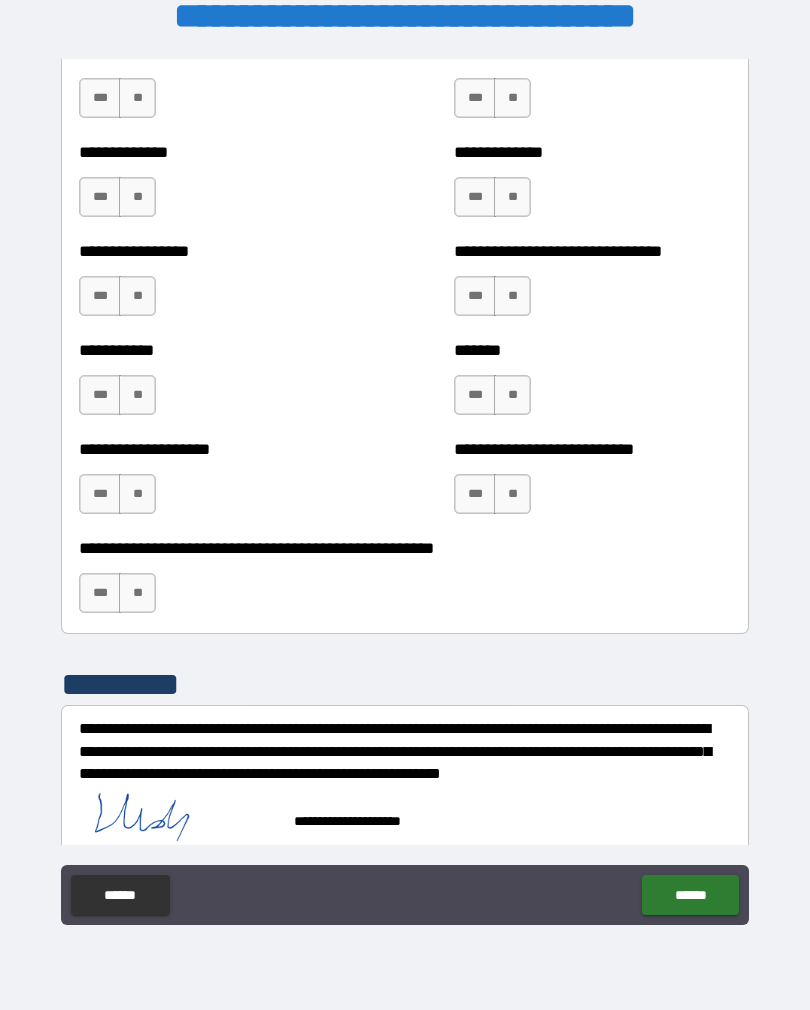 click on "******" at bounding box center [690, 895] 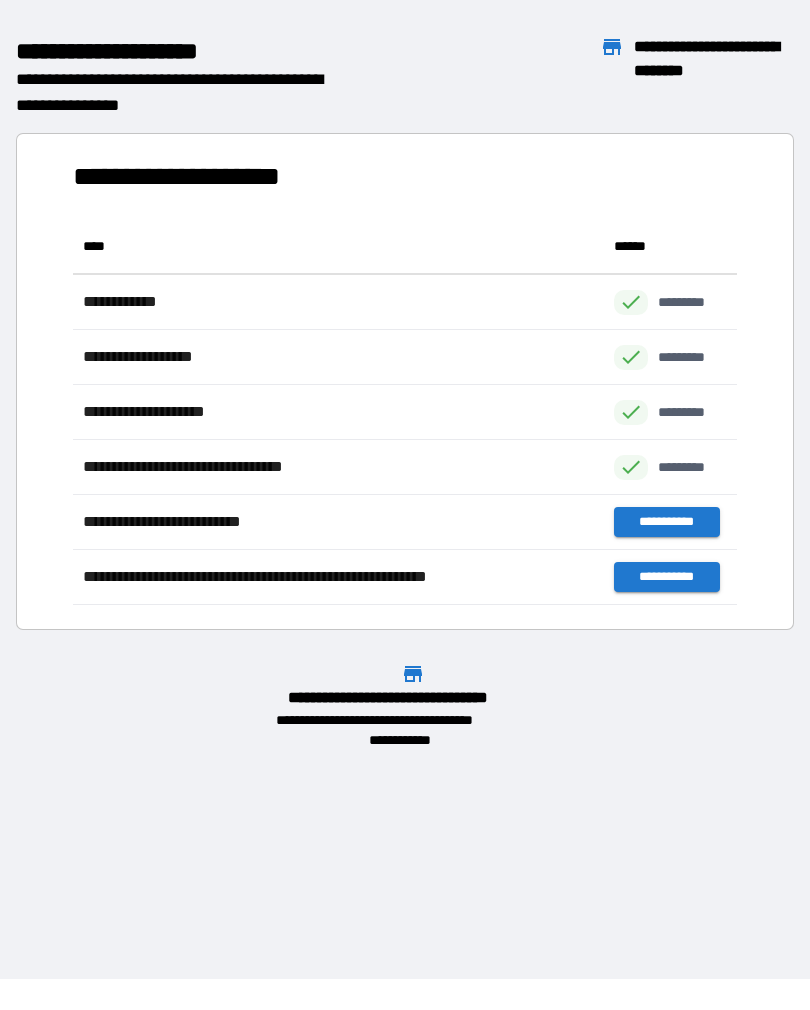 scroll, scrollTop: 1, scrollLeft: 1, axis: both 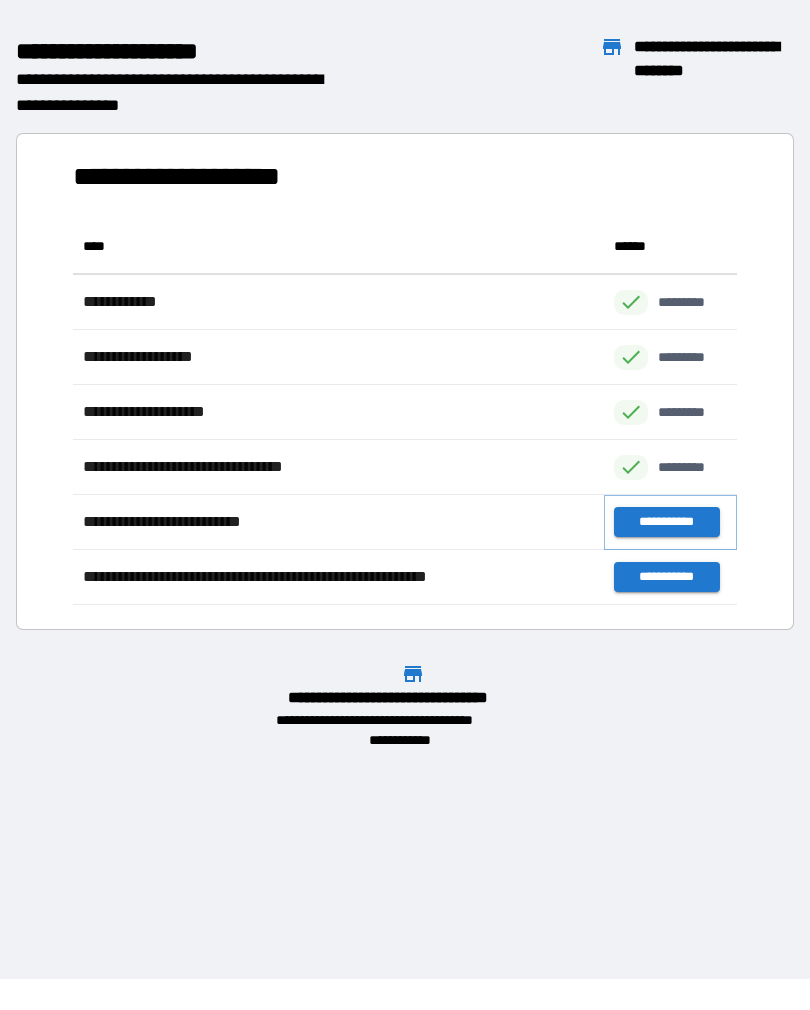 click on "**********" at bounding box center [666, 522] 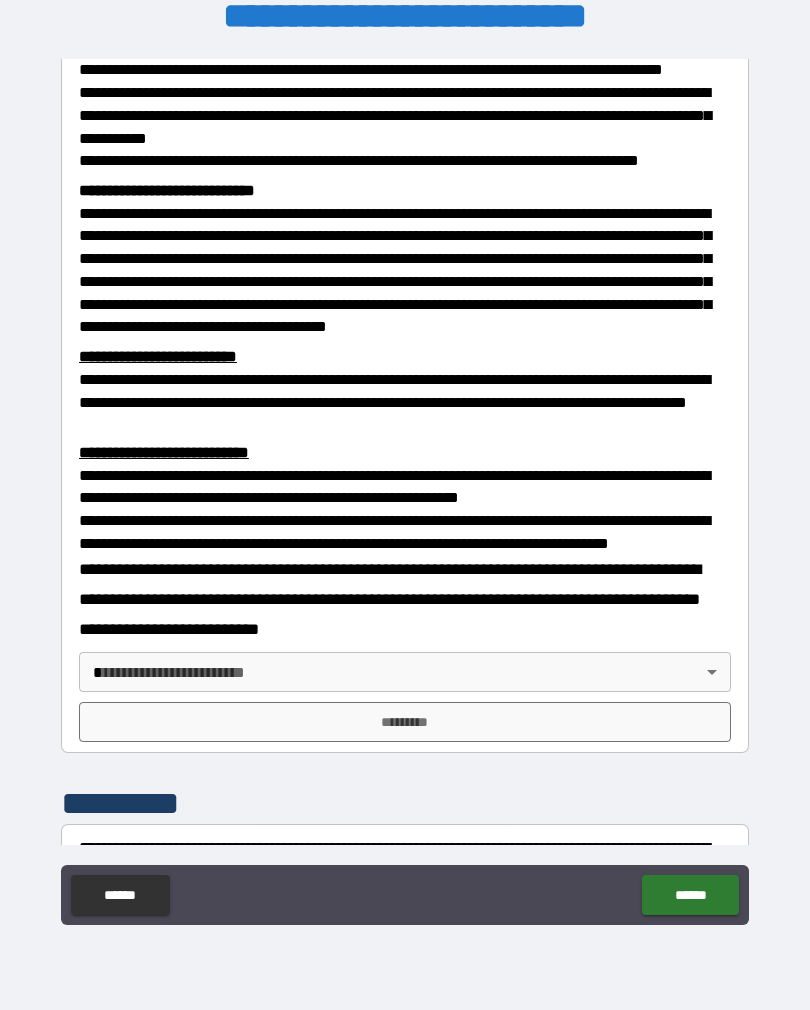 scroll, scrollTop: 364, scrollLeft: 0, axis: vertical 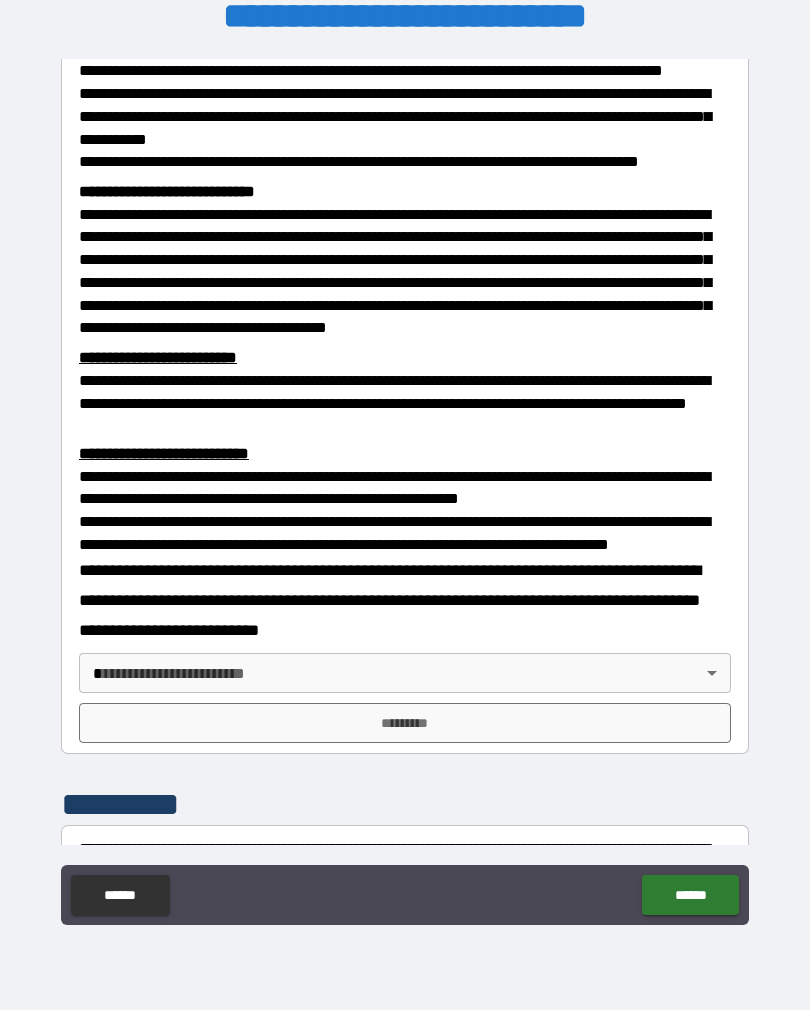 click on "**********" at bounding box center [405, 489] 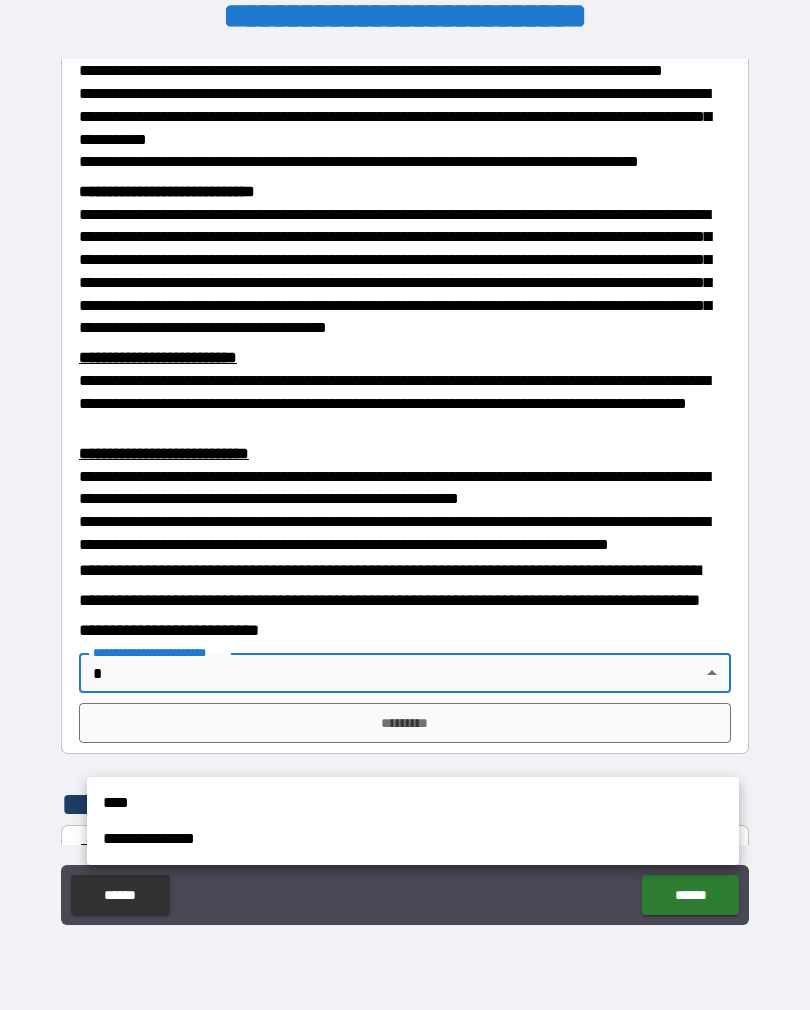 click on "**********" at bounding box center (413, 839) 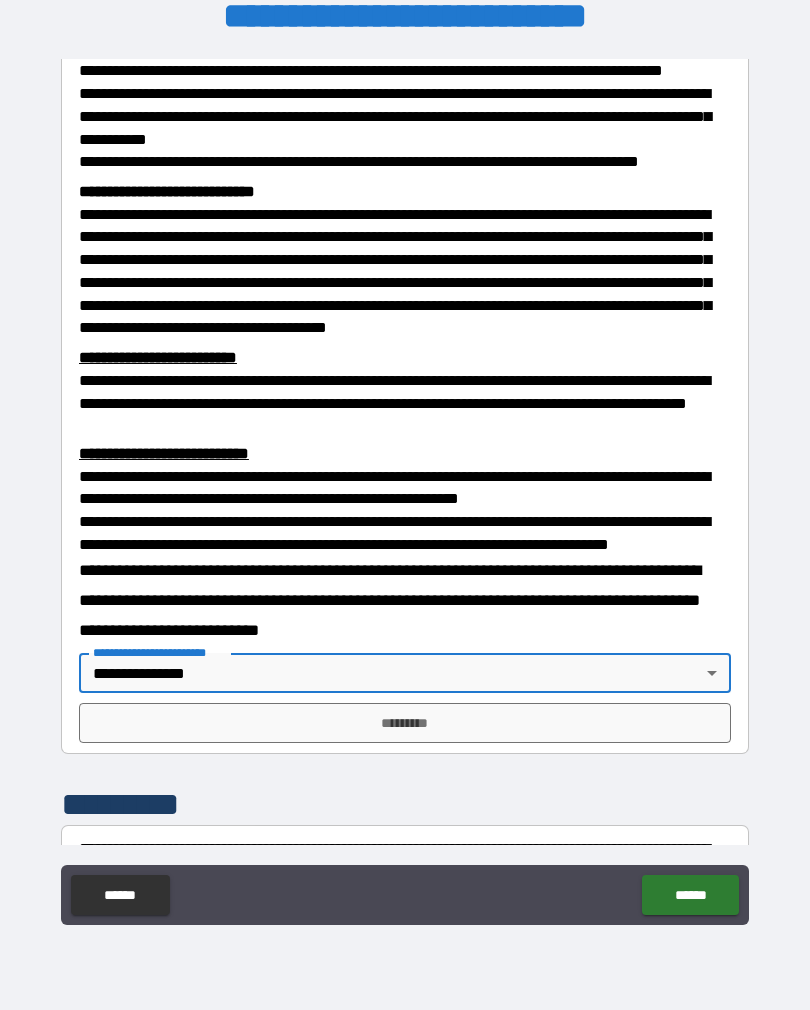 click on "*********" at bounding box center (405, 723) 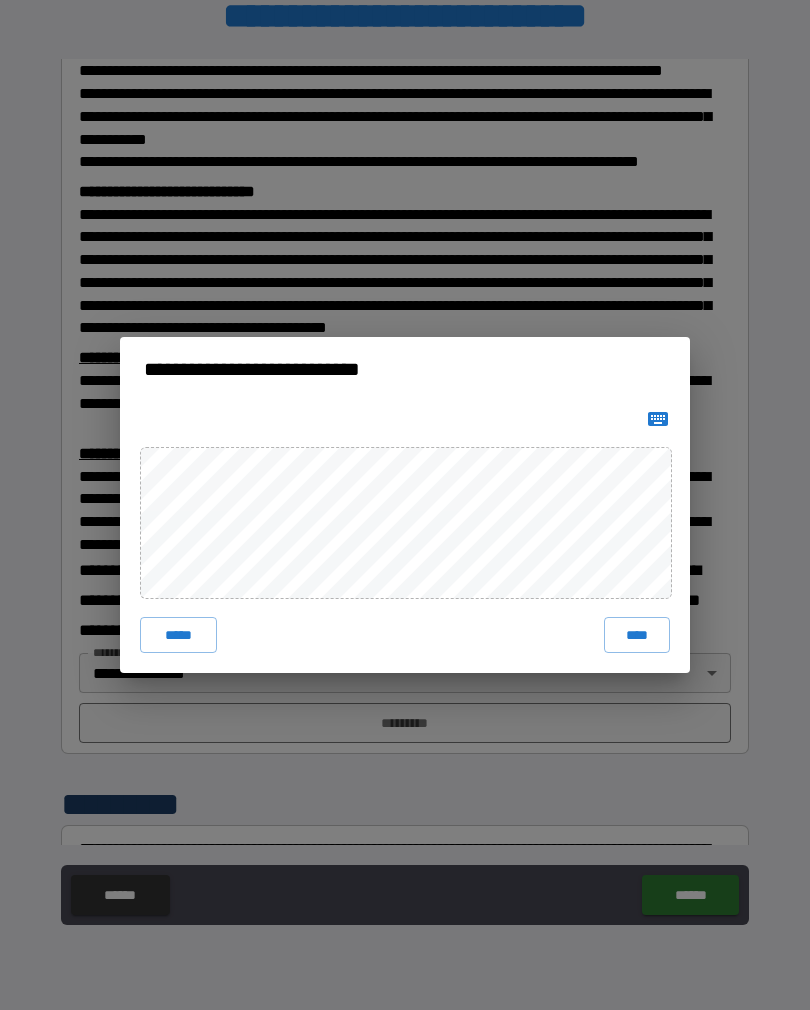 click on "****" at bounding box center (637, 635) 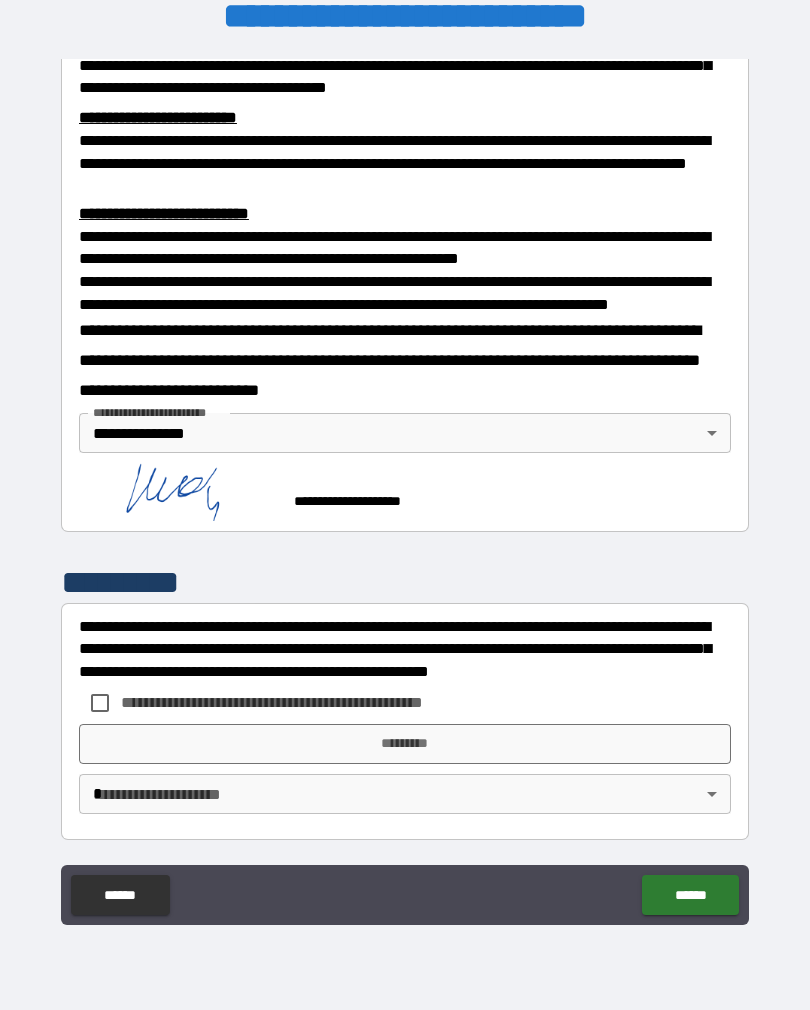 scroll, scrollTop: 677, scrollLeft: 0, axis: vertical 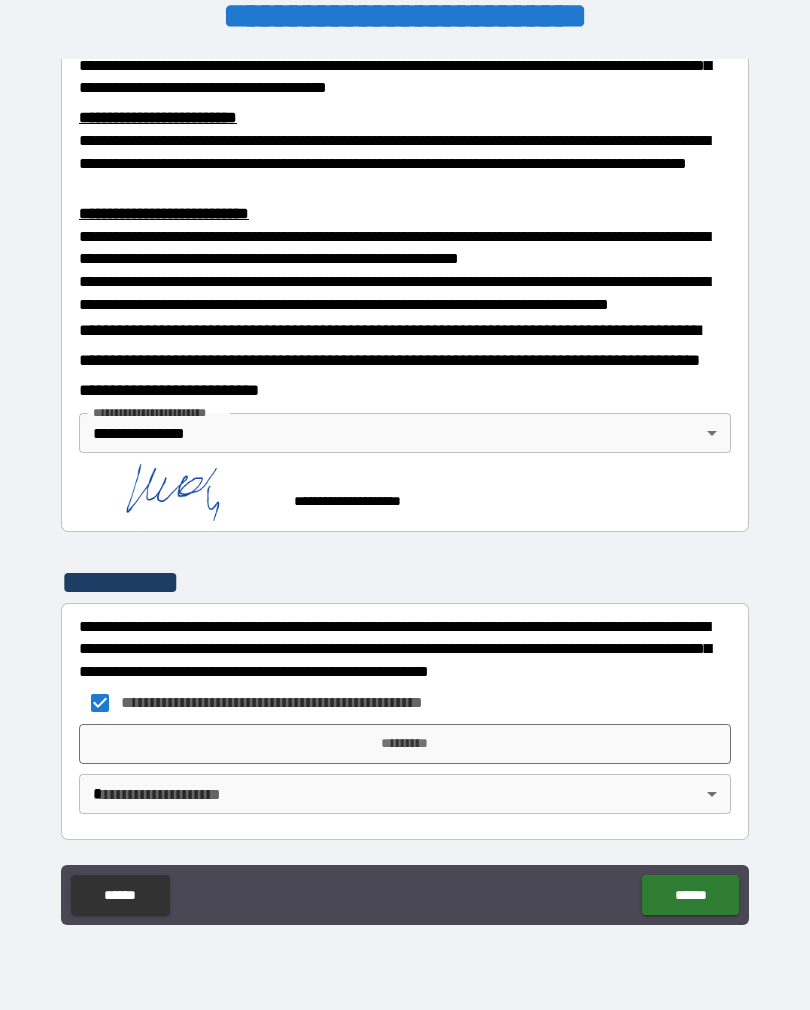 click on "*********" at bounding box center [405, 744] 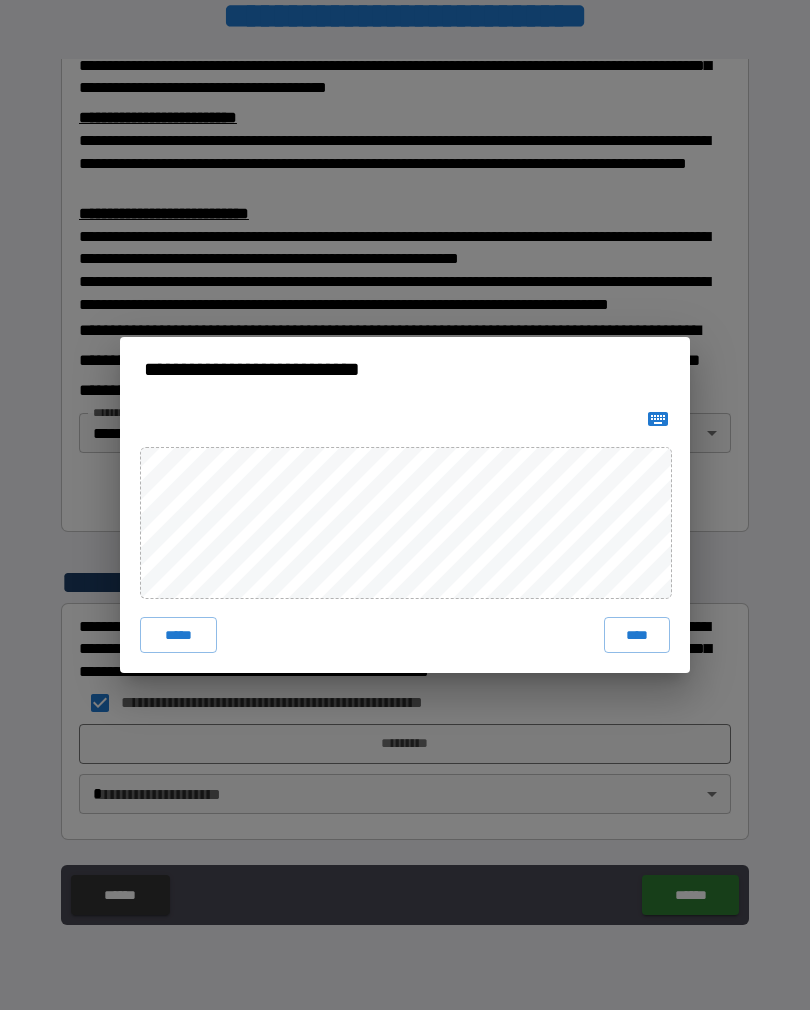 click on "****" at bounding box center (637, 635) 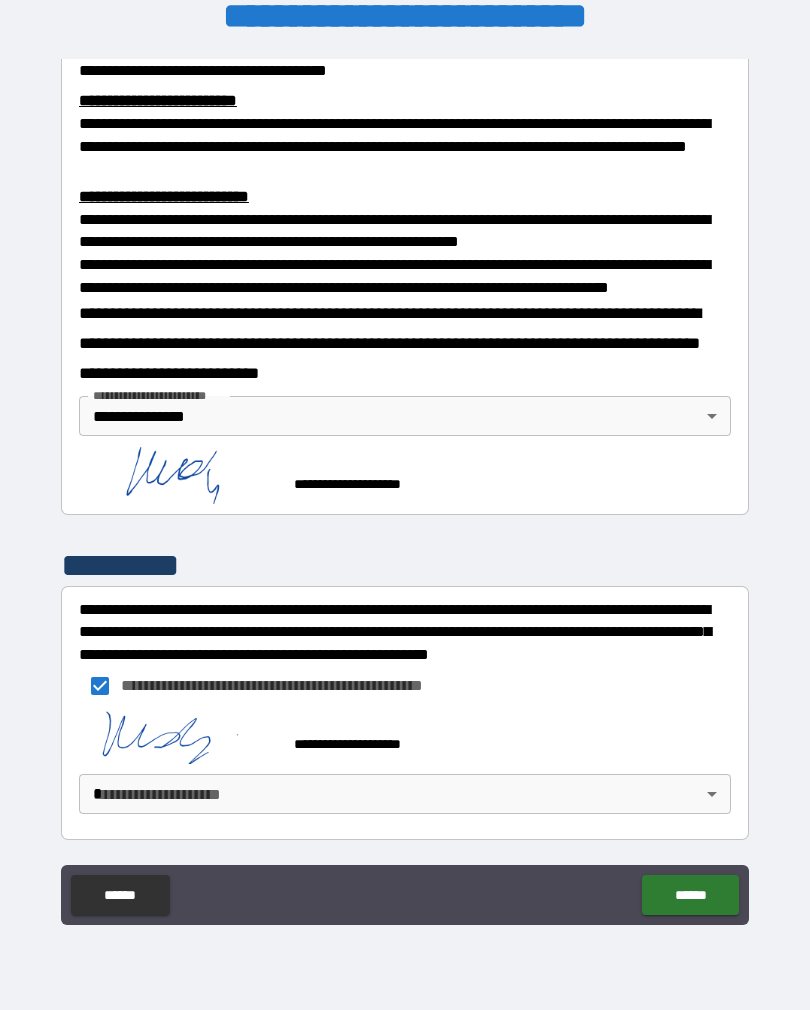 click on "******   ******" at bounding box center [405, 897] 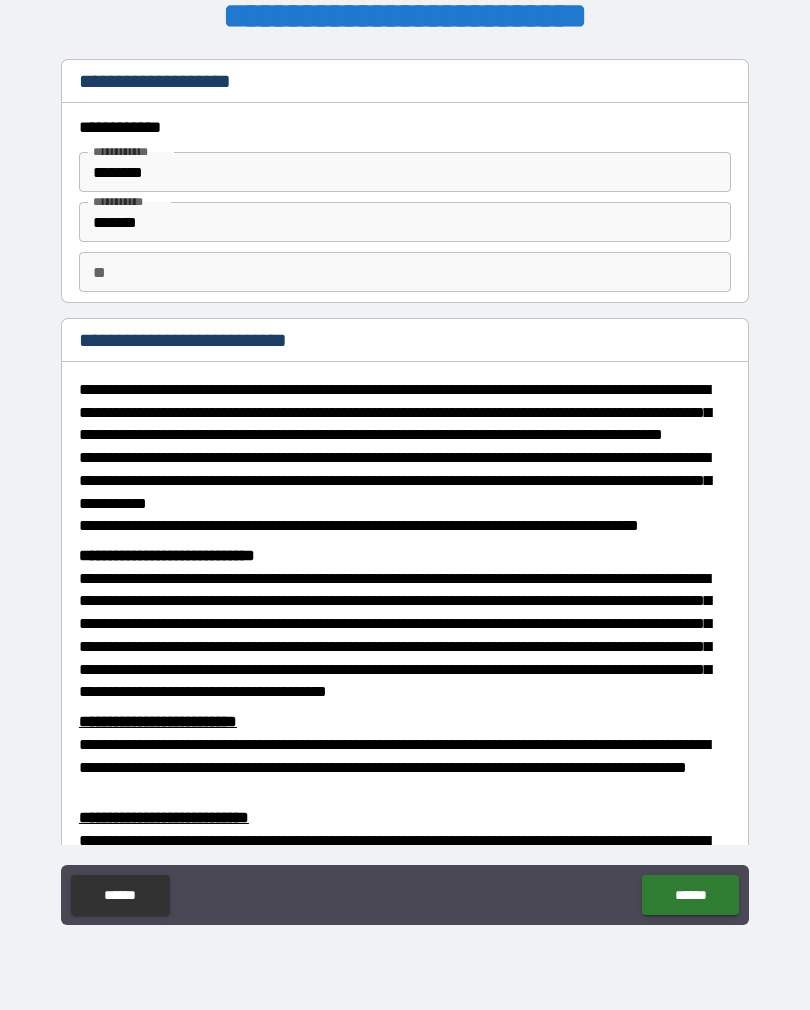 scroll, scrollTop: 0, scrollLeft: 0, axis: both 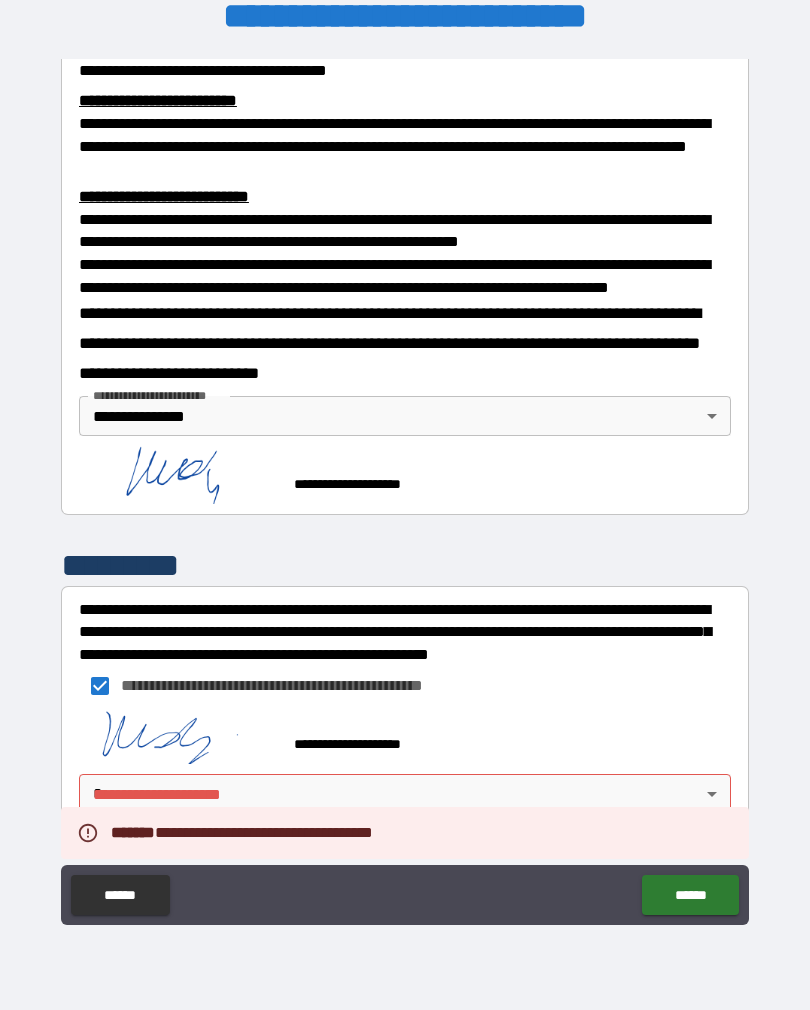 click on "**********" at bounding box center (405, 489) 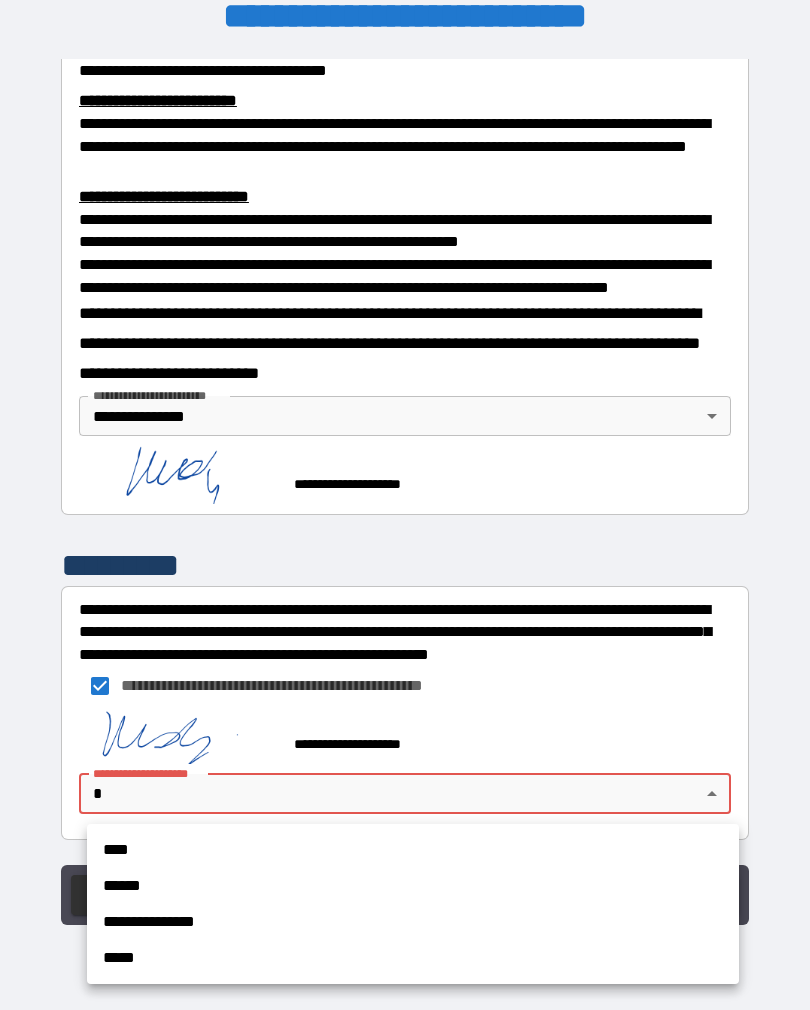 click on "**********" at bounding box center (413, 922) 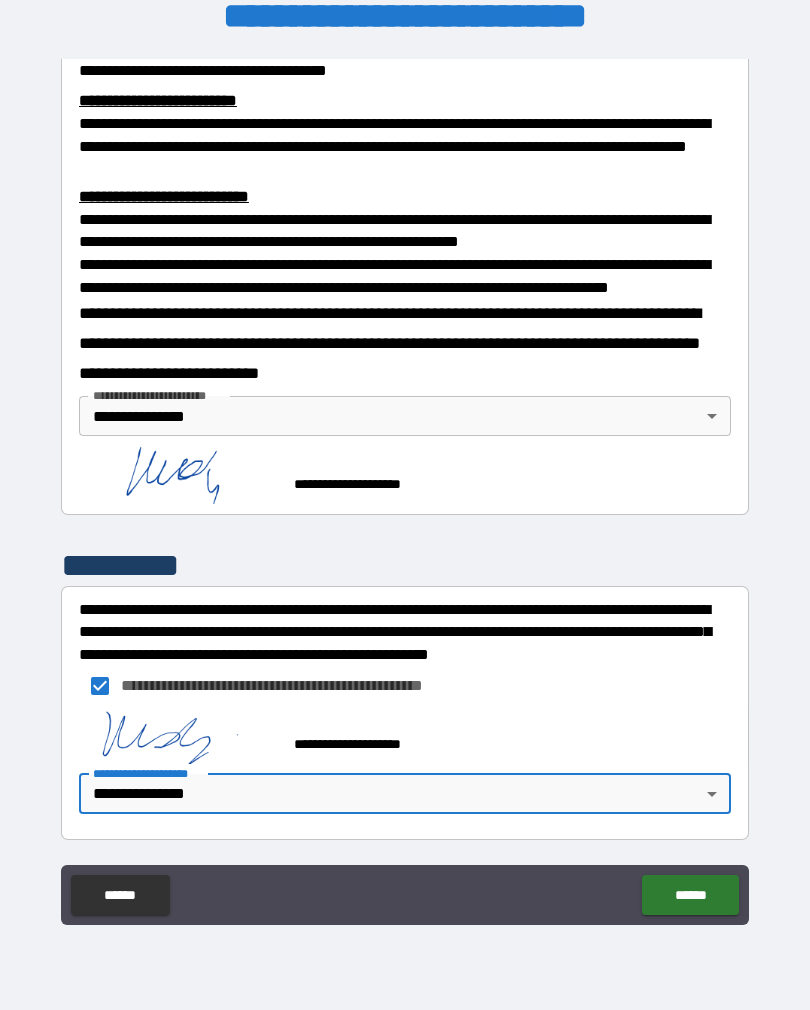 click on "******" at bounding box center [690, 895] 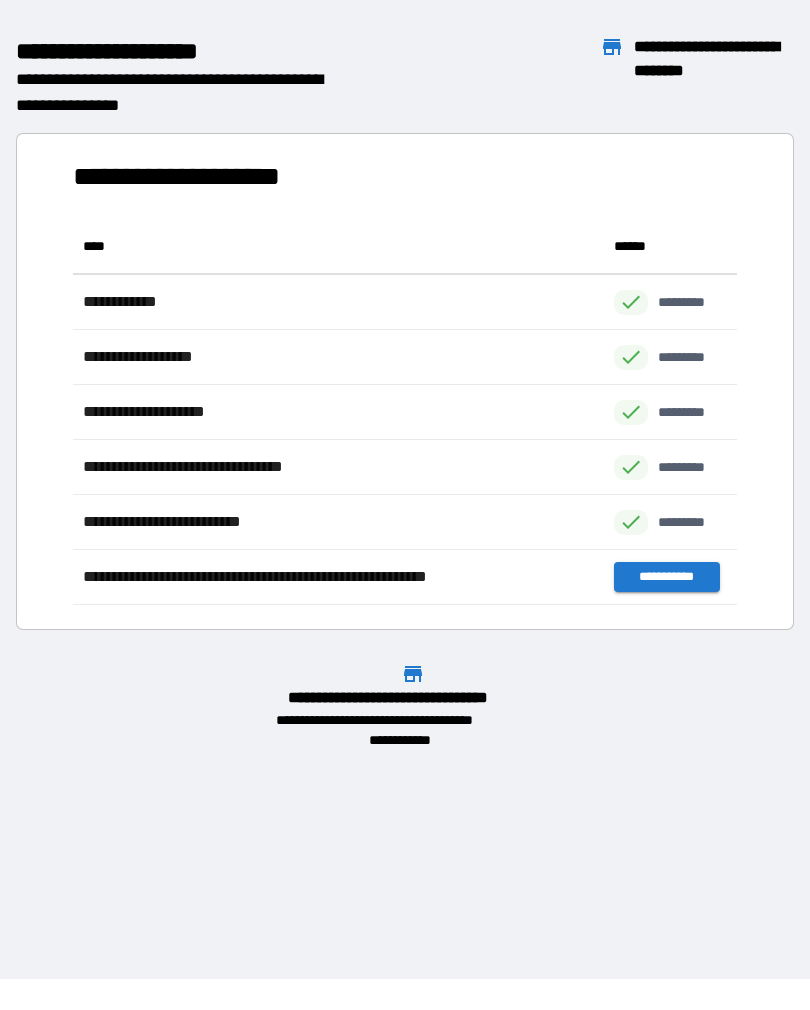scroll, scrollTop: 1, scrollLeft: 1, axis: both 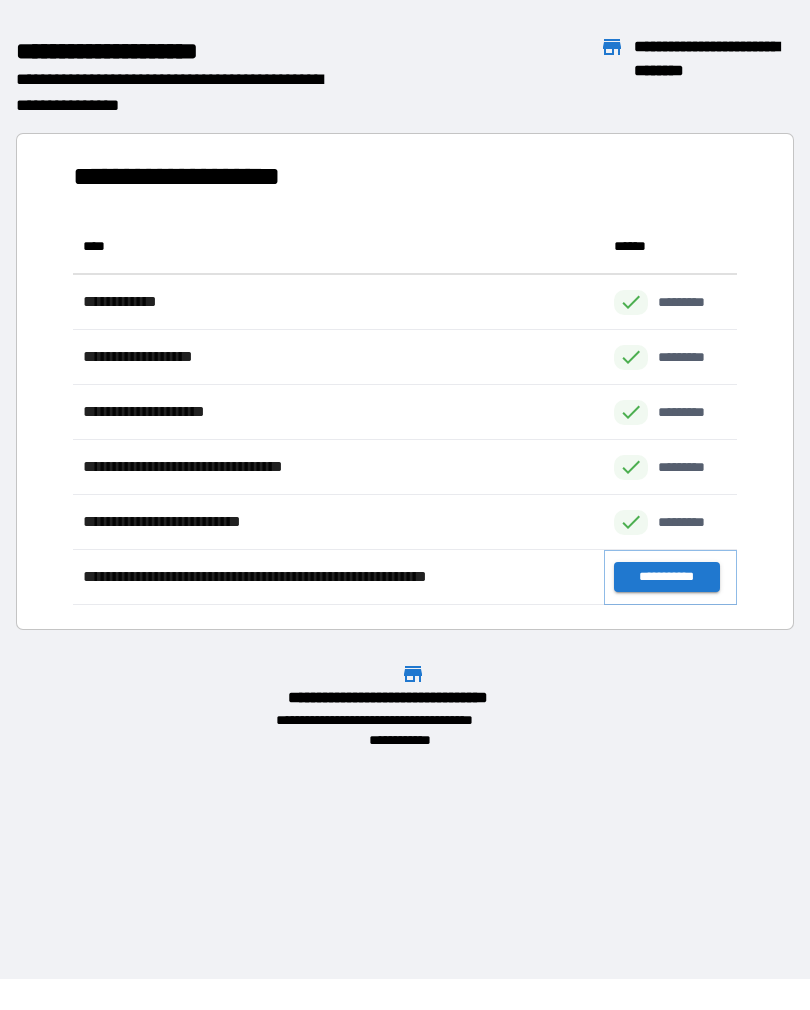 click on "**********" at bounding box center [666, 577] 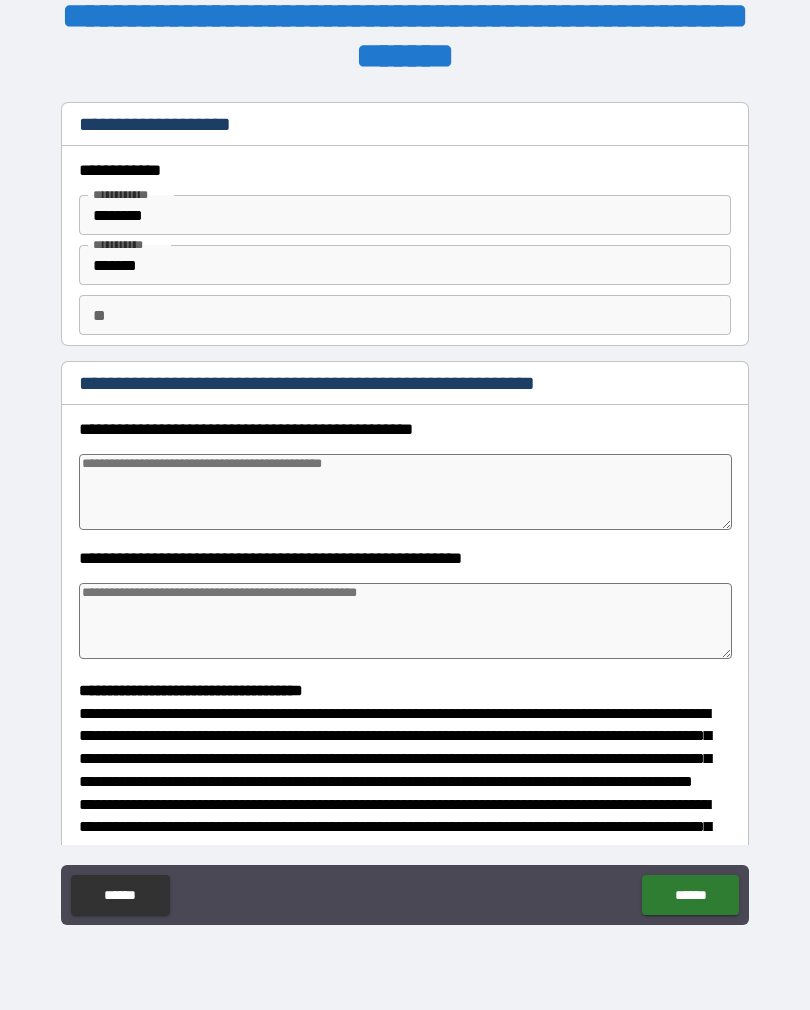 click at bounding box center (405, 492) 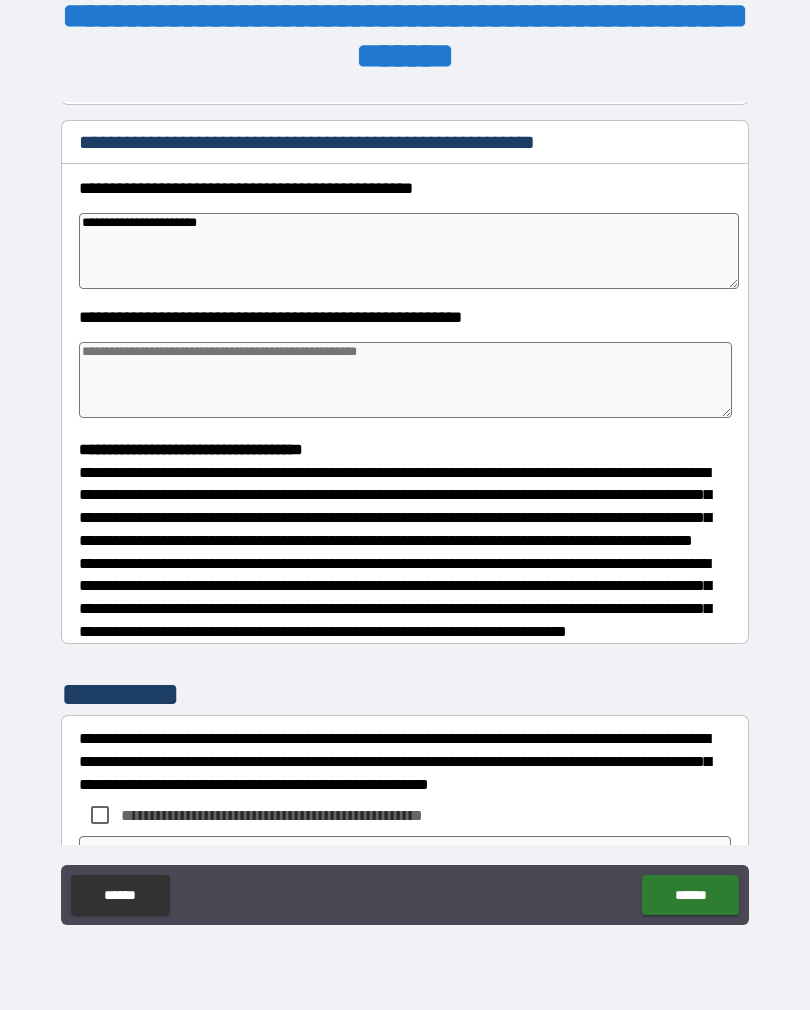 scroll, scrollTop: 240, scrollLeft: 0, axis: vertical 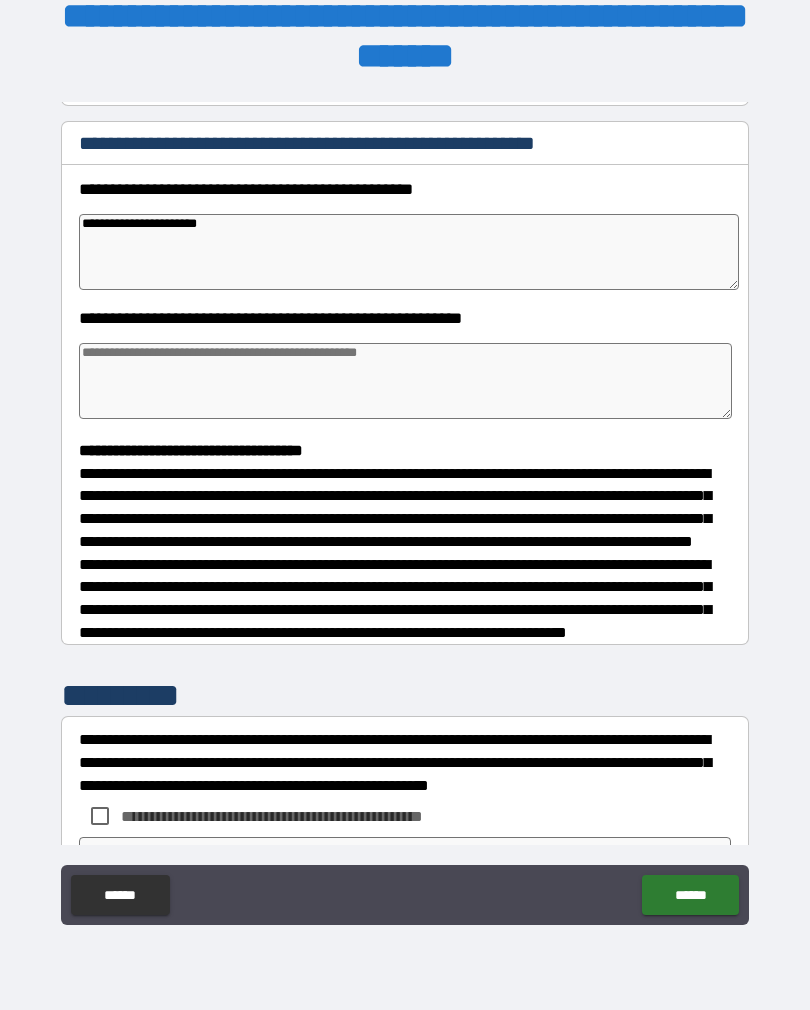 click at bounding box center (405, 381) 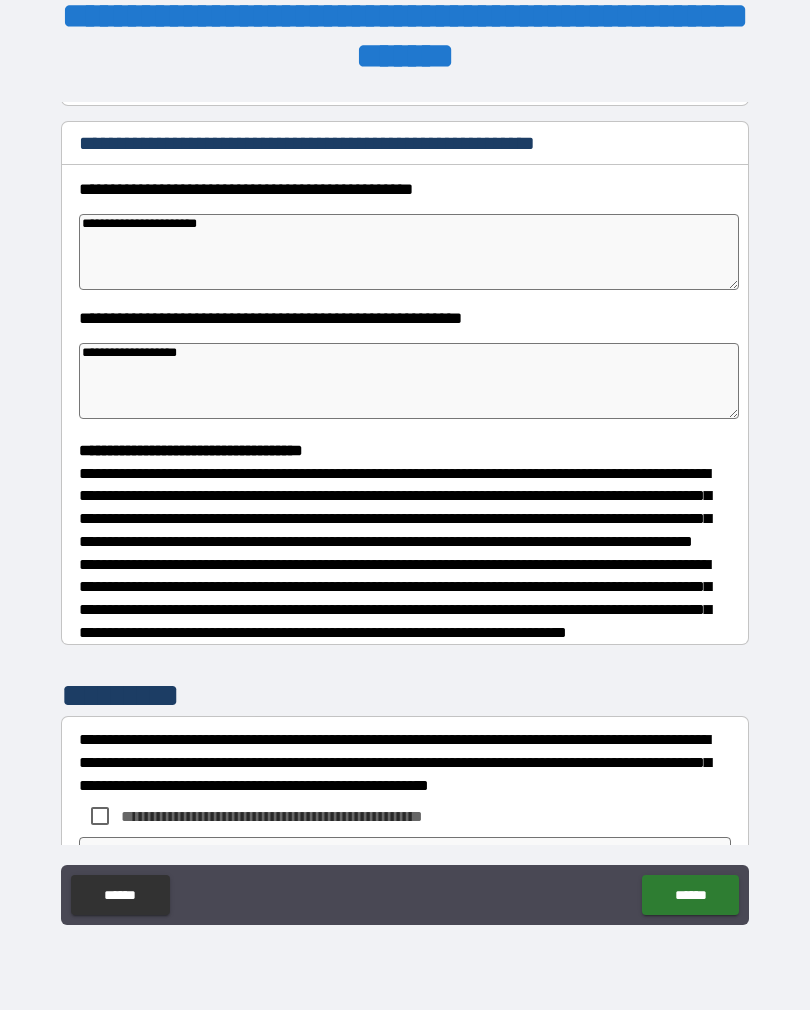 click on "**********" at bounding box center (409, 252) 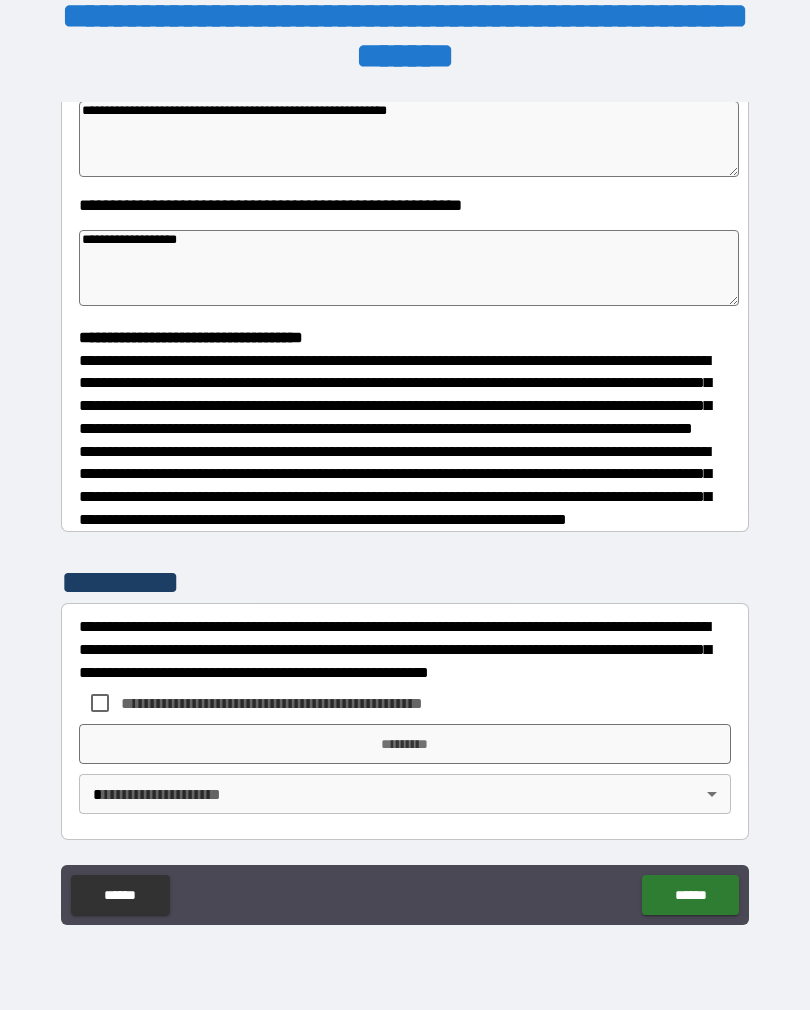 scroll, scrollTop: 391, scrollLeft: 0, axis: vertical 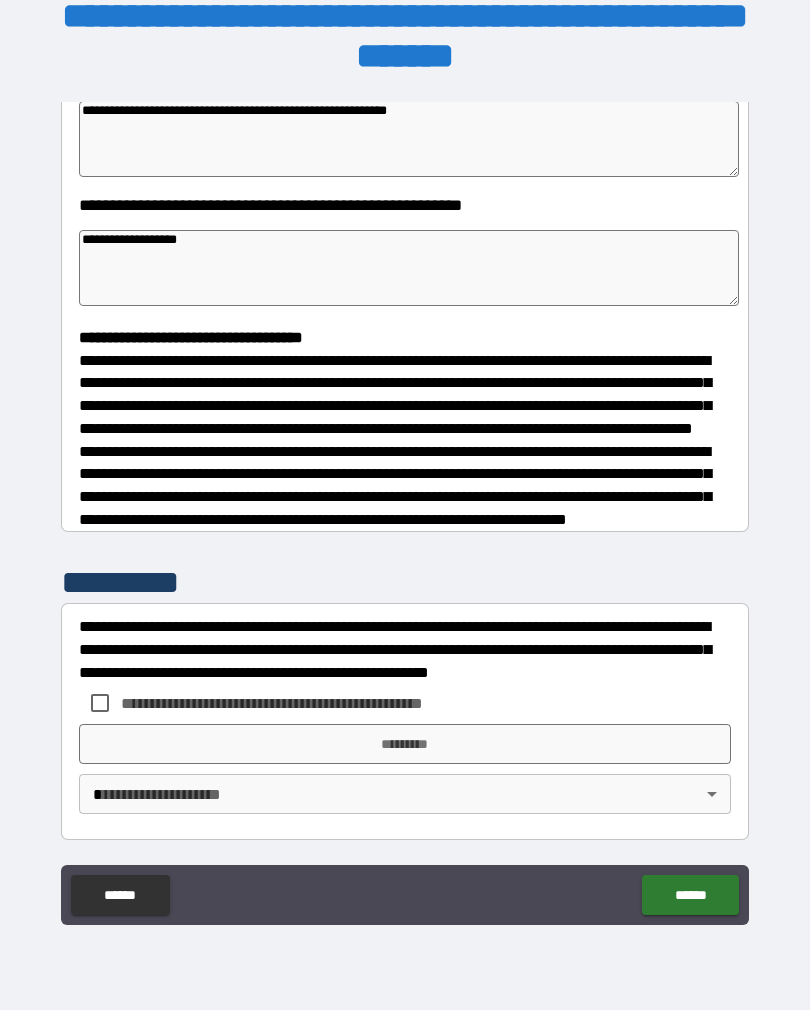 click on "**********" at bounding box center (405, 426) 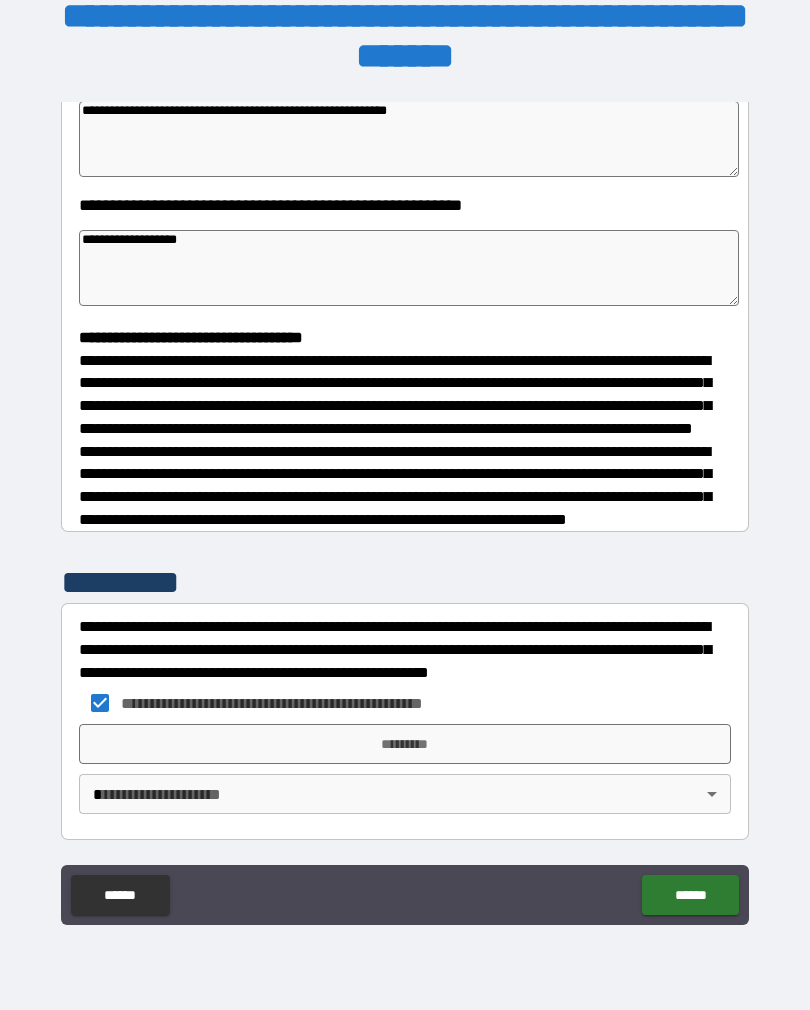 click on "*********" at bounding box center [405, 744] 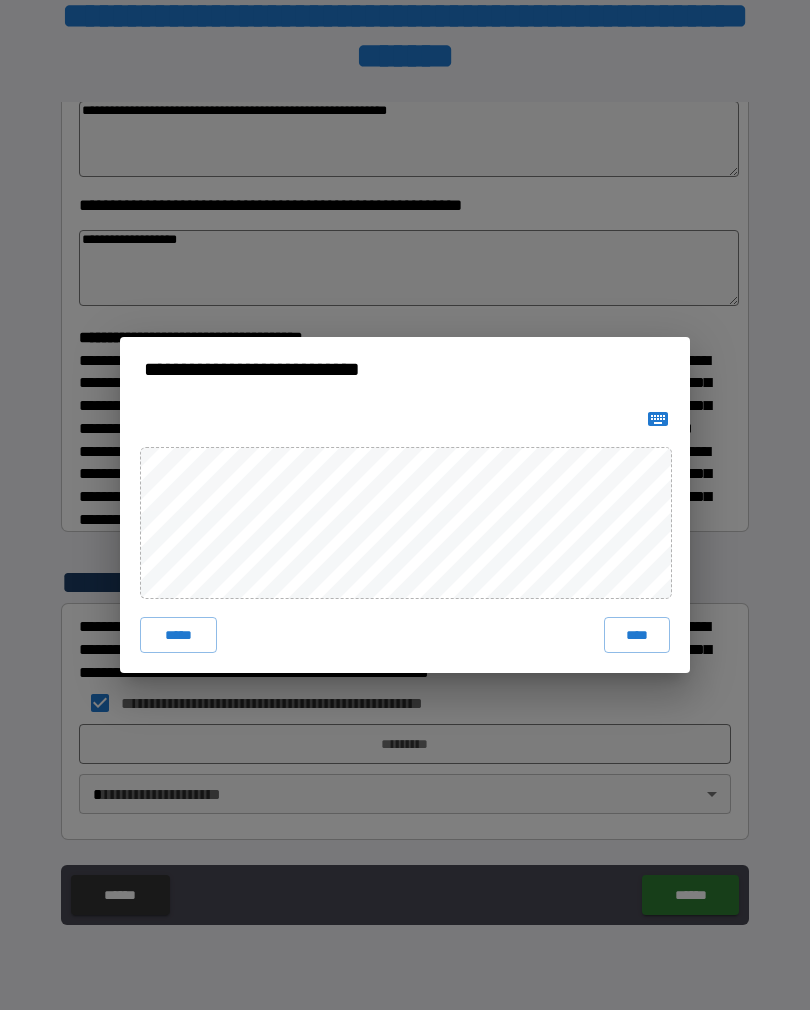 click on "****" at bounding box center (637, 635) 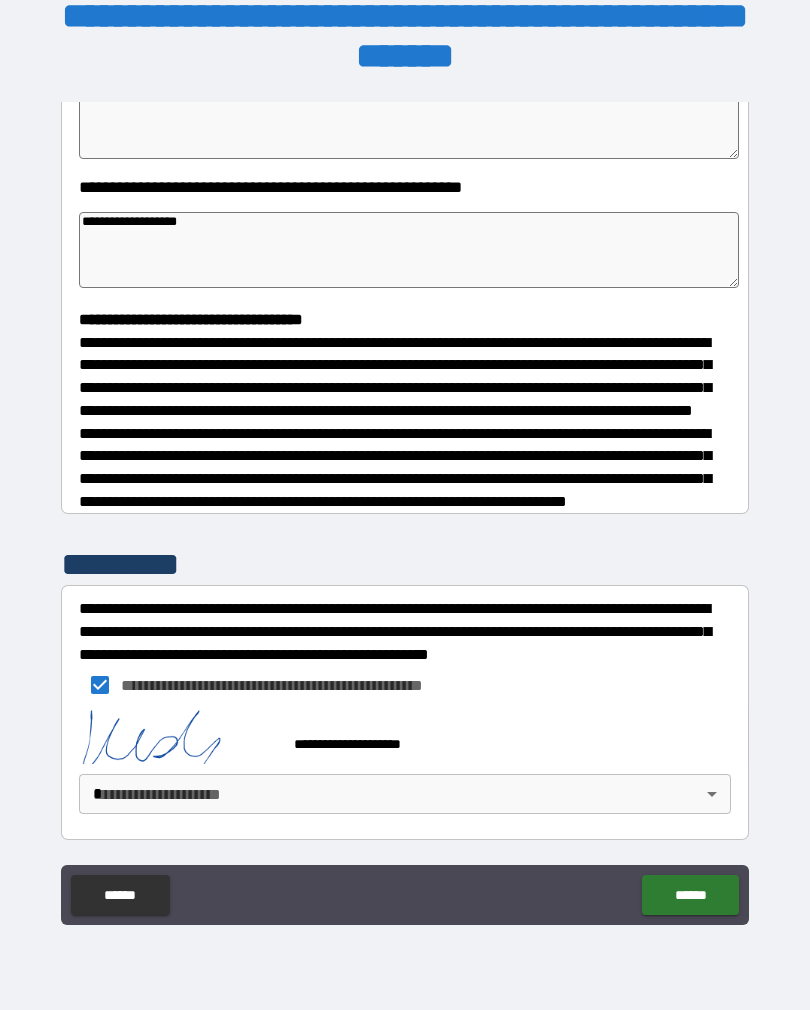 scroll, scrollTop: 408, scrollLeft: 0, axis: vertical 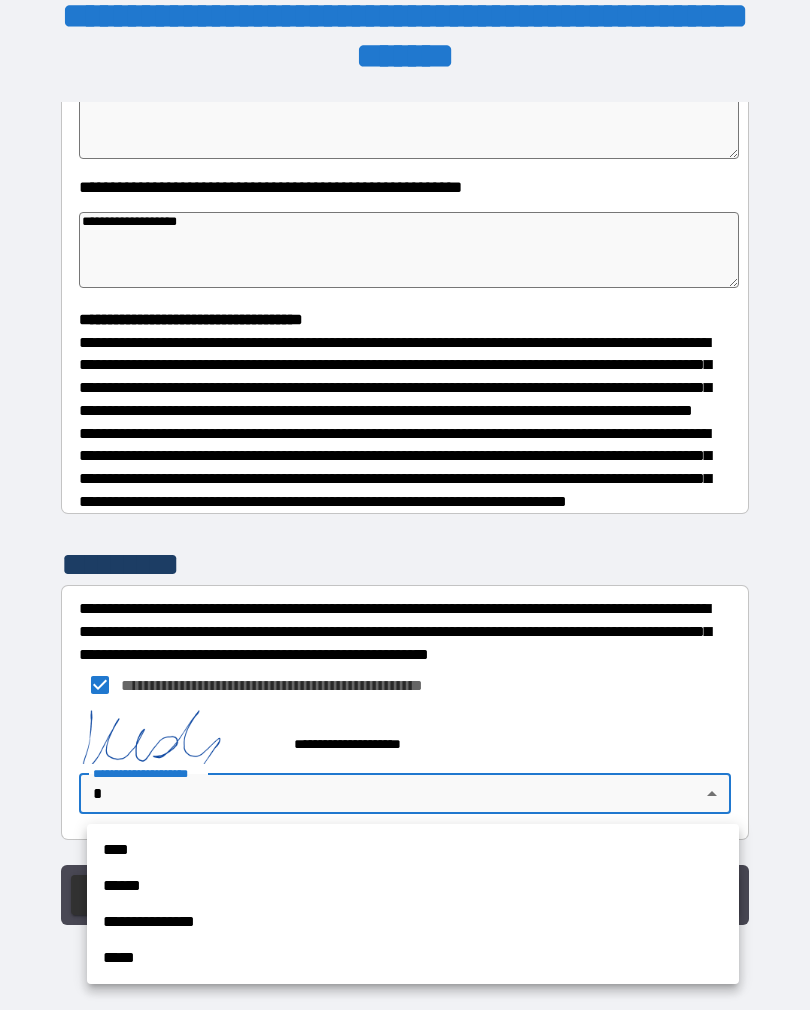 click on "**********" at bounding box center [413, 922] 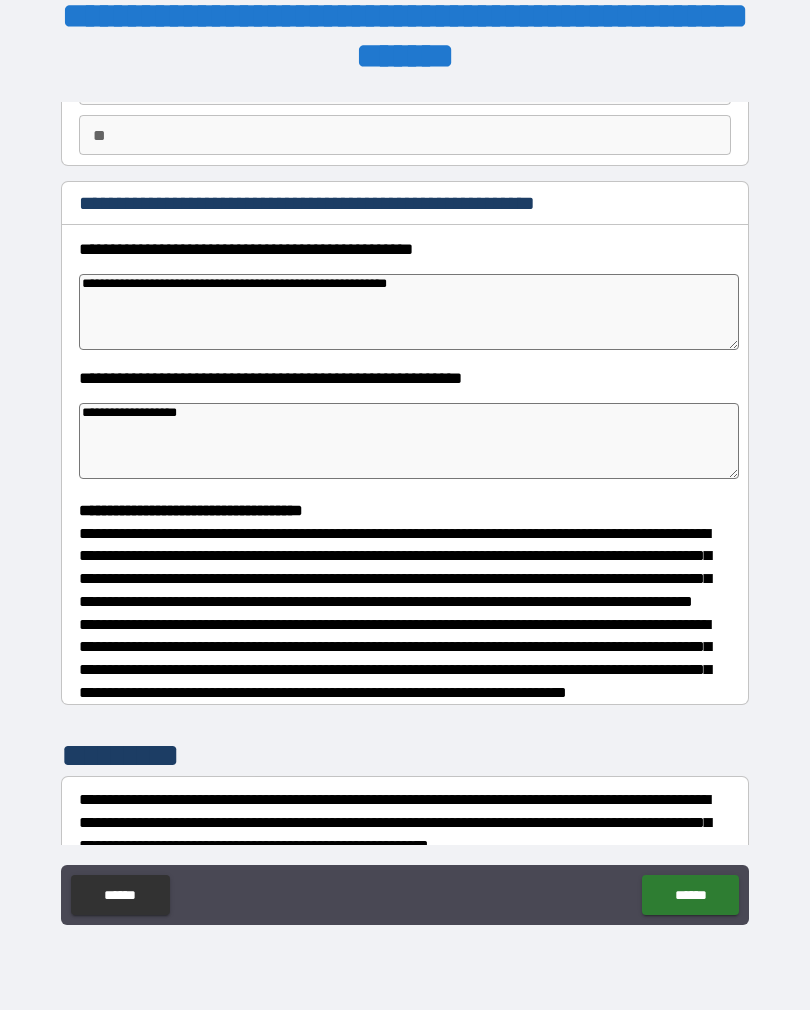 scroll, scrollTop: 177, scrollLeft: 0, axis: vertical 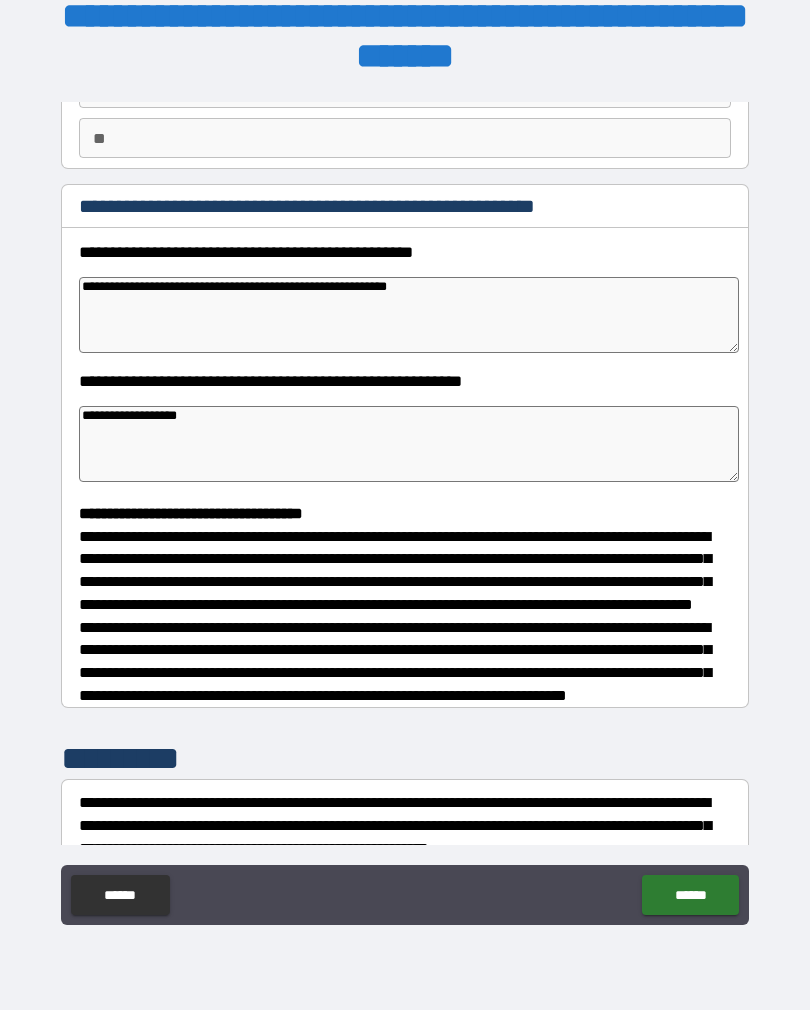 click on "******" at bounding box center [690, 895] 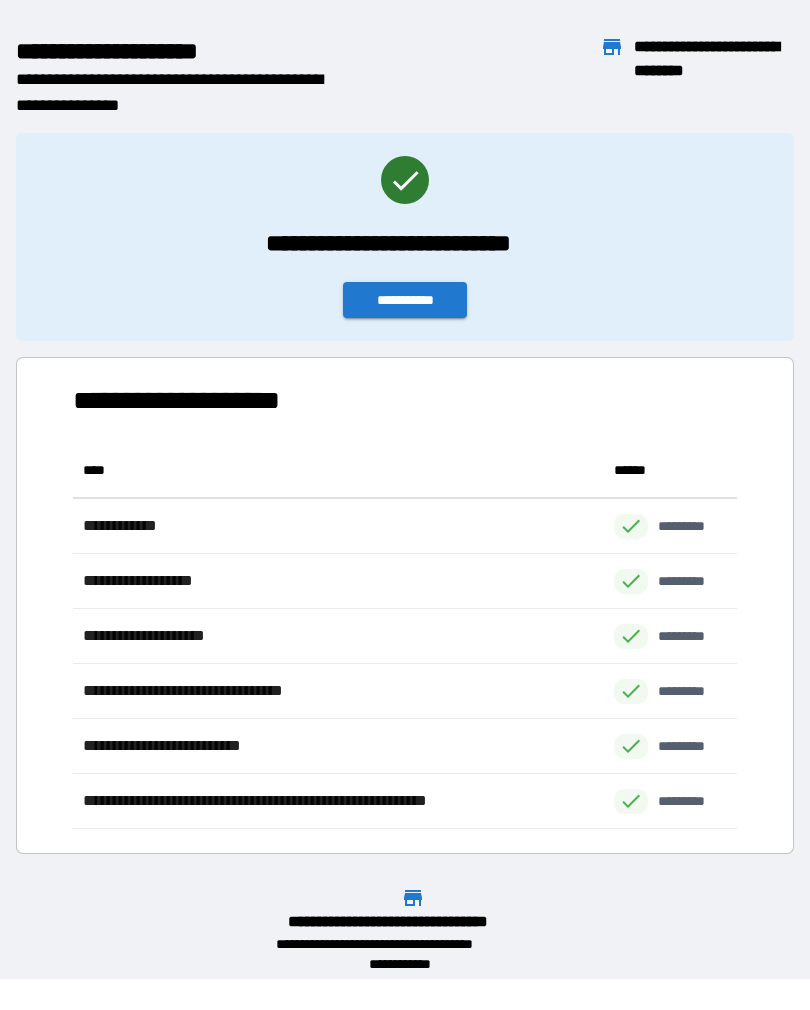 scroll, scrollTop: 1, scrollLeft: 1, axis: both 